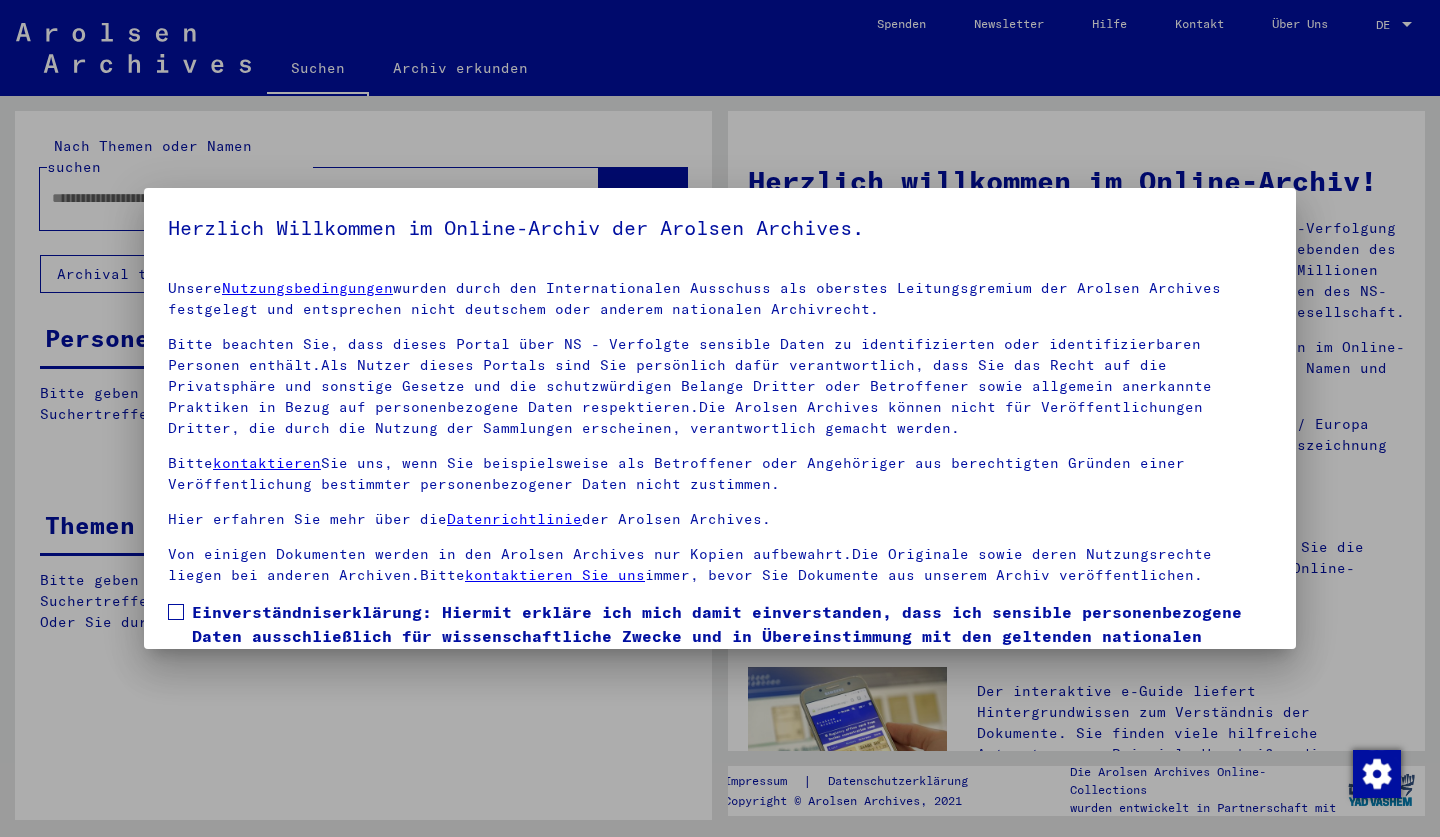 scroll, scrollTop: 0, scrollLeft: 0, axis: both 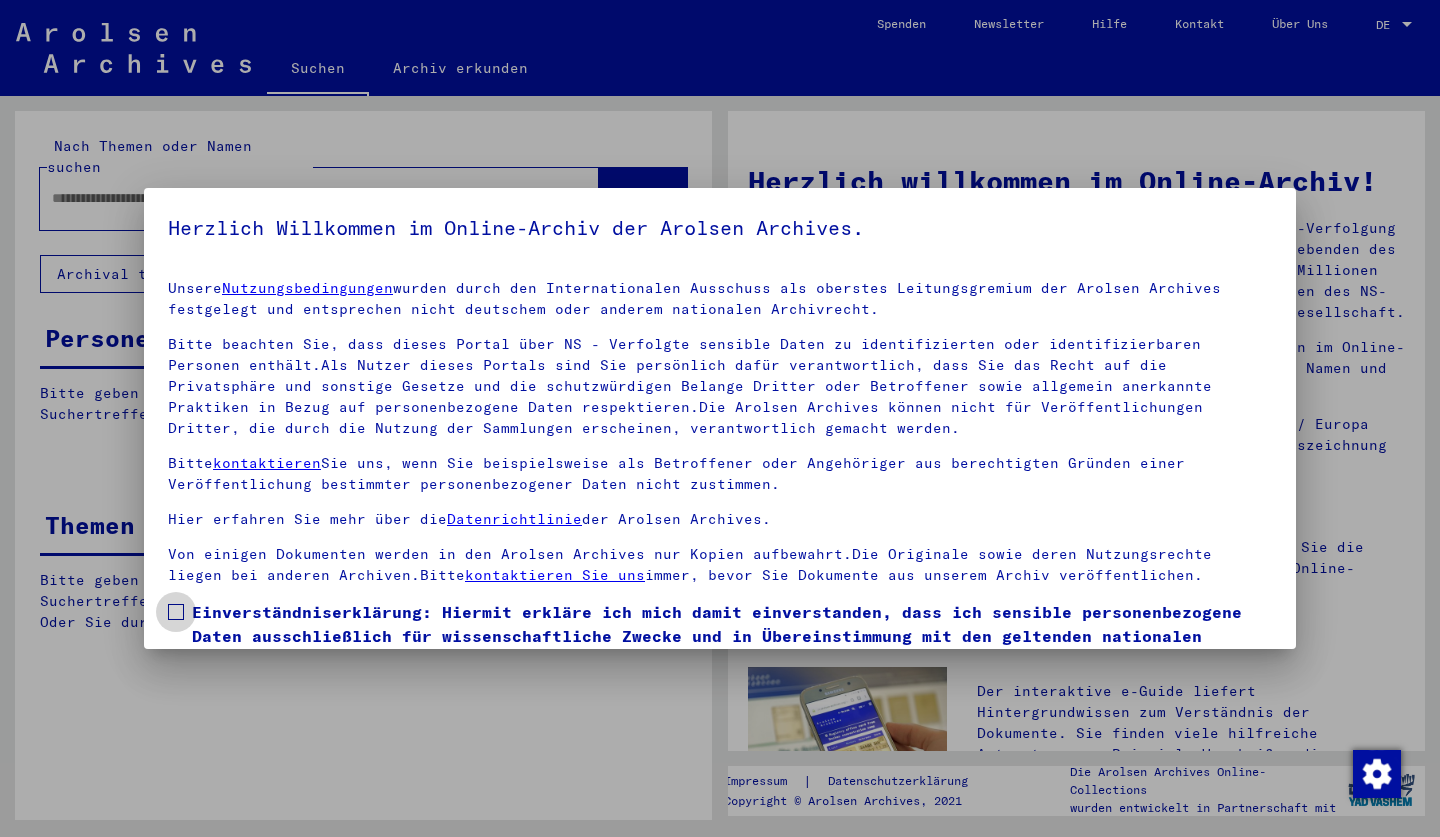 click at bounding box center [176, 612] 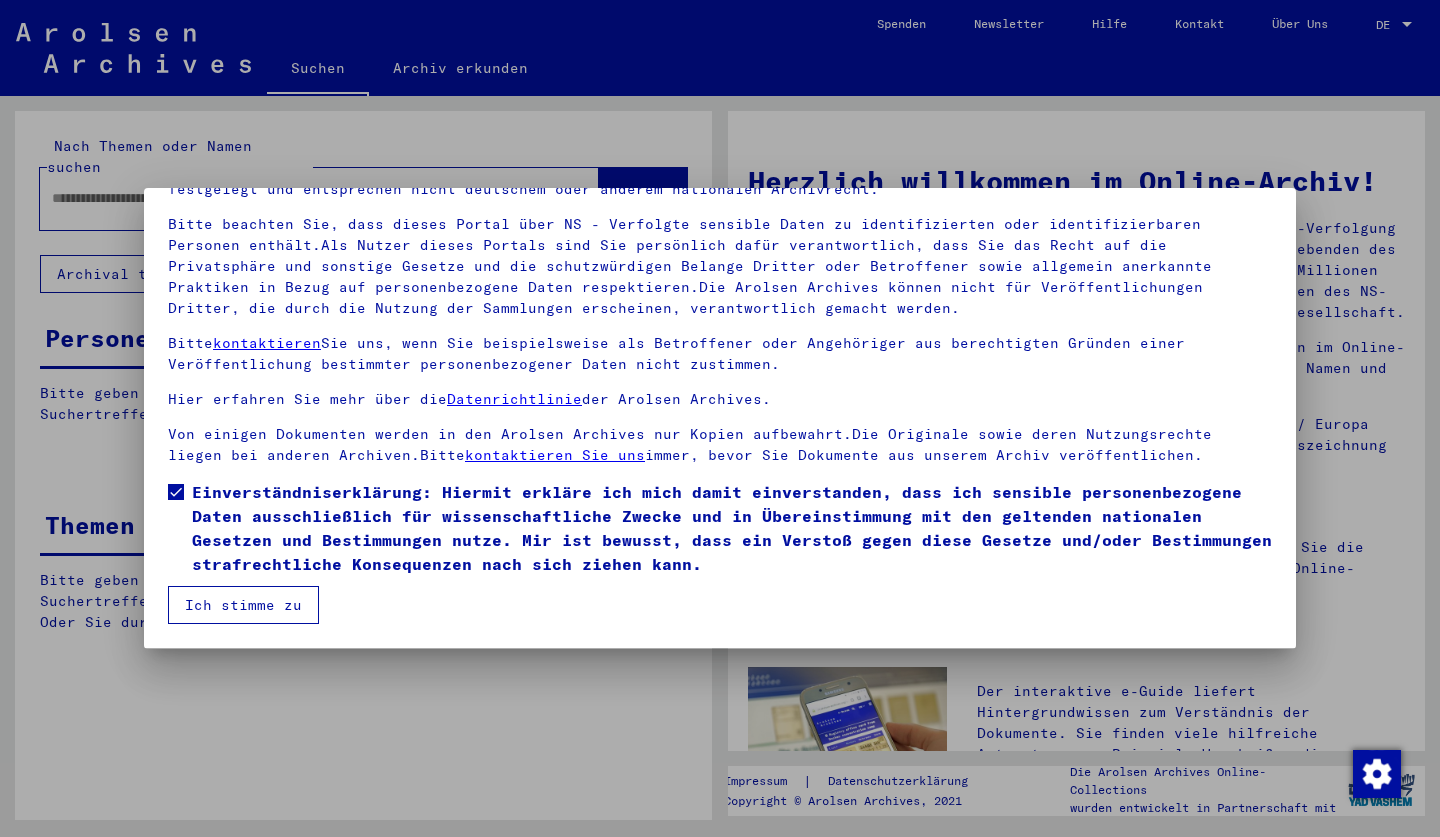 scroll, scrollTop: 120, scrollLeft: 0, axis: vertical 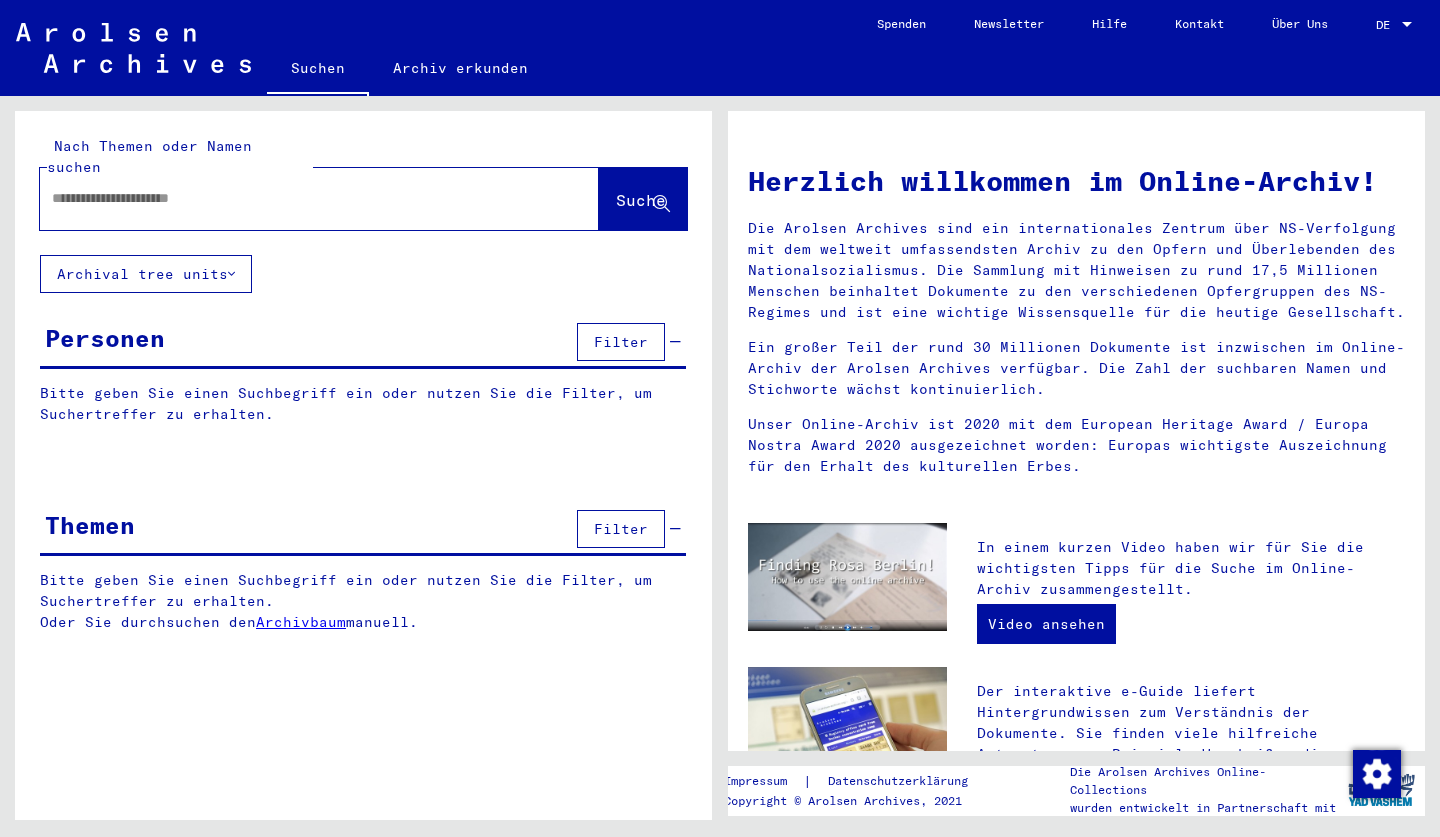 click at bounding box center (295, 198) 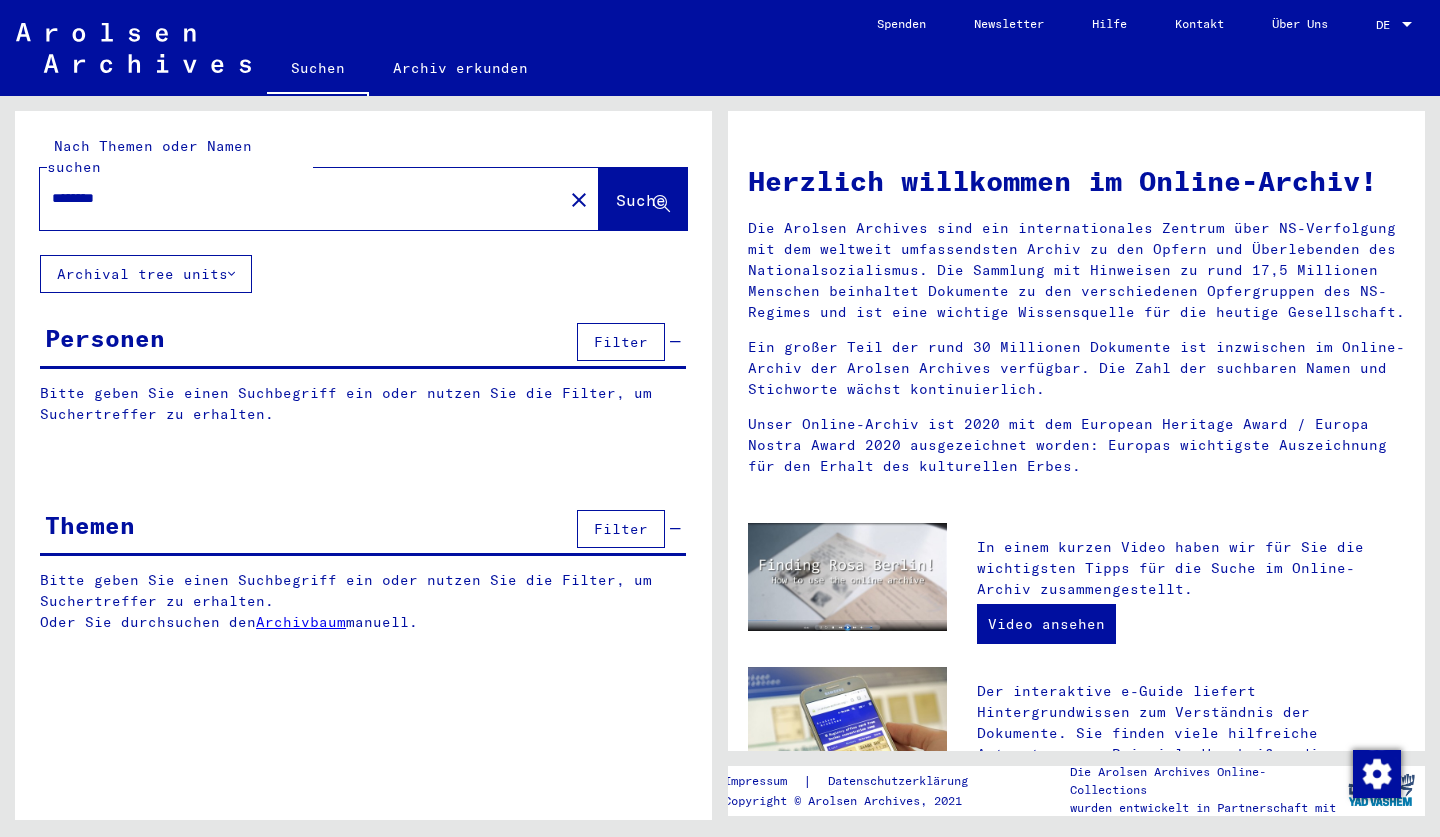 type on "********" 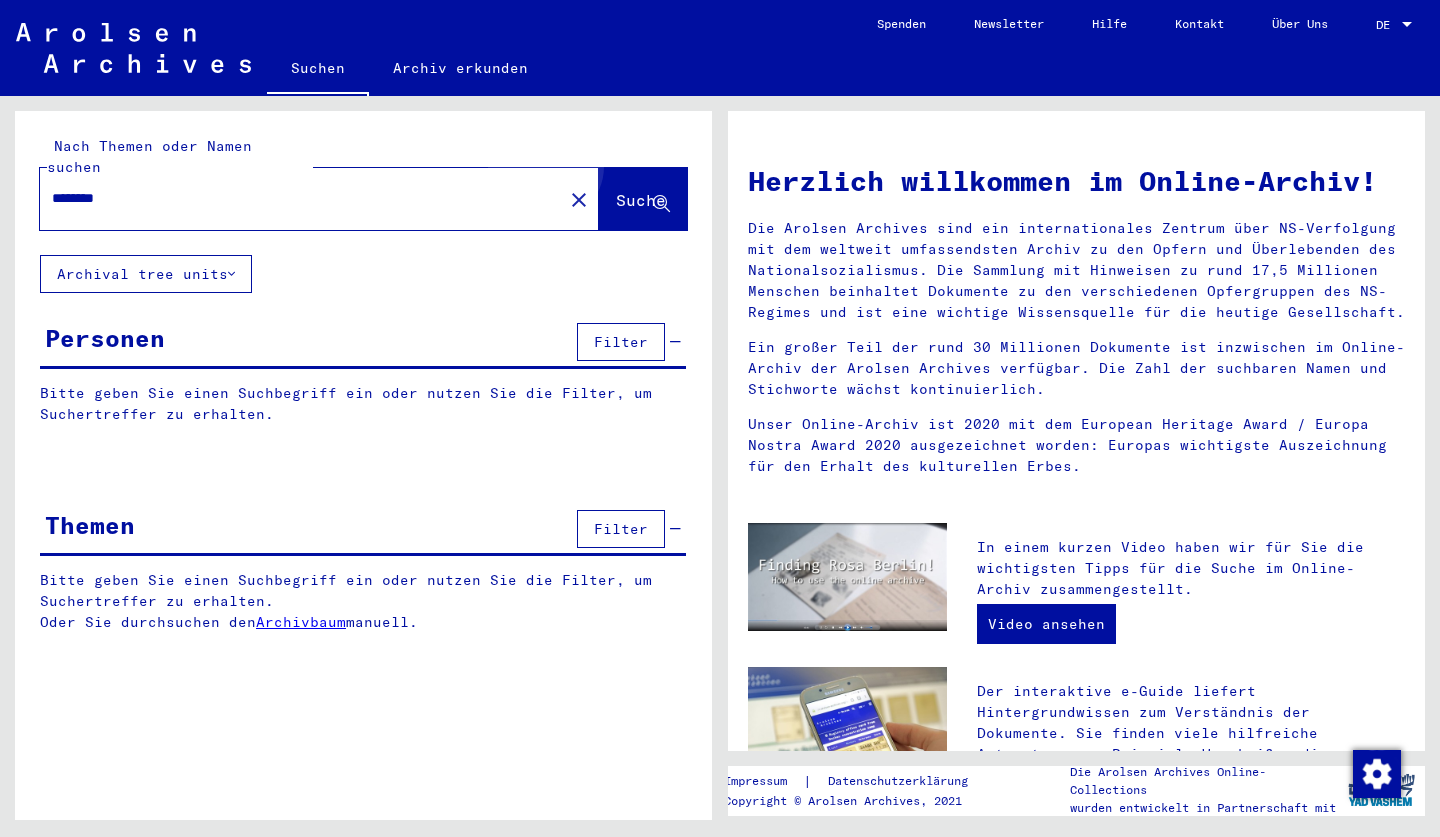 click on "Suche" 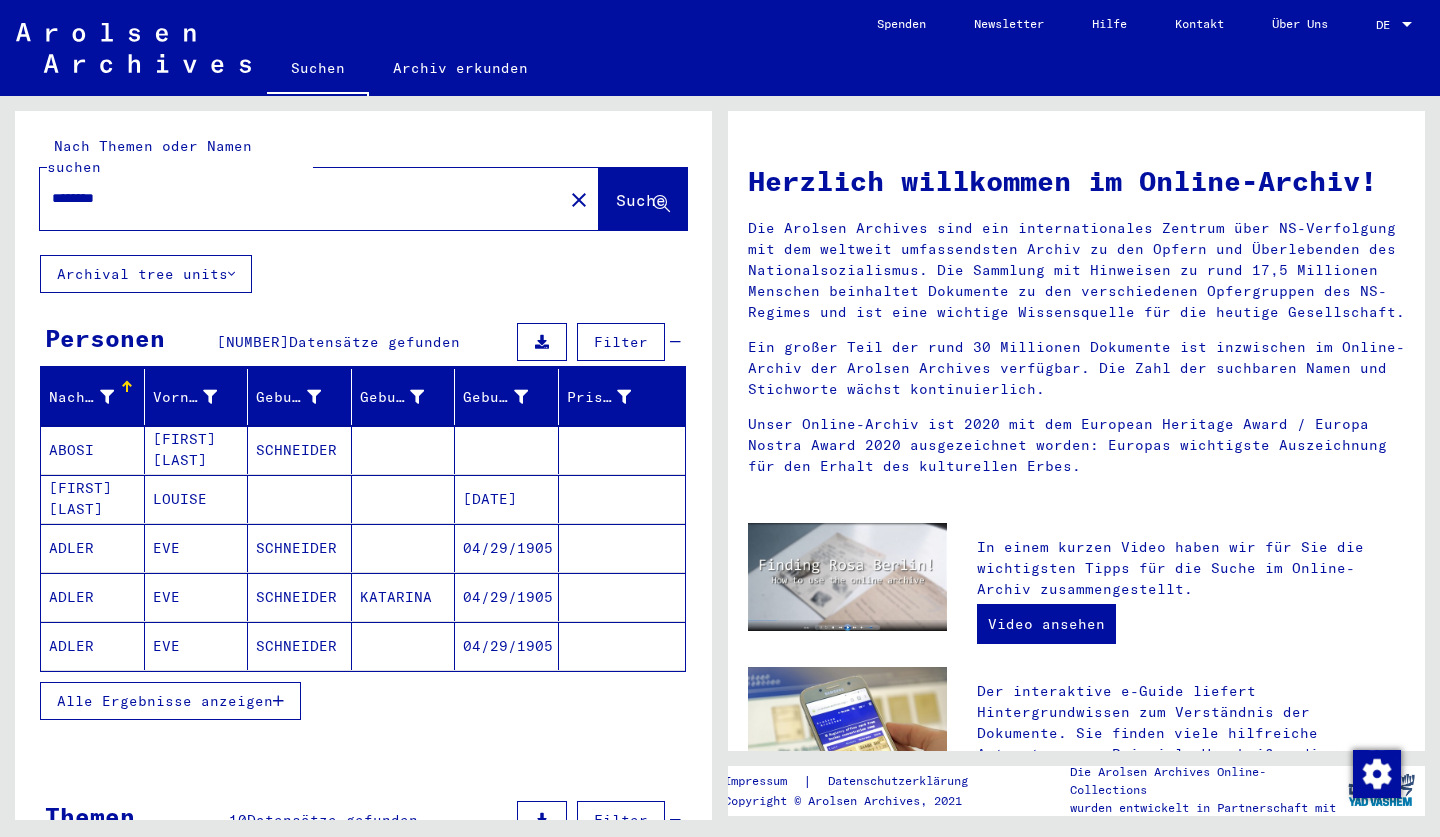click on "Filter" at bounding box center [621, 342] 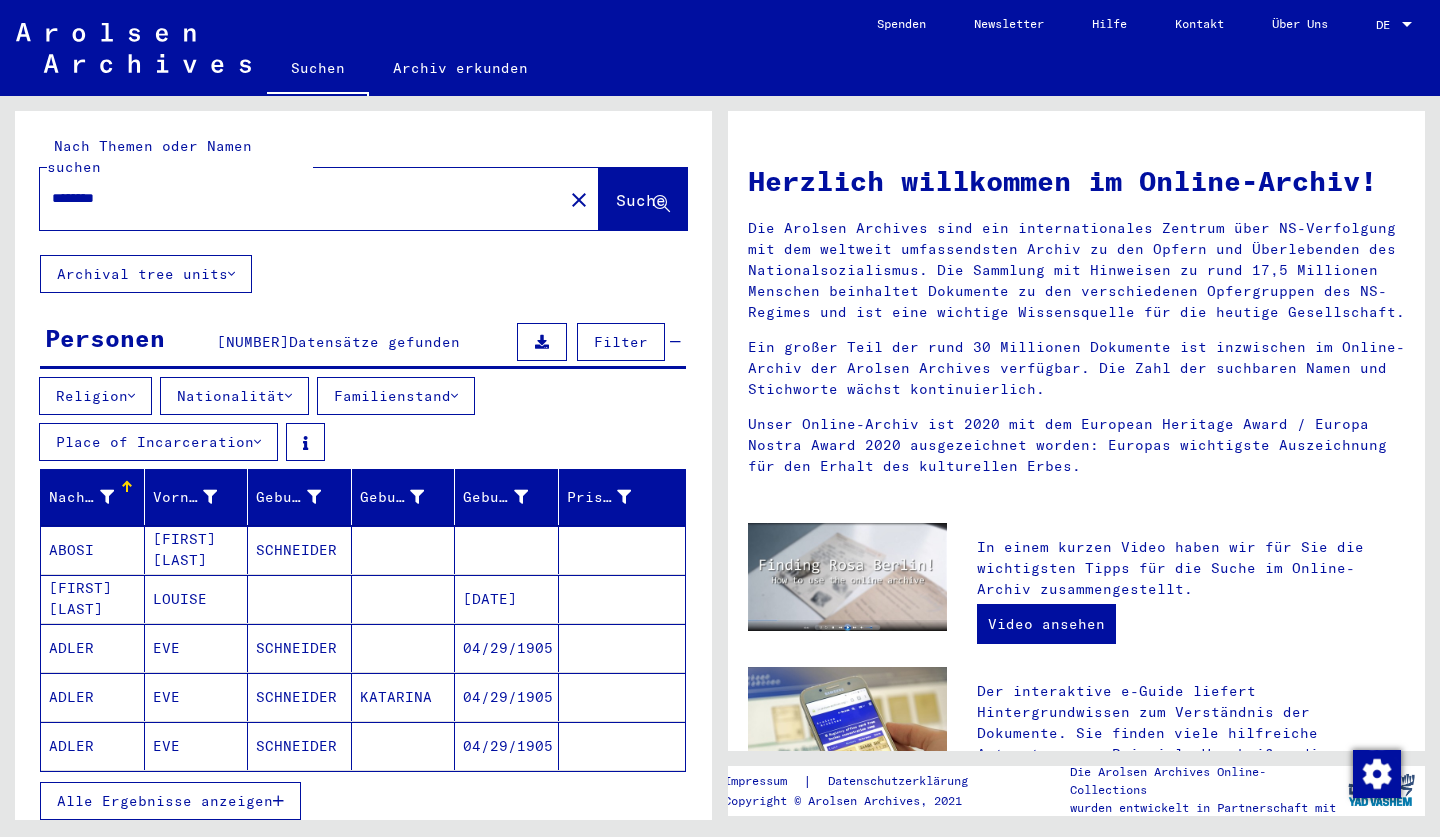 click on "Religion" at bounding box center (95, 396) 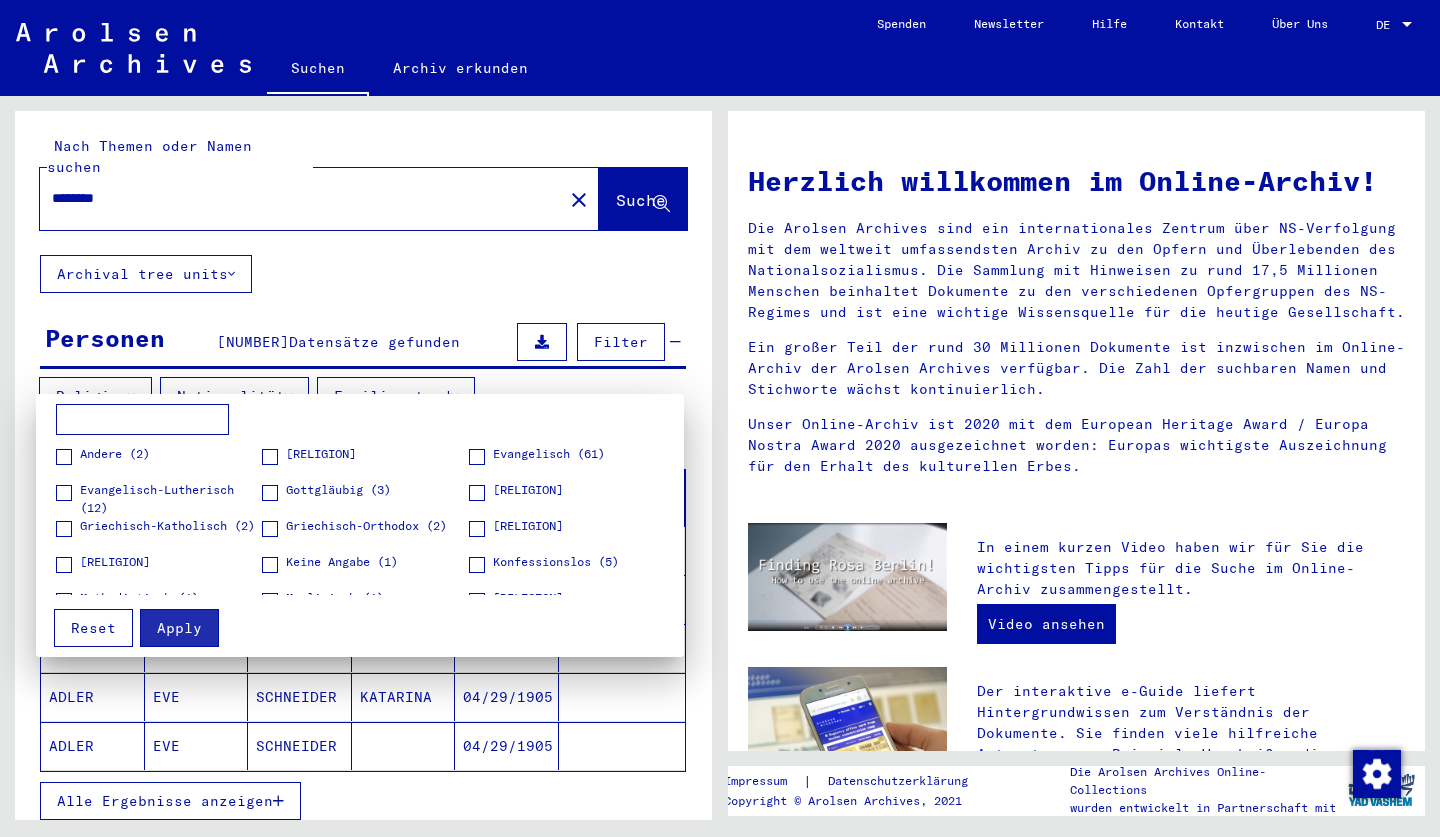 click at bounding box center (64, 493) 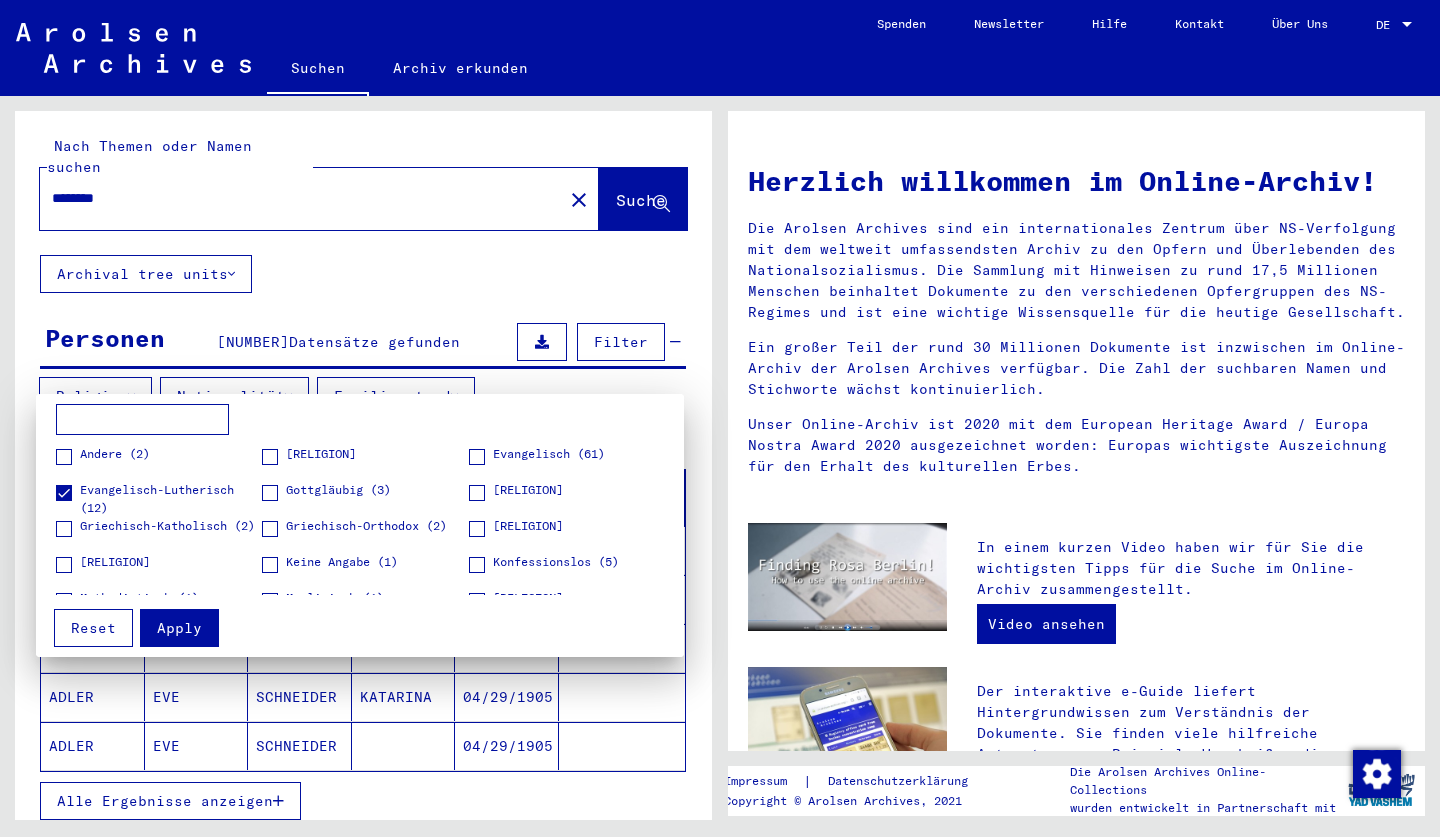 click at bounding box center (477, 457) 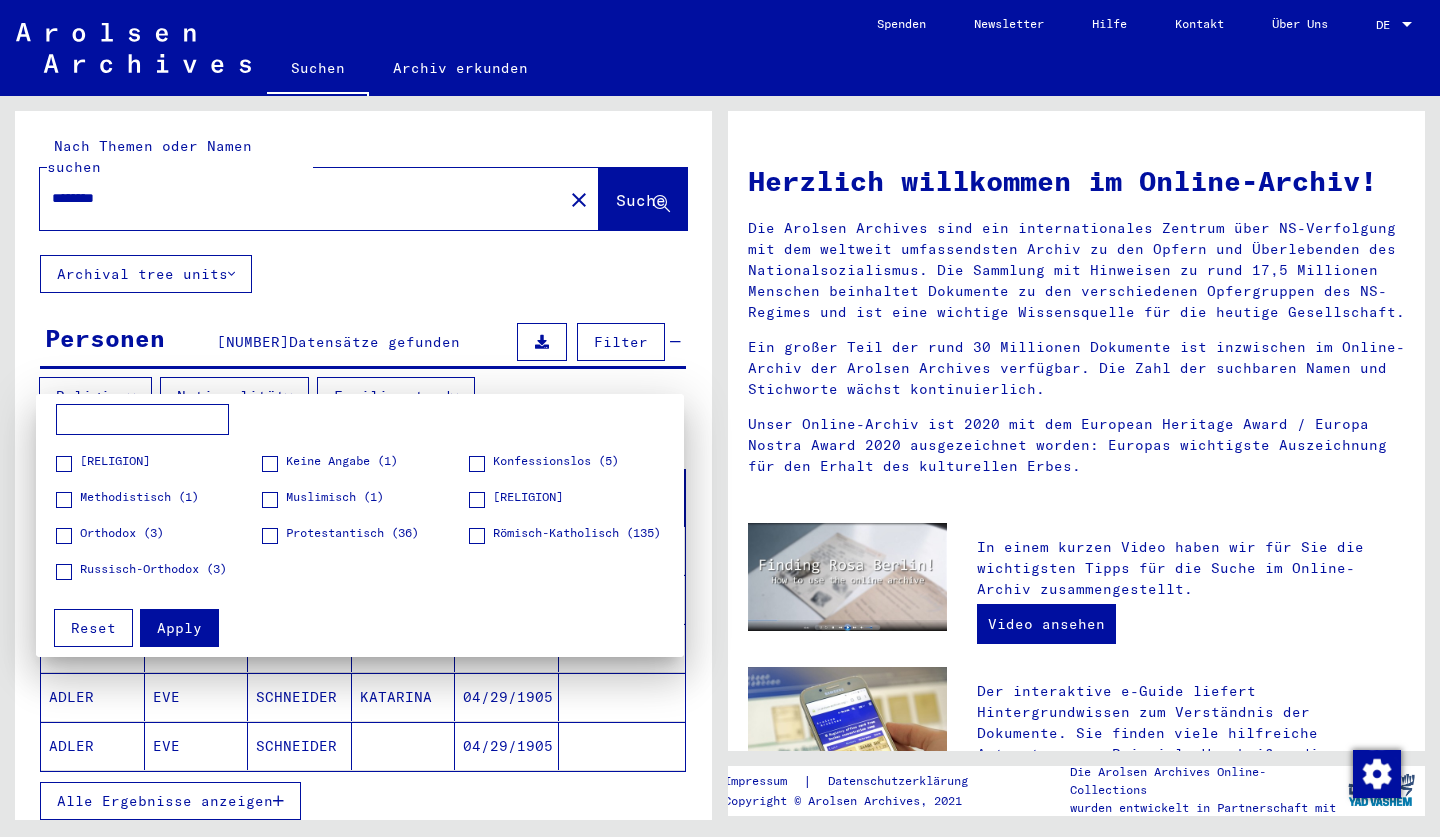 scroll, scrollTop: 101, scrollLeft: 0, axis: vertical 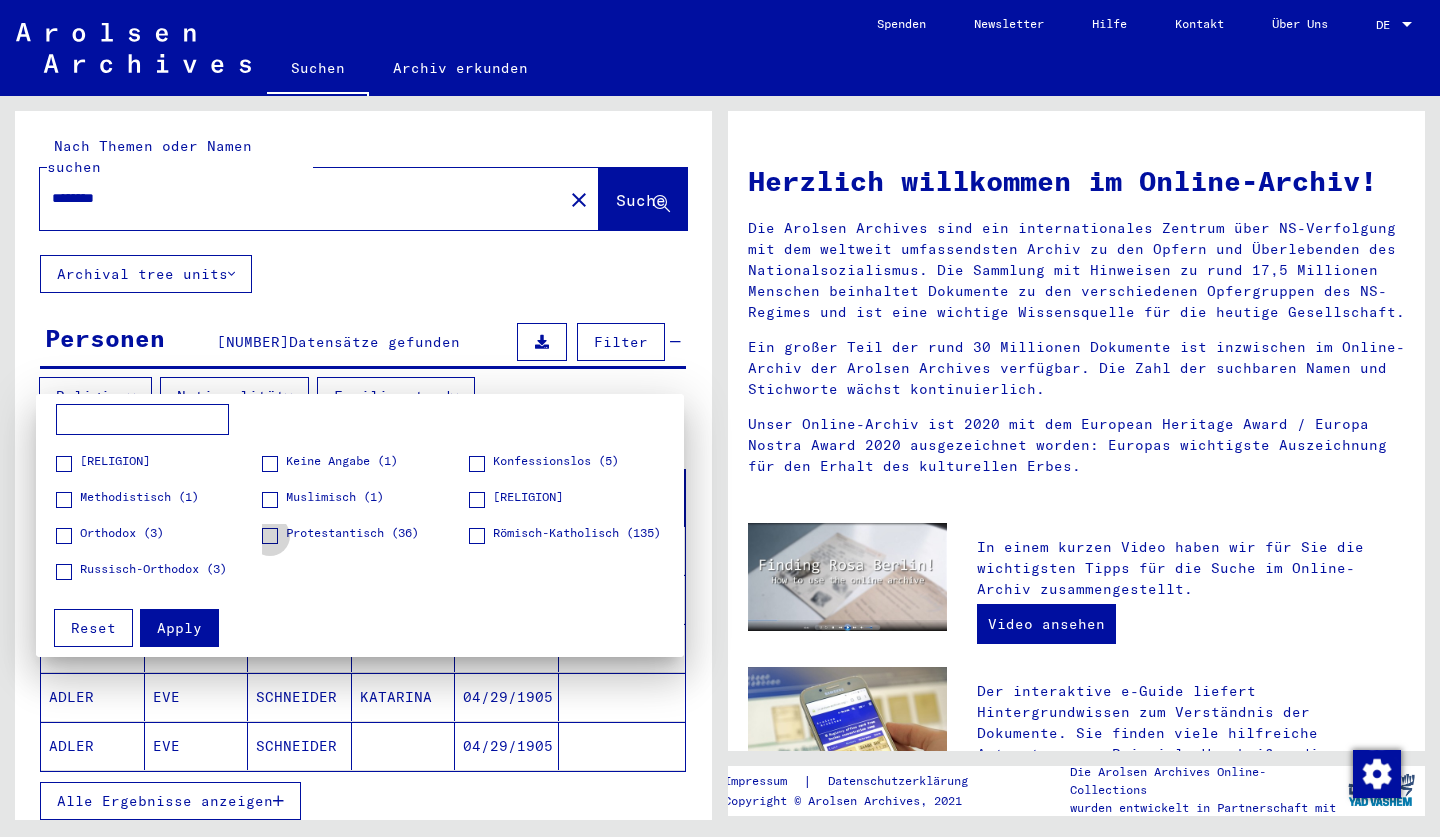 click at bounding box center (270, 536) 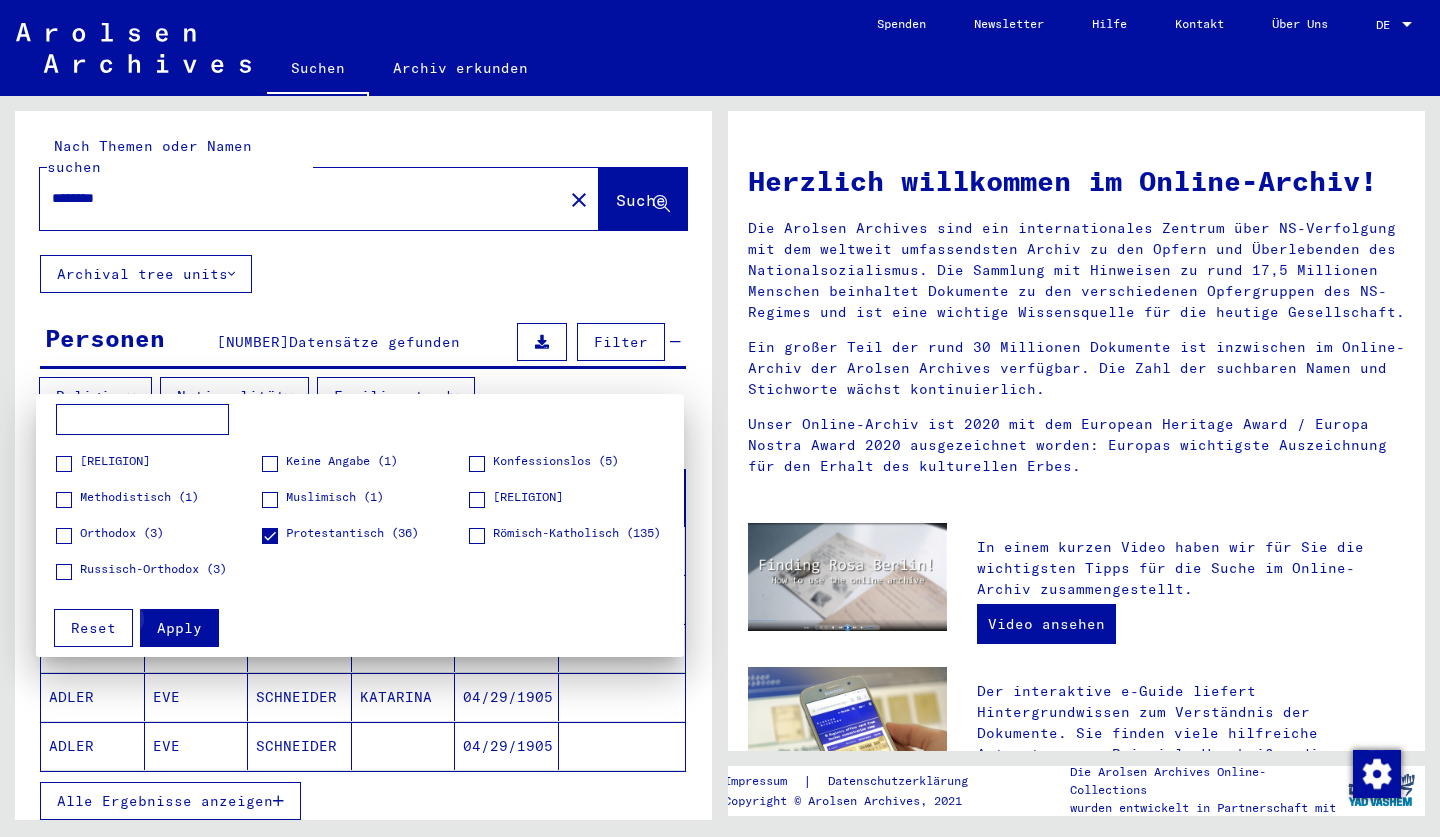 click on "Apply" at bounding box center [179, 628] 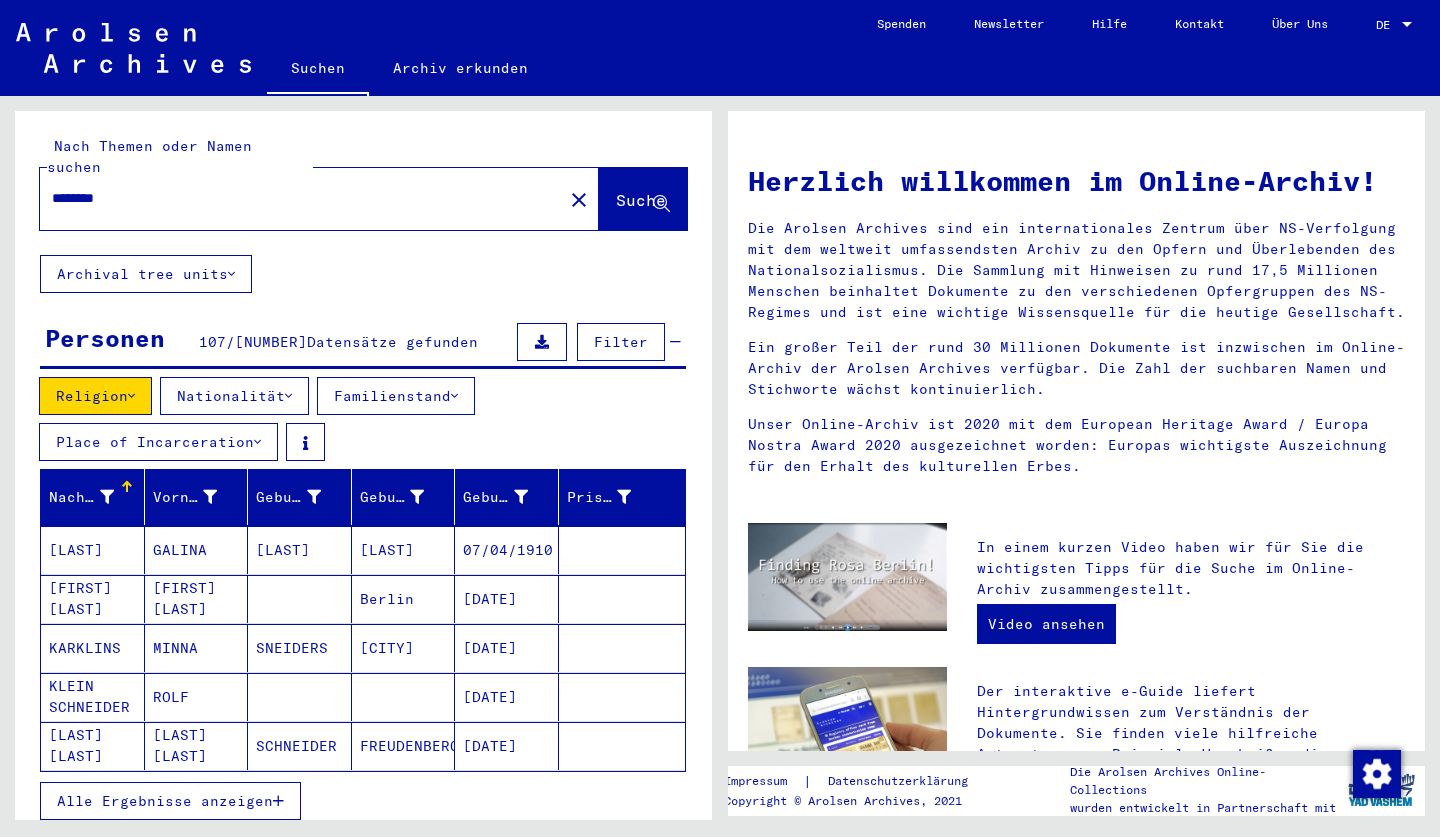 click on "Nationalität" at bounding box center [234, 396] 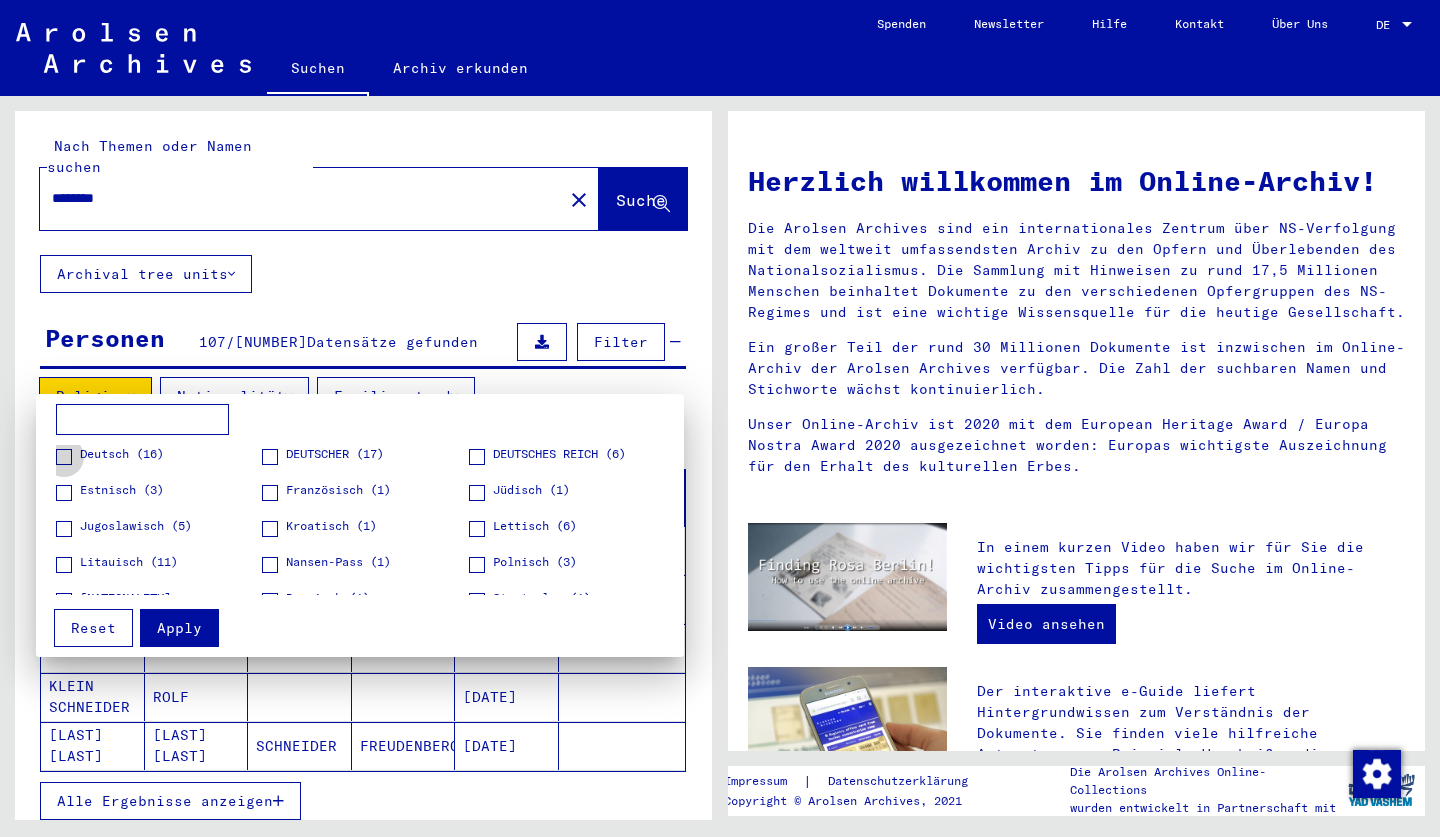 click at bounding box center [64, 457] 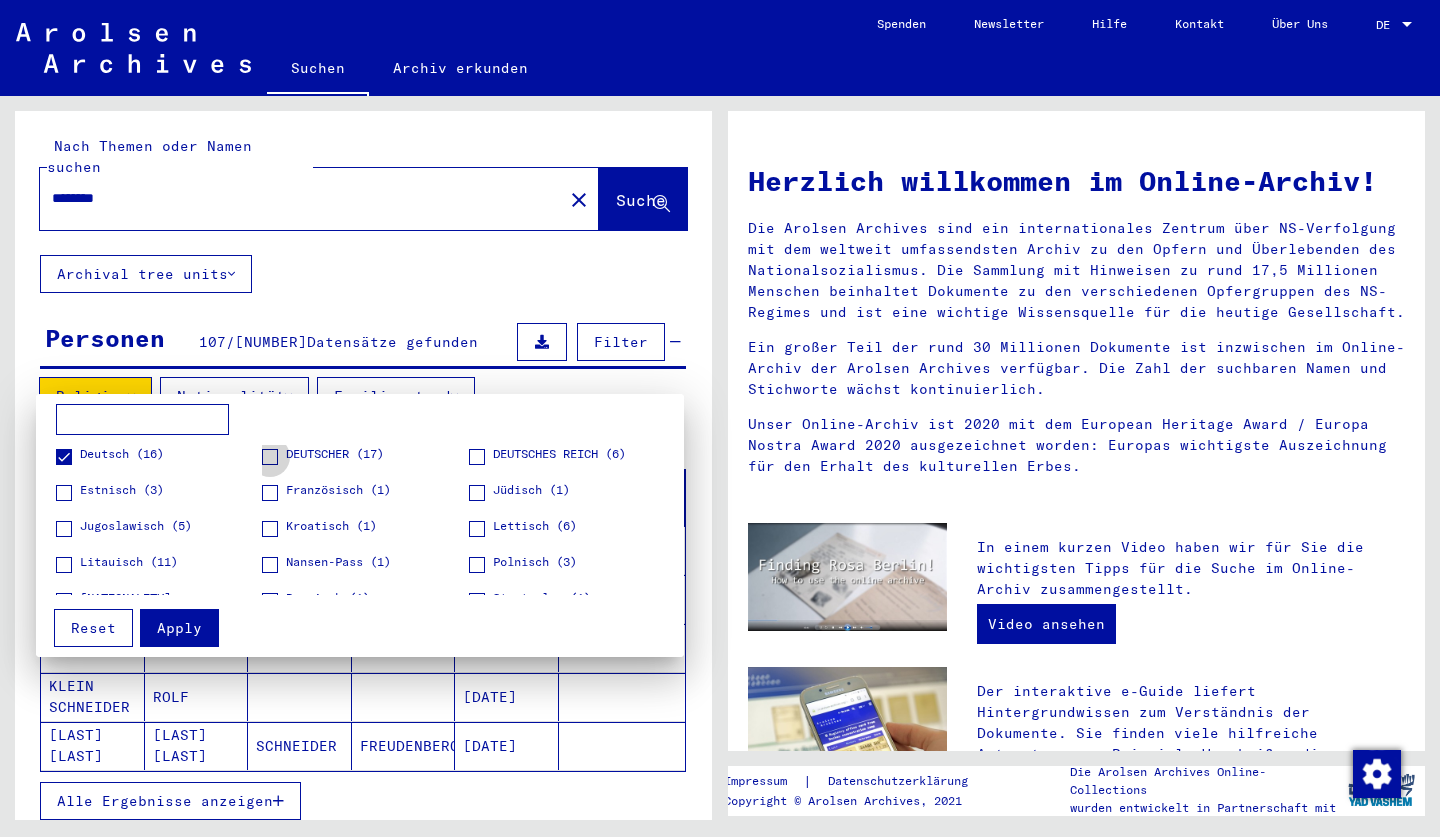 click at bounding box center [270, 457] 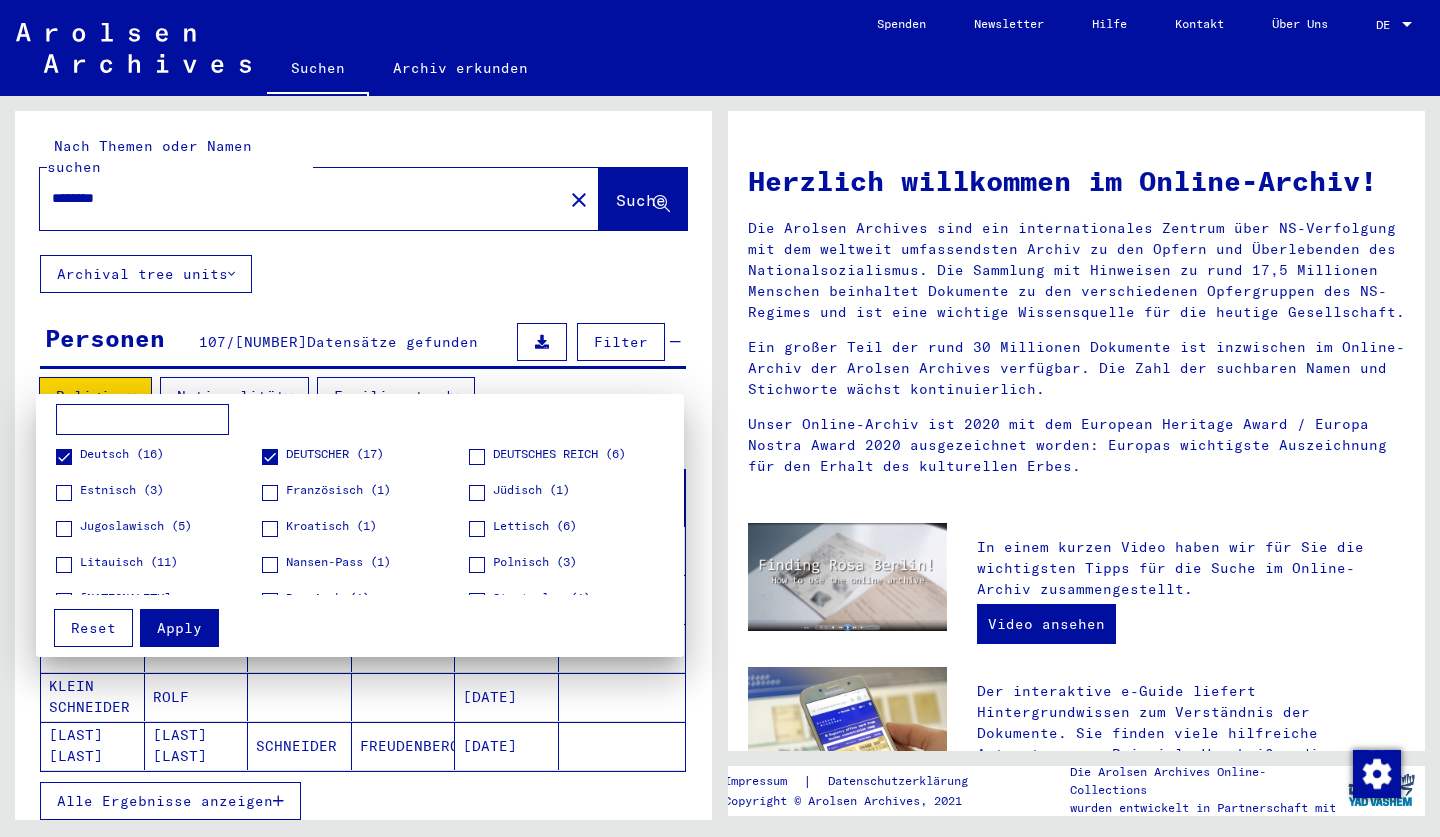 click at bounding box center (477, 457) 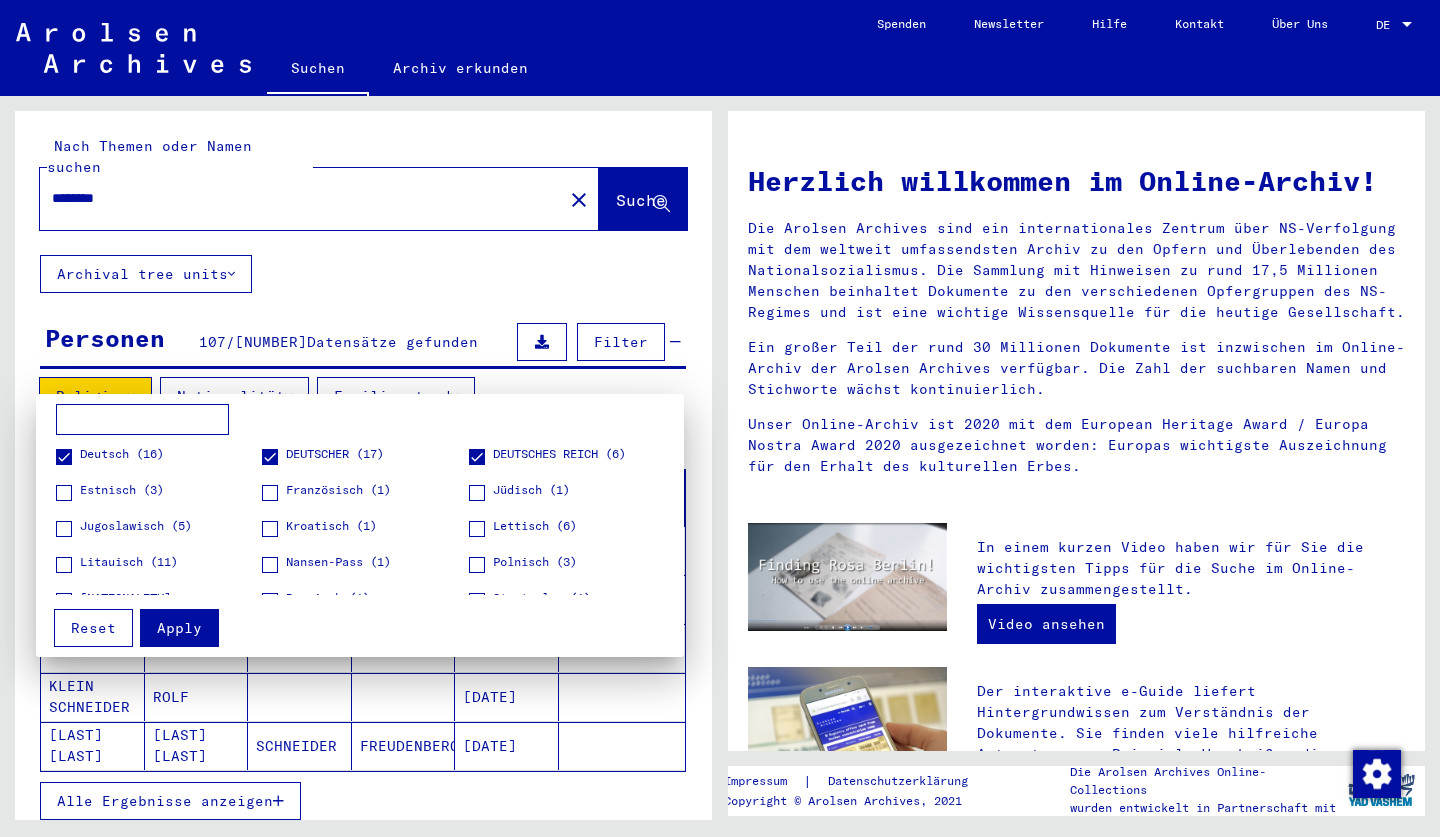 scroll, scrollTop: 0, scrollLeft: 0, axis: both 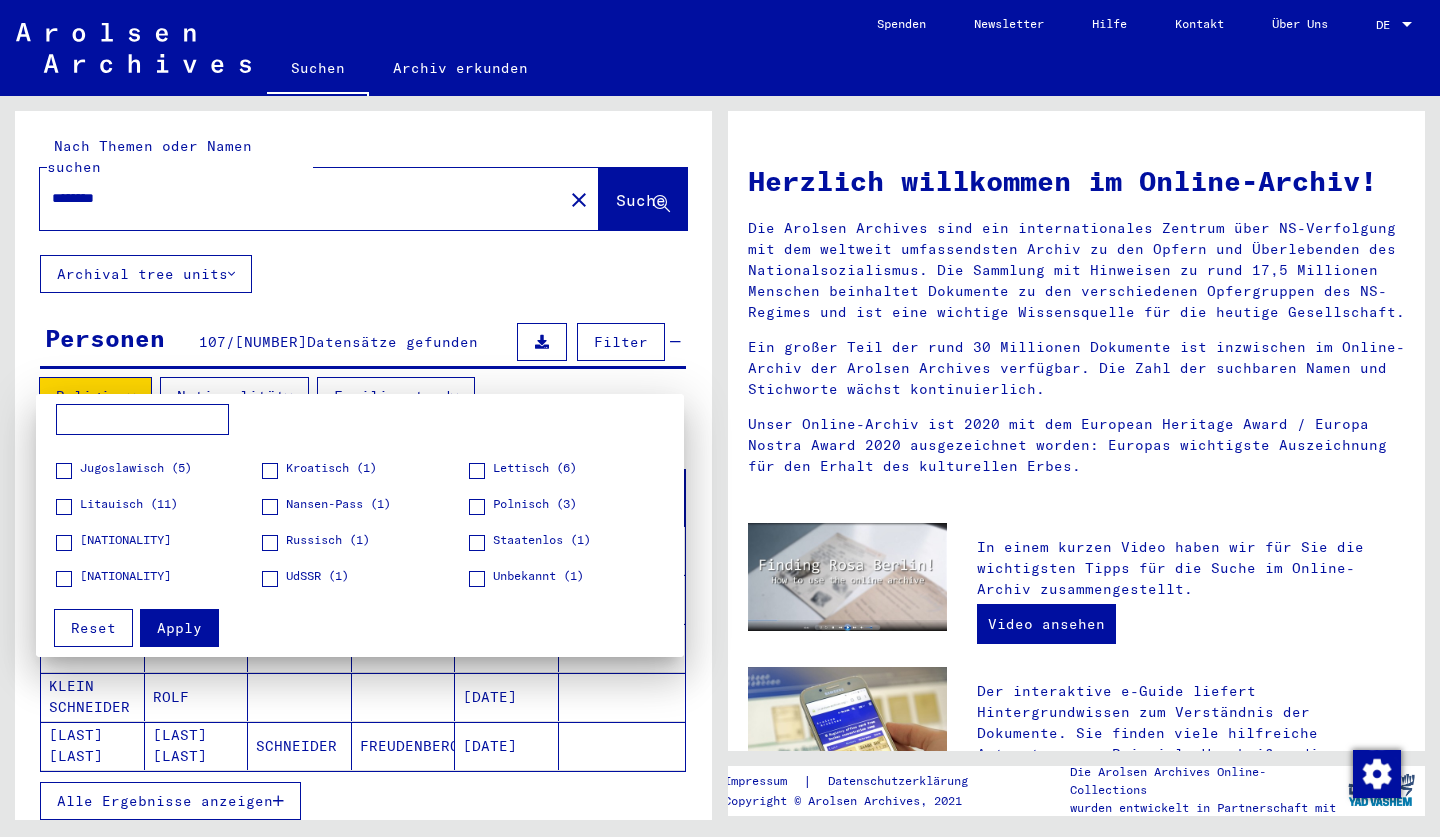 click at bounding box center (477, 471) 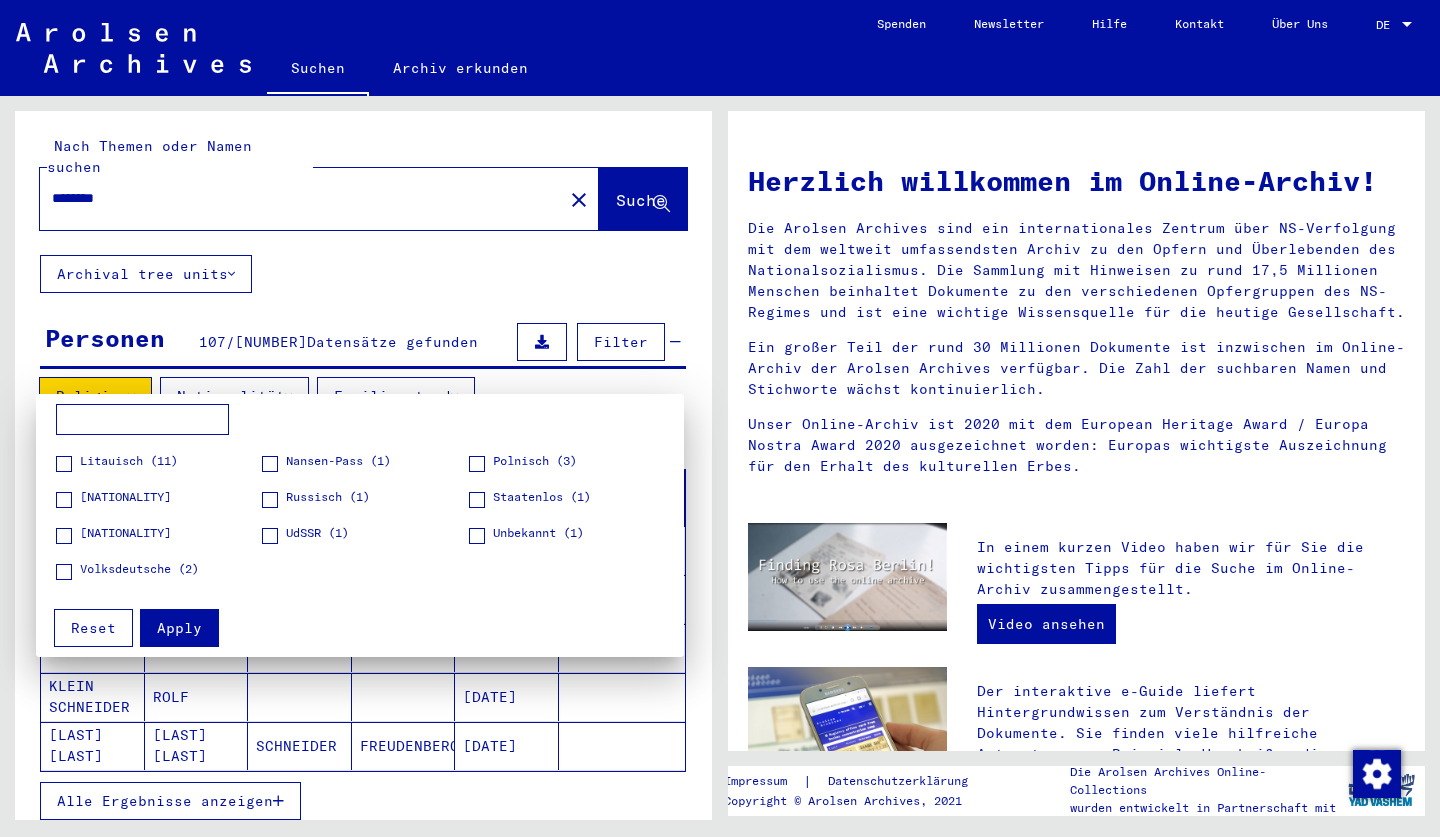 scroll, scrollTop: 101, scrollLeft: 0, axis: vertical 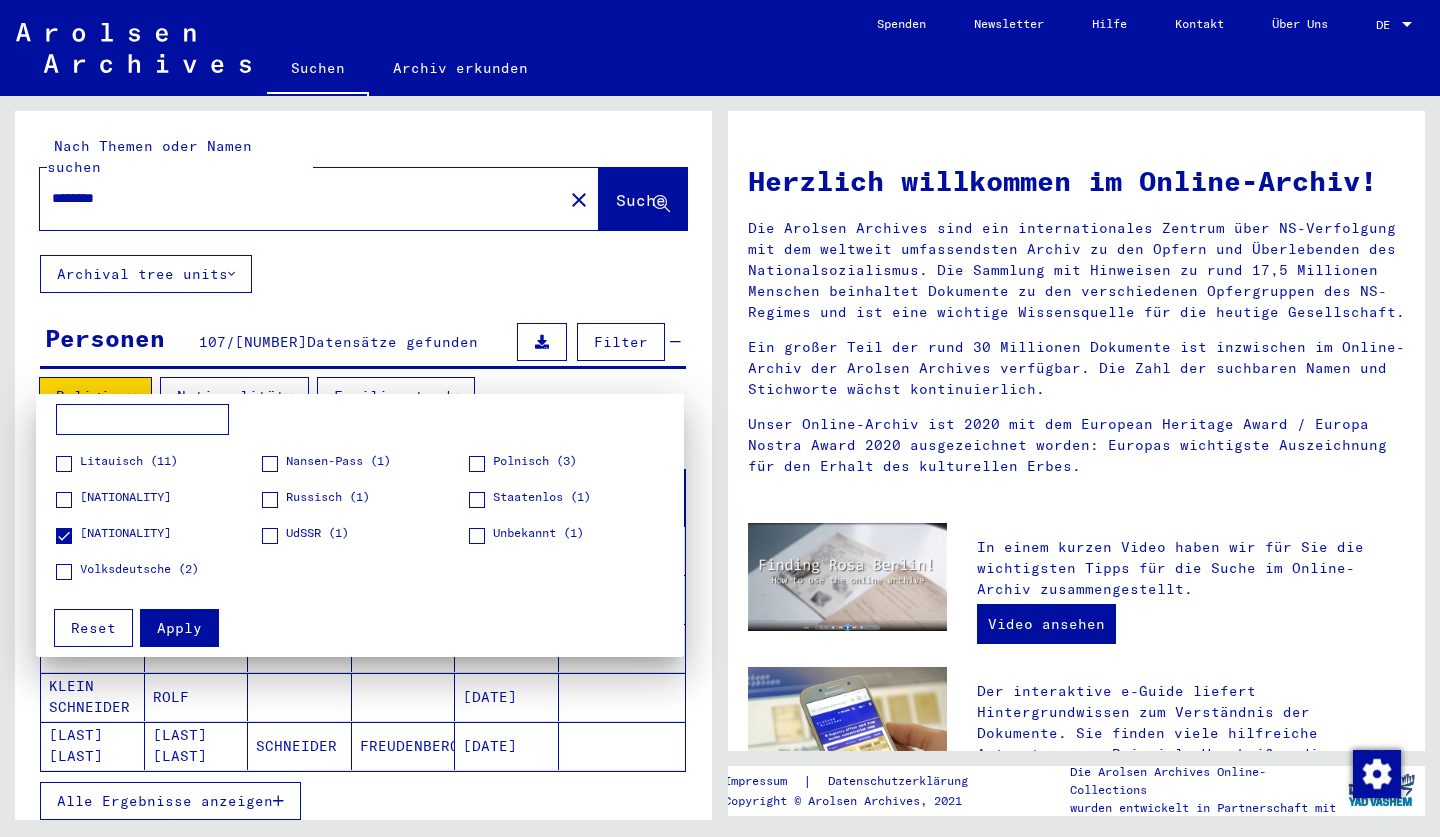 click on "Apply" at bounding box center [179, 628] 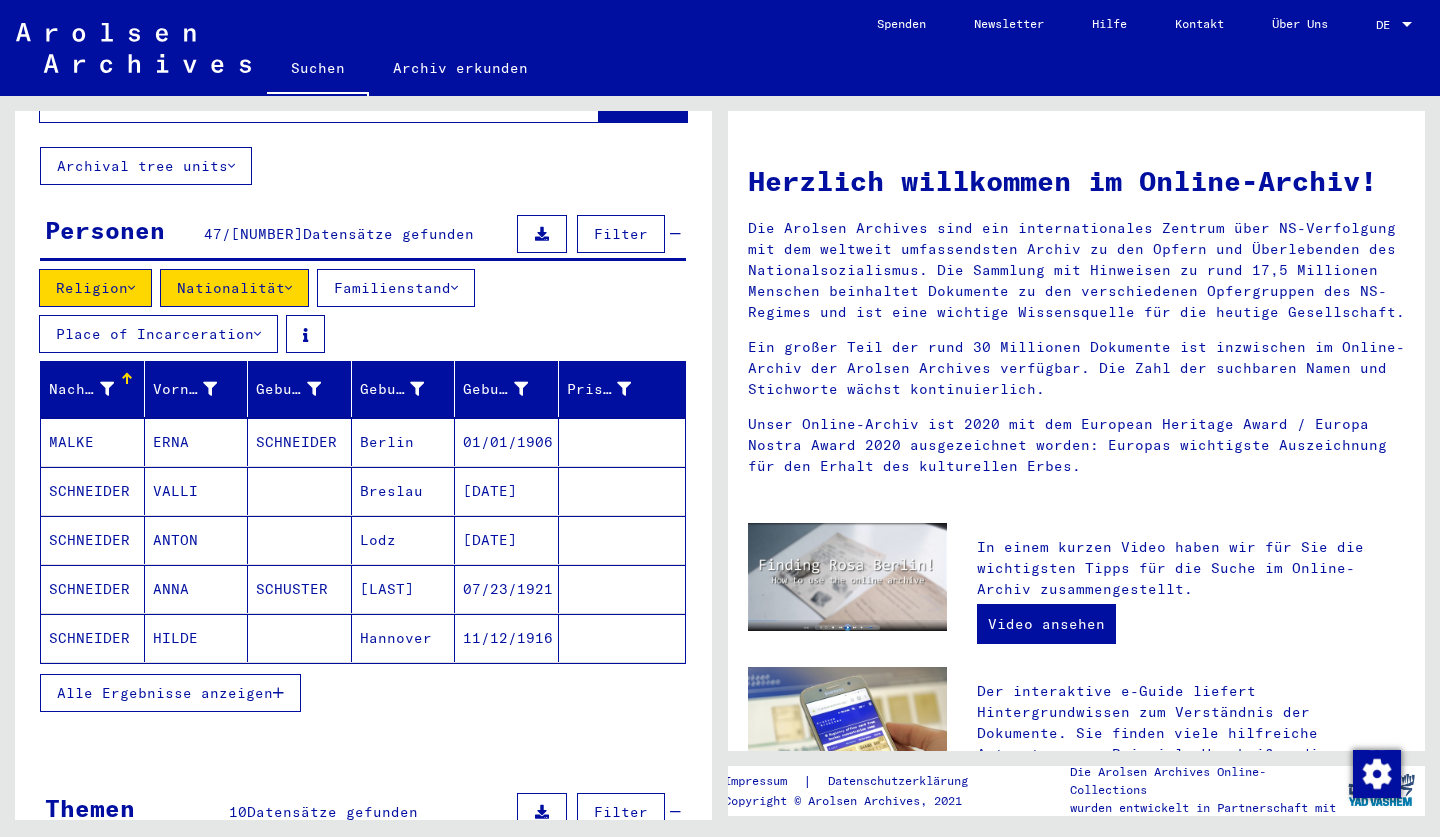 scroll, scrollTop: 136, scrollLeft: 0, axis: vertical 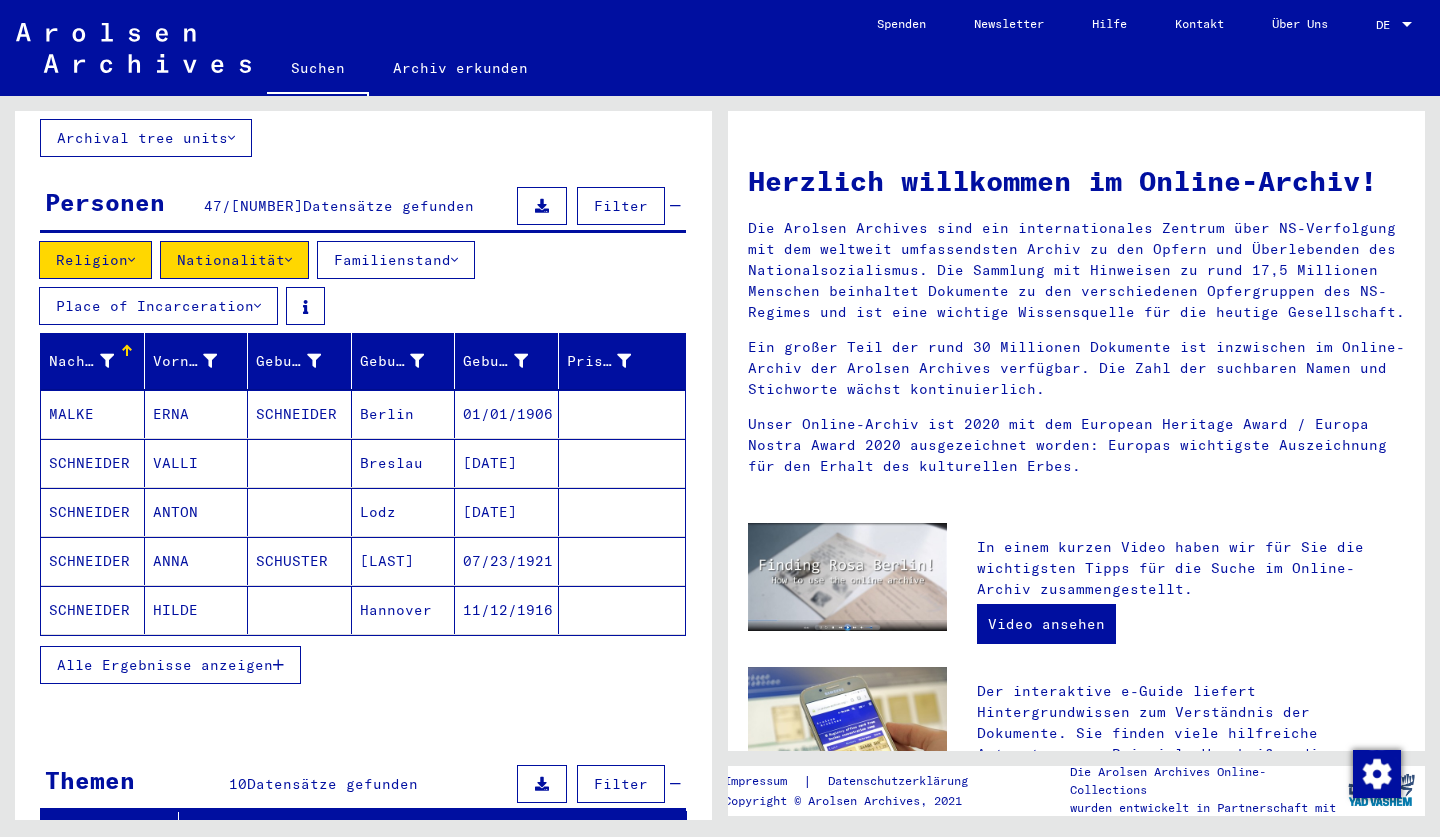 click on "Alle Ergebnisse anzeigen" at bounding box center [165, 665] 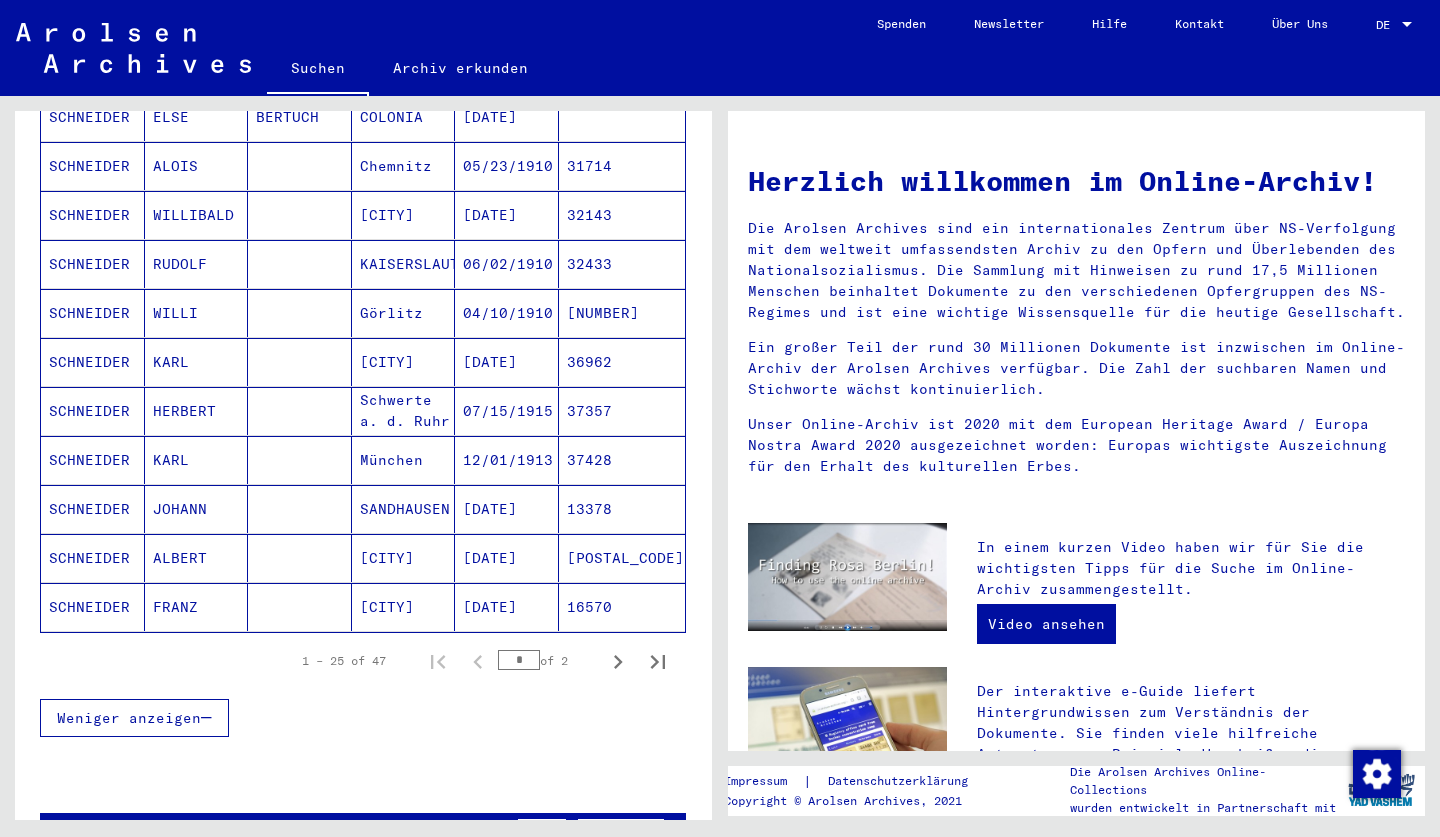 scroll, scrollTop: 1122, scrollLeft: 0, axis: vertical 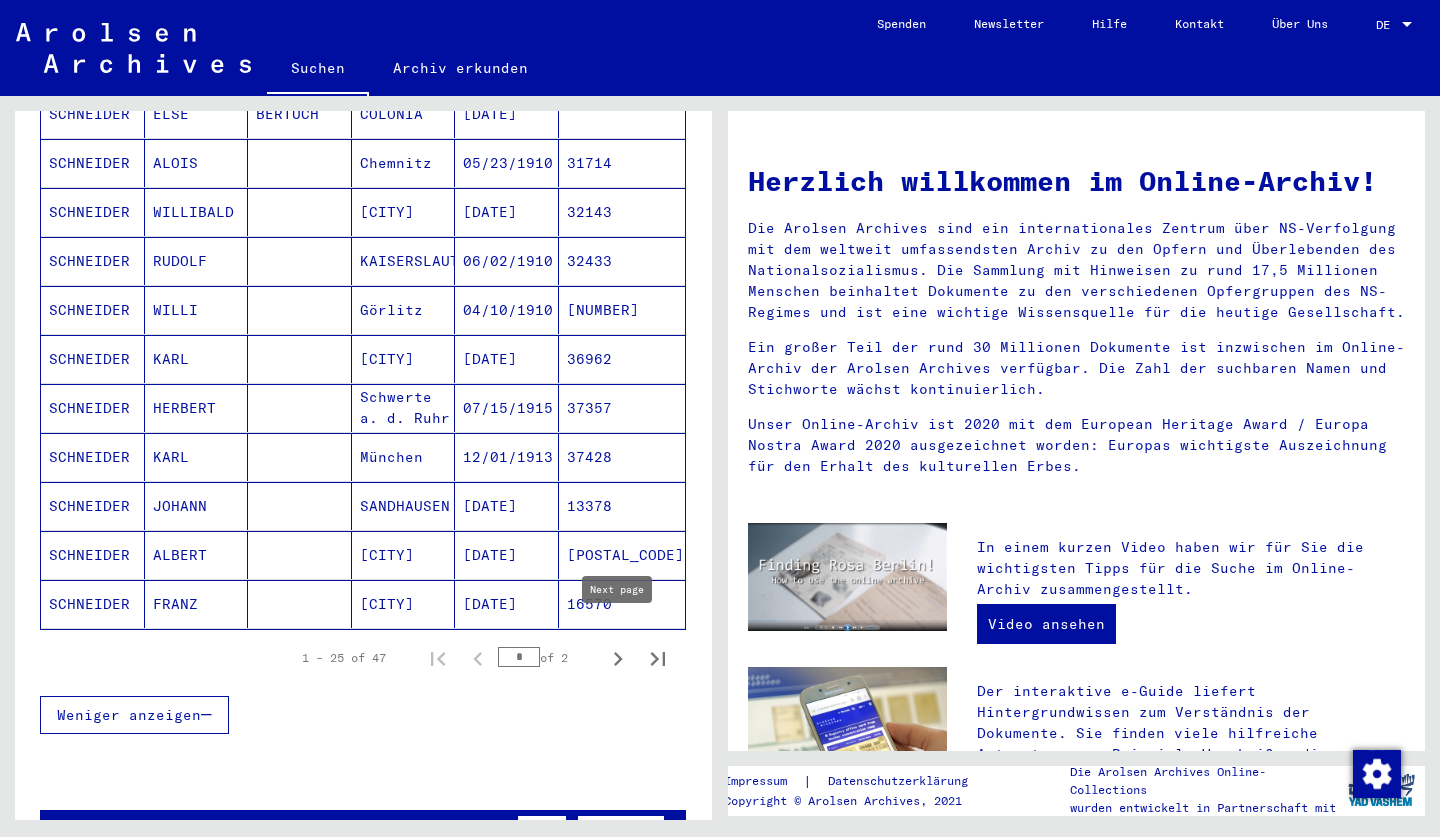 click 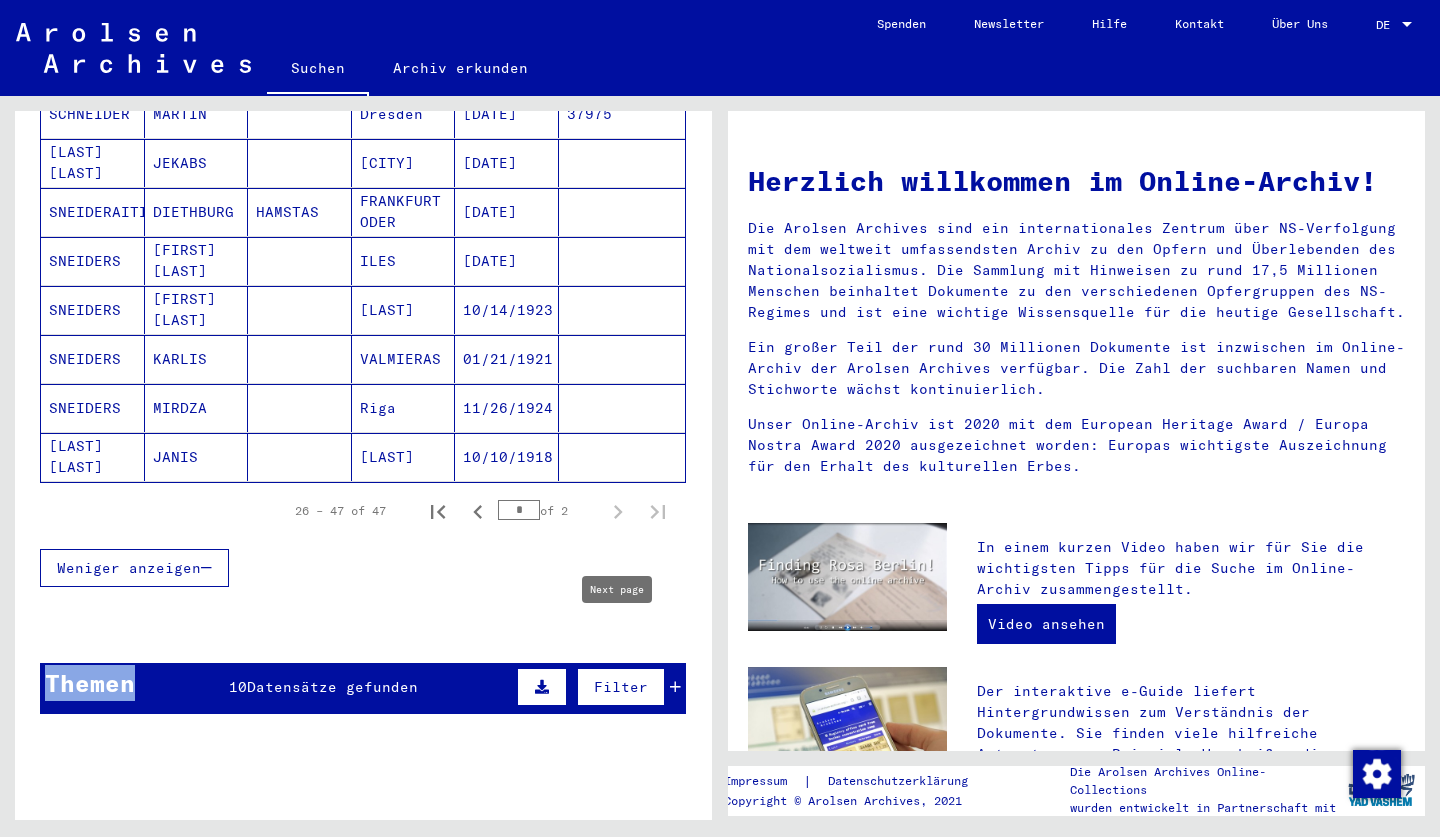 click on "Nach Themen oder Namen suchen ******** close  Suche   Archival tree units  Personen 47  /  18326  Datensätze gefunden  Filter   Religion   Nationalität   Familienstand   Place of Incarceration   Nachname   Vorname   Geburtsname   Geburts​   Geburtsdatum   Prisoner #   [LAST]   [FIRST]      [CITY]   [DATE]   16641   [LAST]   [FIRST]      [CITY]   [DATE]   17600   [LAST]   [FIRST]      [CITY]   [DATE]   18123   [LAST]   [FIRST]      [CITY]   [DATE]   19253   [LAST]   [FIRST]      [CITY]   [DATE]   21626   [LAST]   [FIRST]      [CITY]   [DATE]   23004   [LAST]   [FIRST]      [CITY]   [DATE]   23756   [LAST]   [FIRST]      [CITY]   [DATE]   23828   [LAST]   [FIRST]      [CITY]   [DATE]   27787   [LAST]   [FIRST]      [CITY]   [DATE]   27887   [LAST]   [FIRST]      [CITY]   [DATE]   27916   [LAST]   [FIRST]      [CITY]   [DATE]   28645   [LAST]   [FIRST]      [CITY]     *" 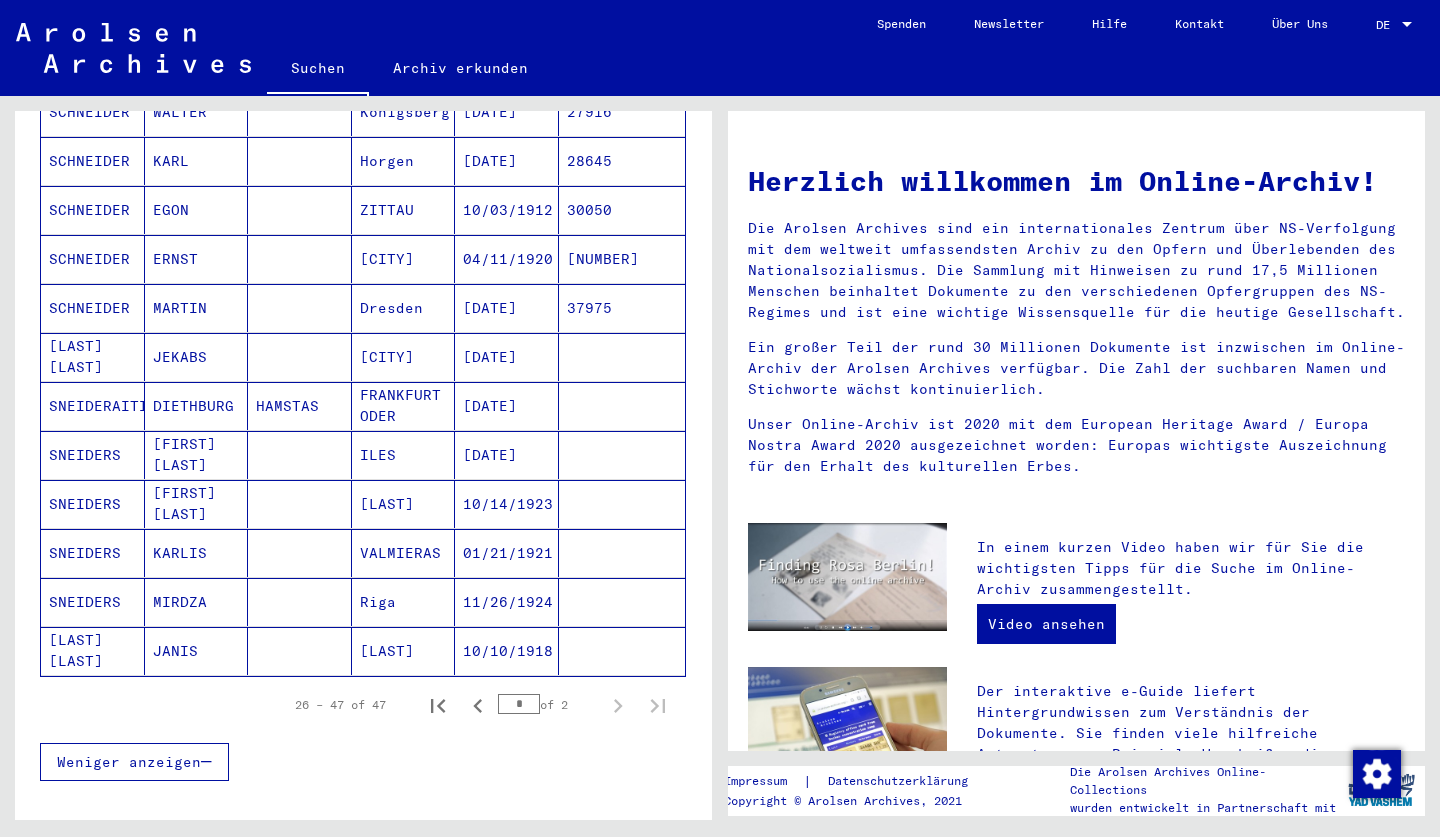scroll, scrollTop: 935, scrollLeft: 0, axis: vertical 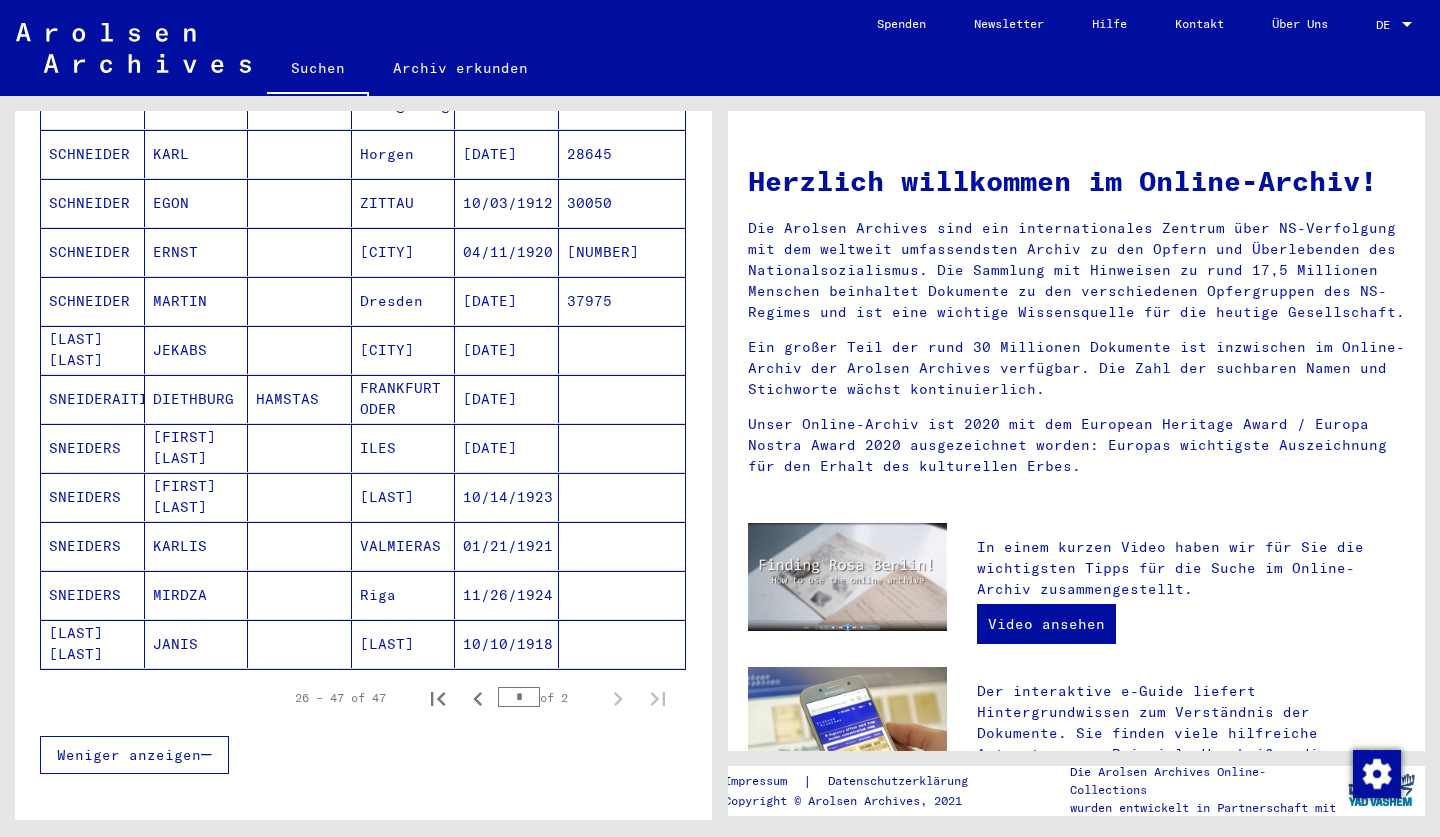 click on "SNEIDERS" at bounding box center (93, 595) 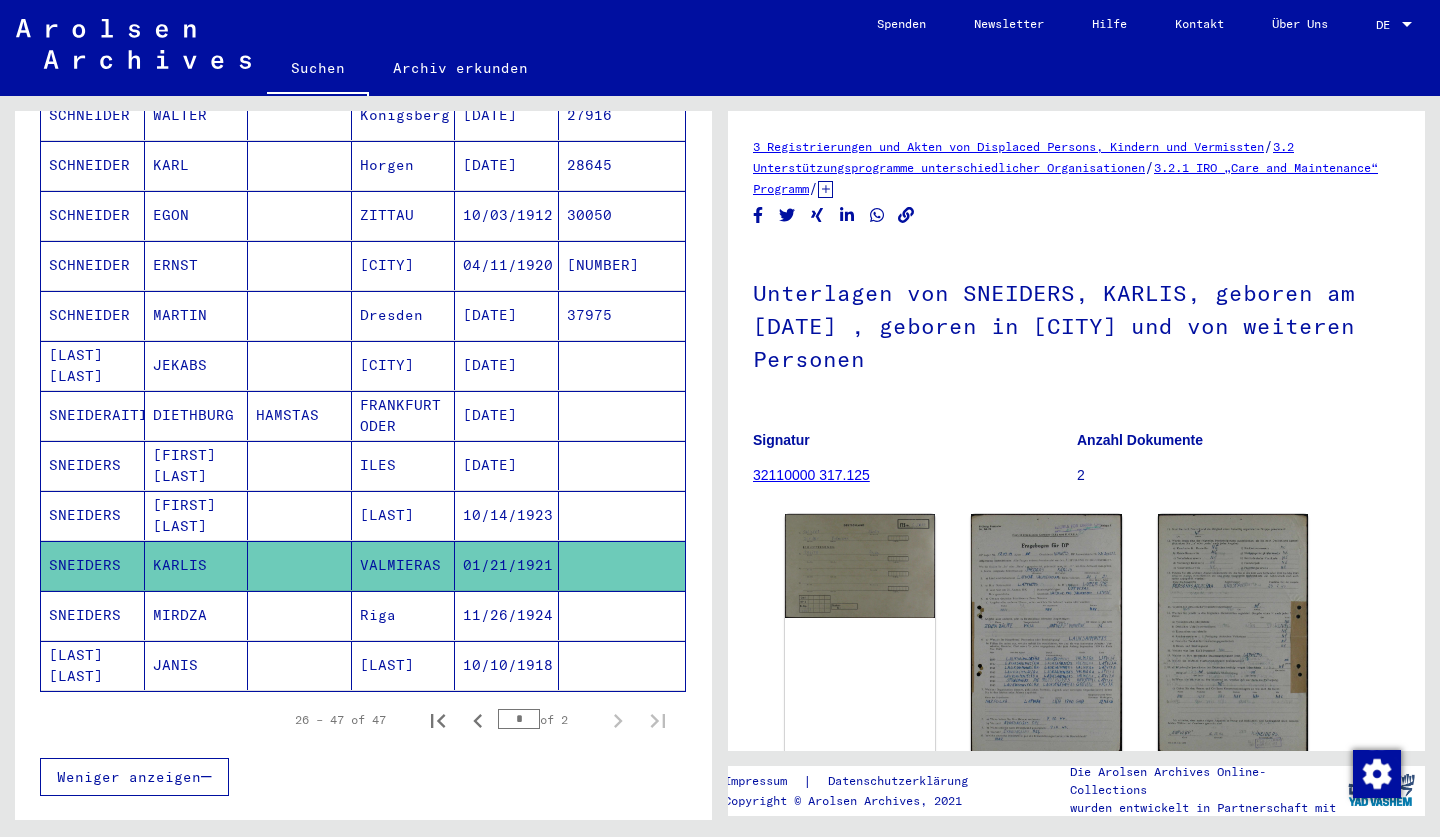 scroll, scrollTop: 0, scrollLeft: 0, axis: both 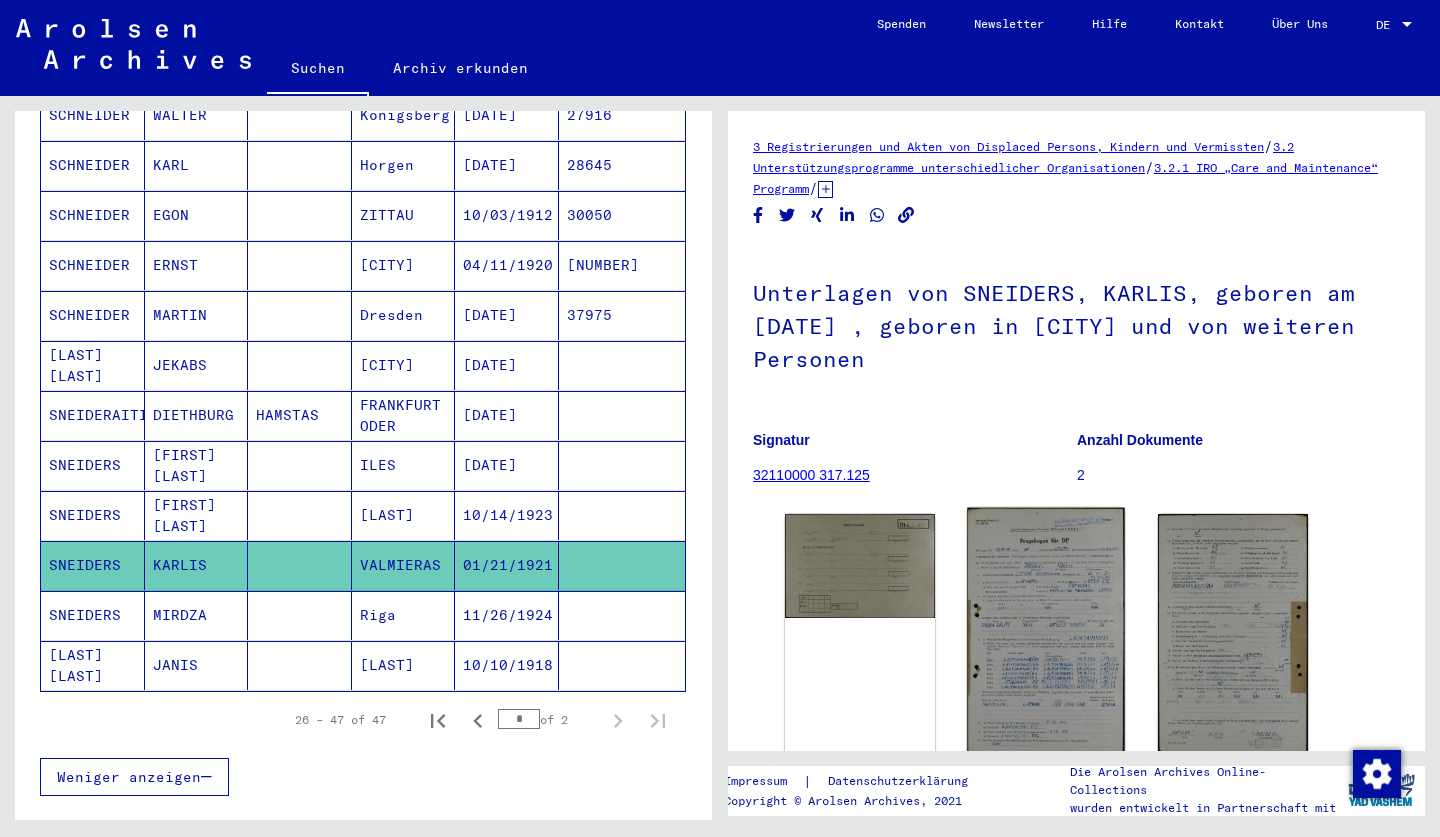 click 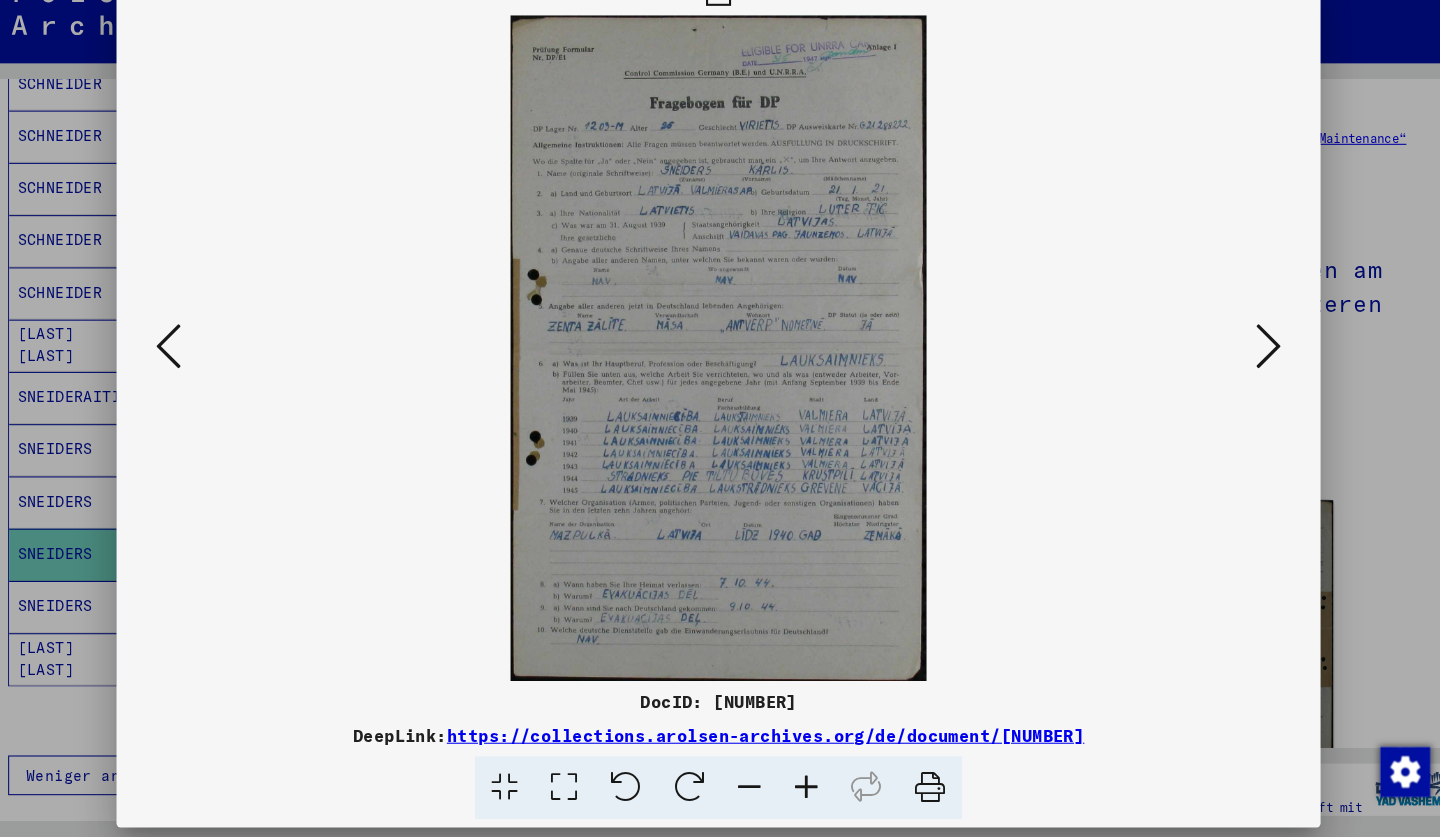 click at bounding box center (1246, 367) 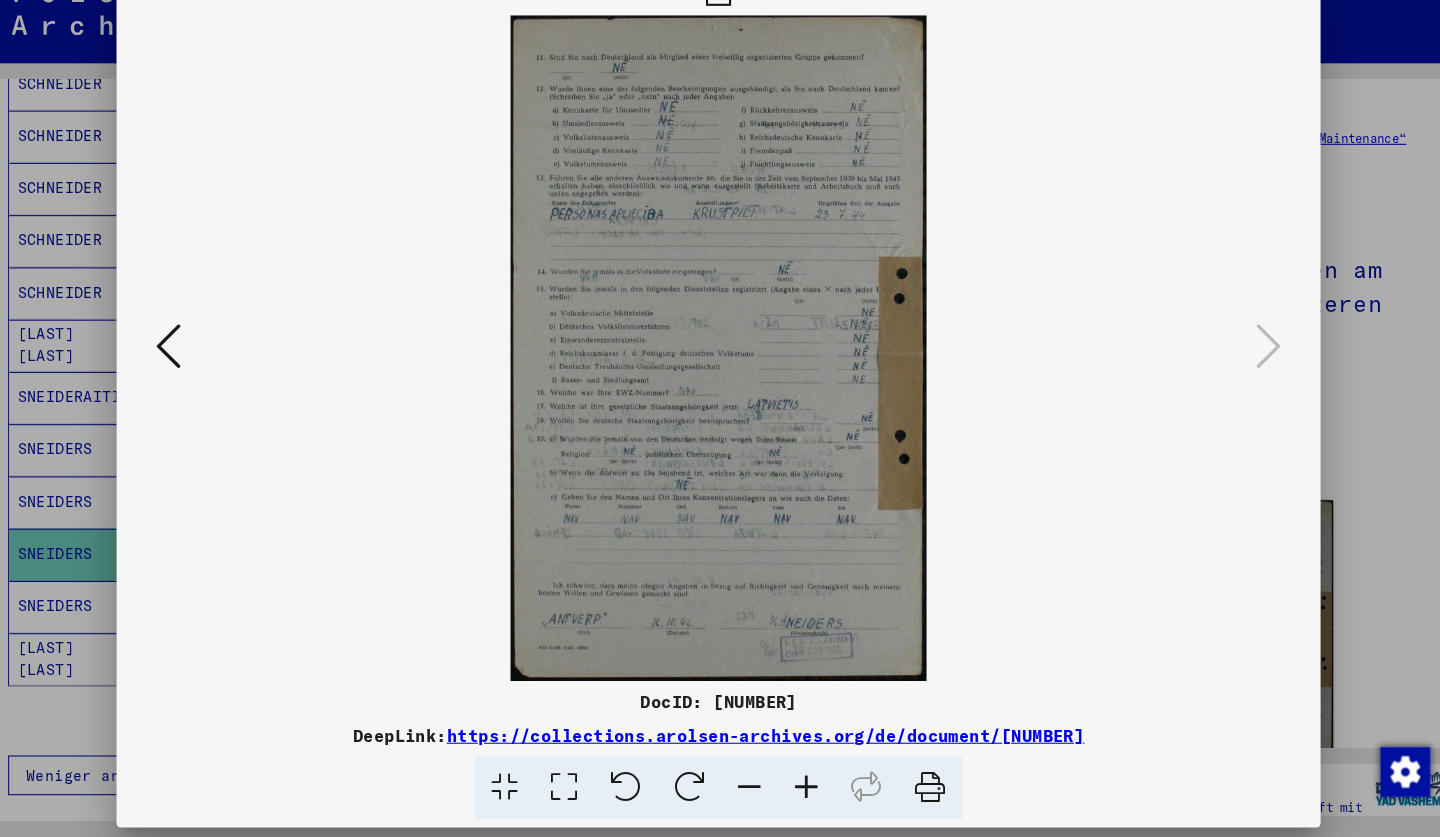 click at bounding box center [1246, 367] 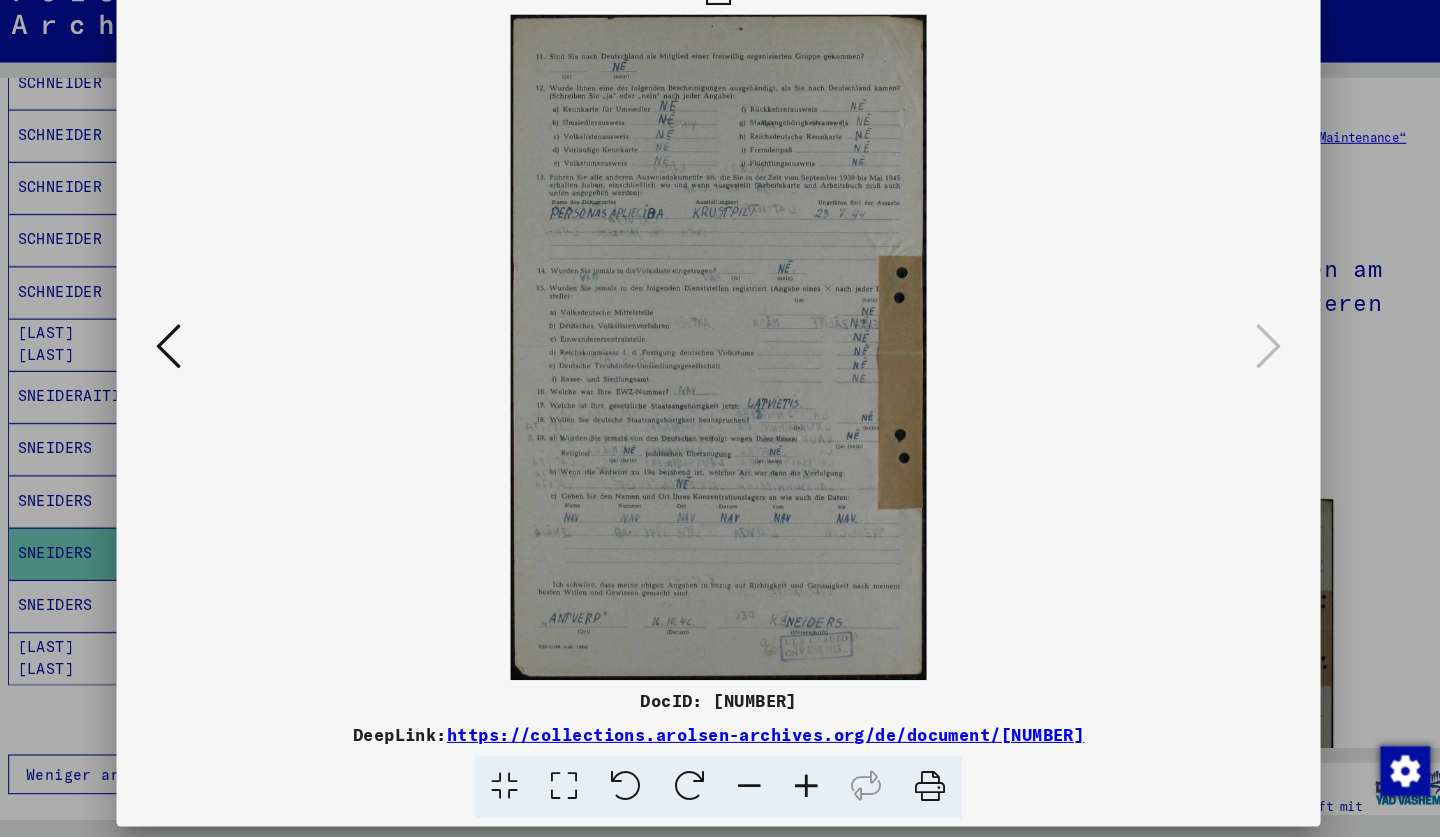 scroll, scrollTop: 0, scrollLeft: 0, axis: both 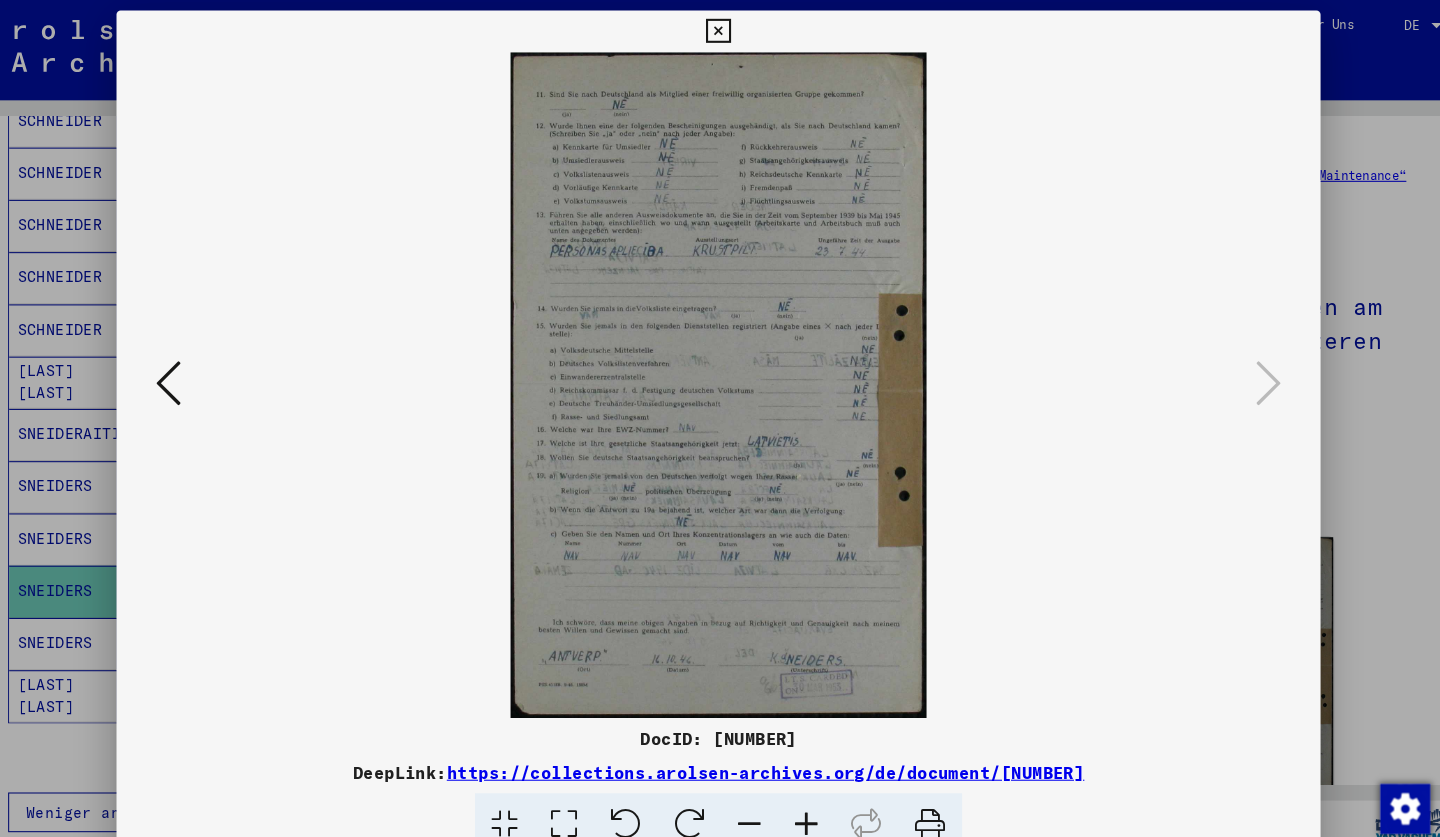 click at bounding box center [194, 367] 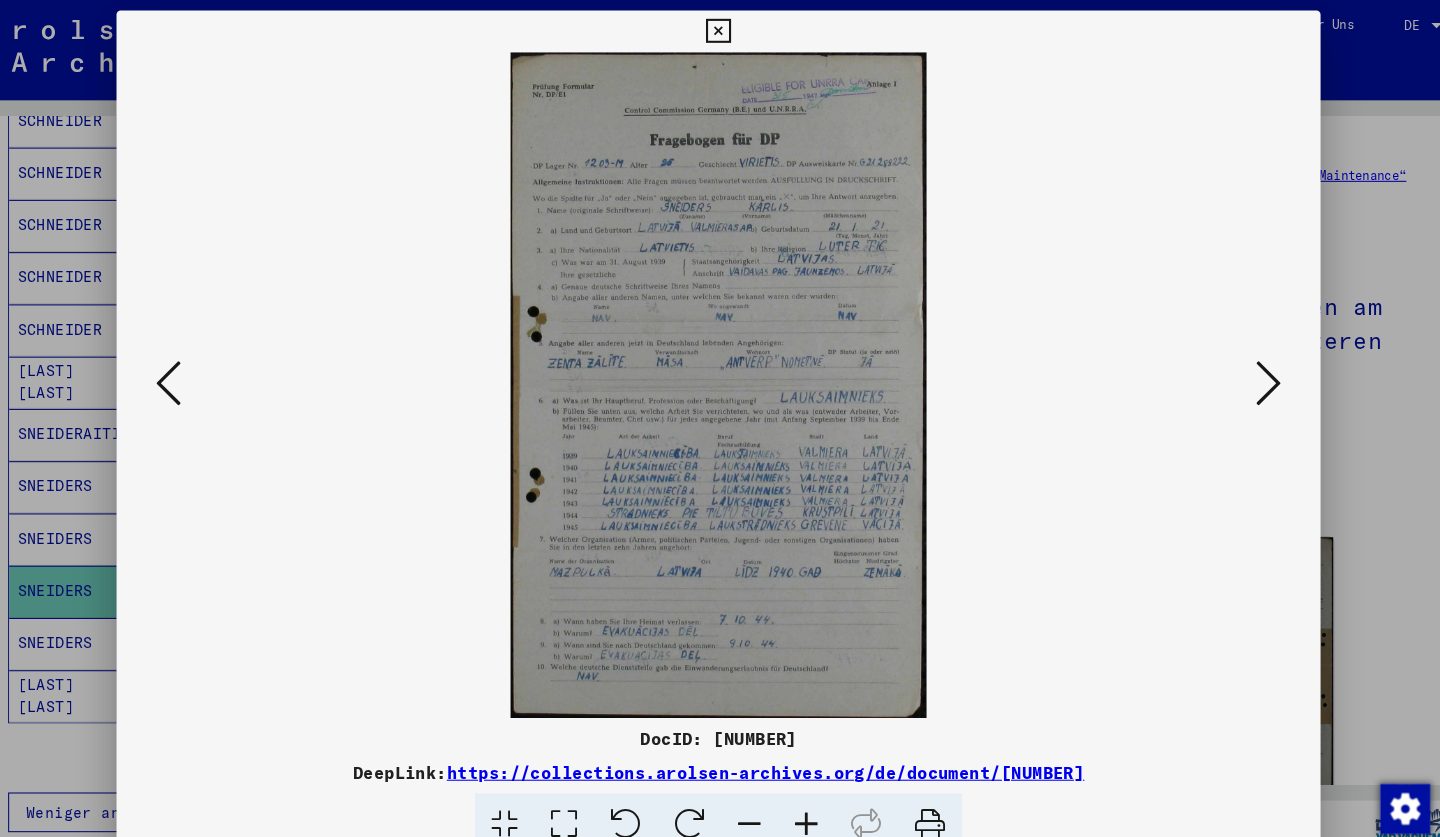 click at bounding box center [194, 367] 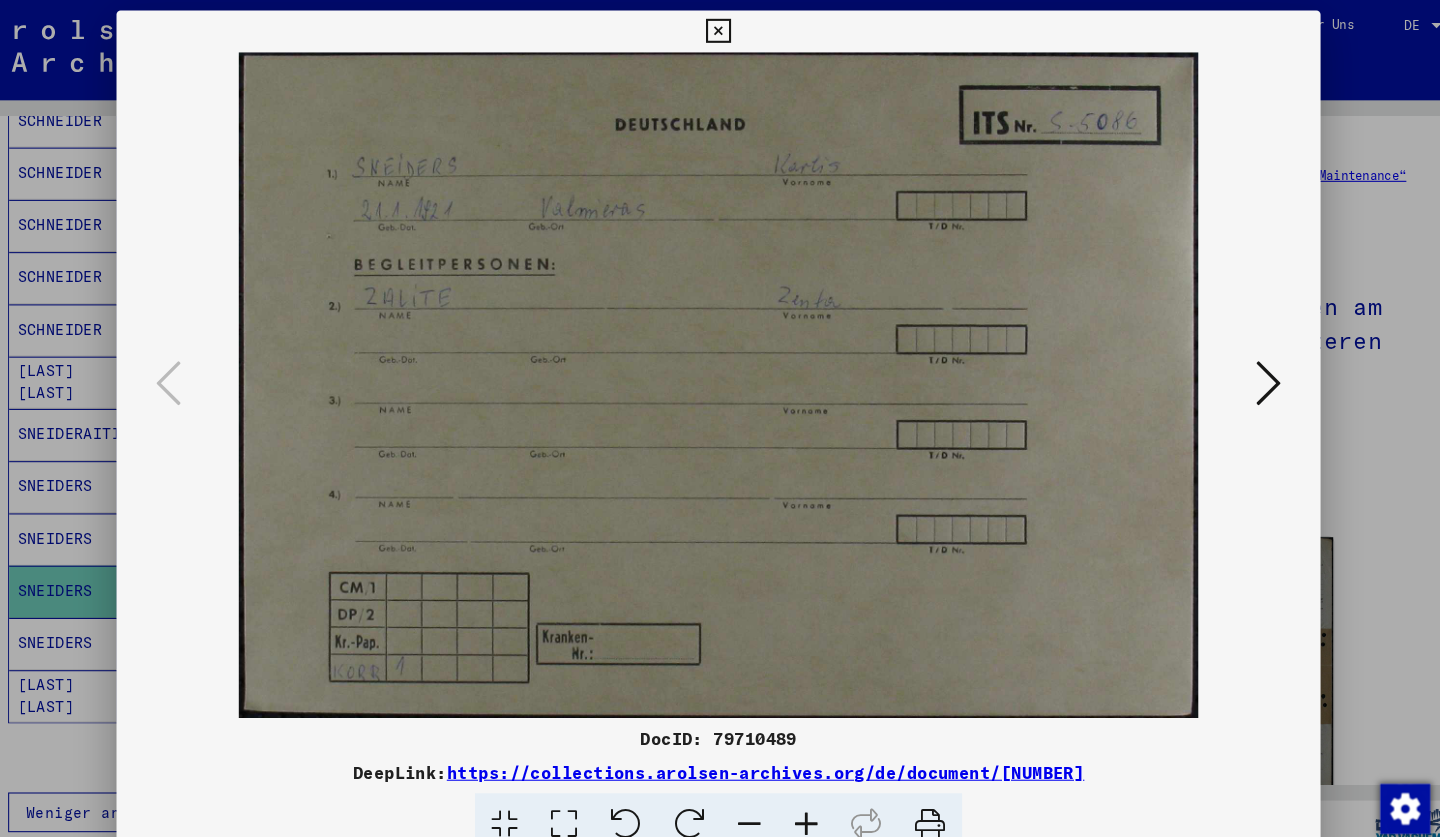 click at bounding box center (719, 30) 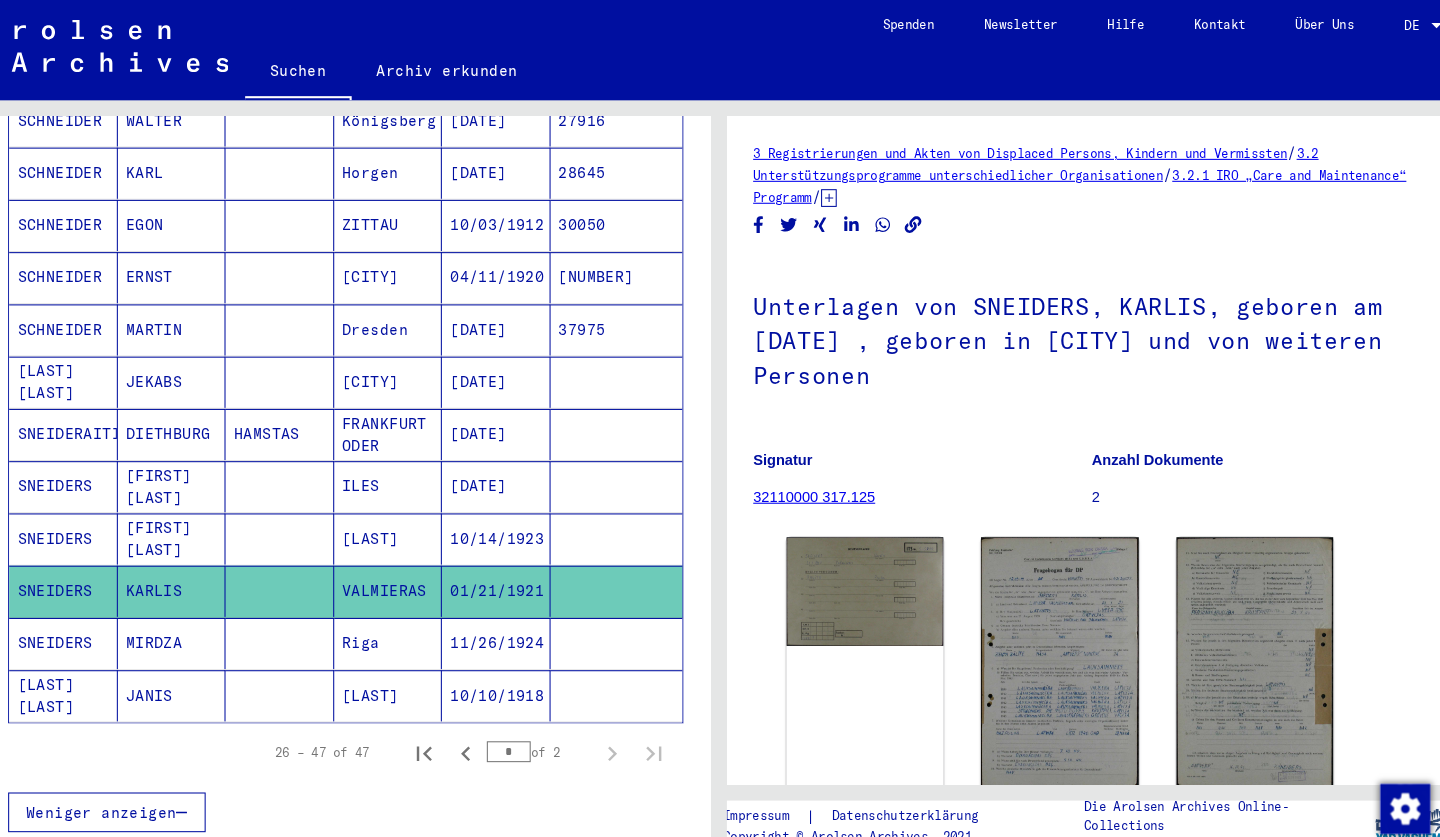 click on "SNEIDERS" at bounding box center [93, 665] 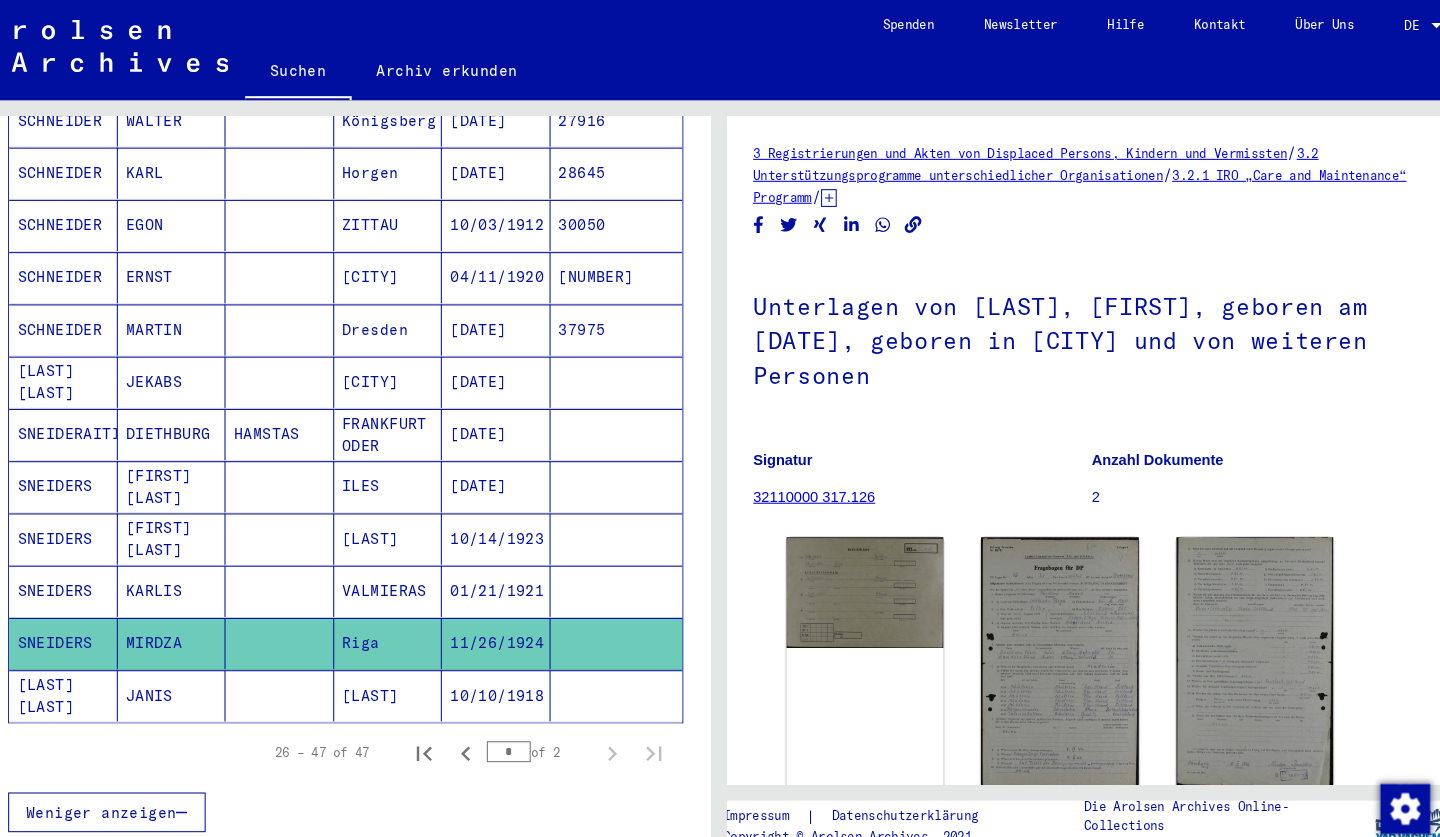 scroll, scrollTop: 0, scrollLeft: 0, axis: both 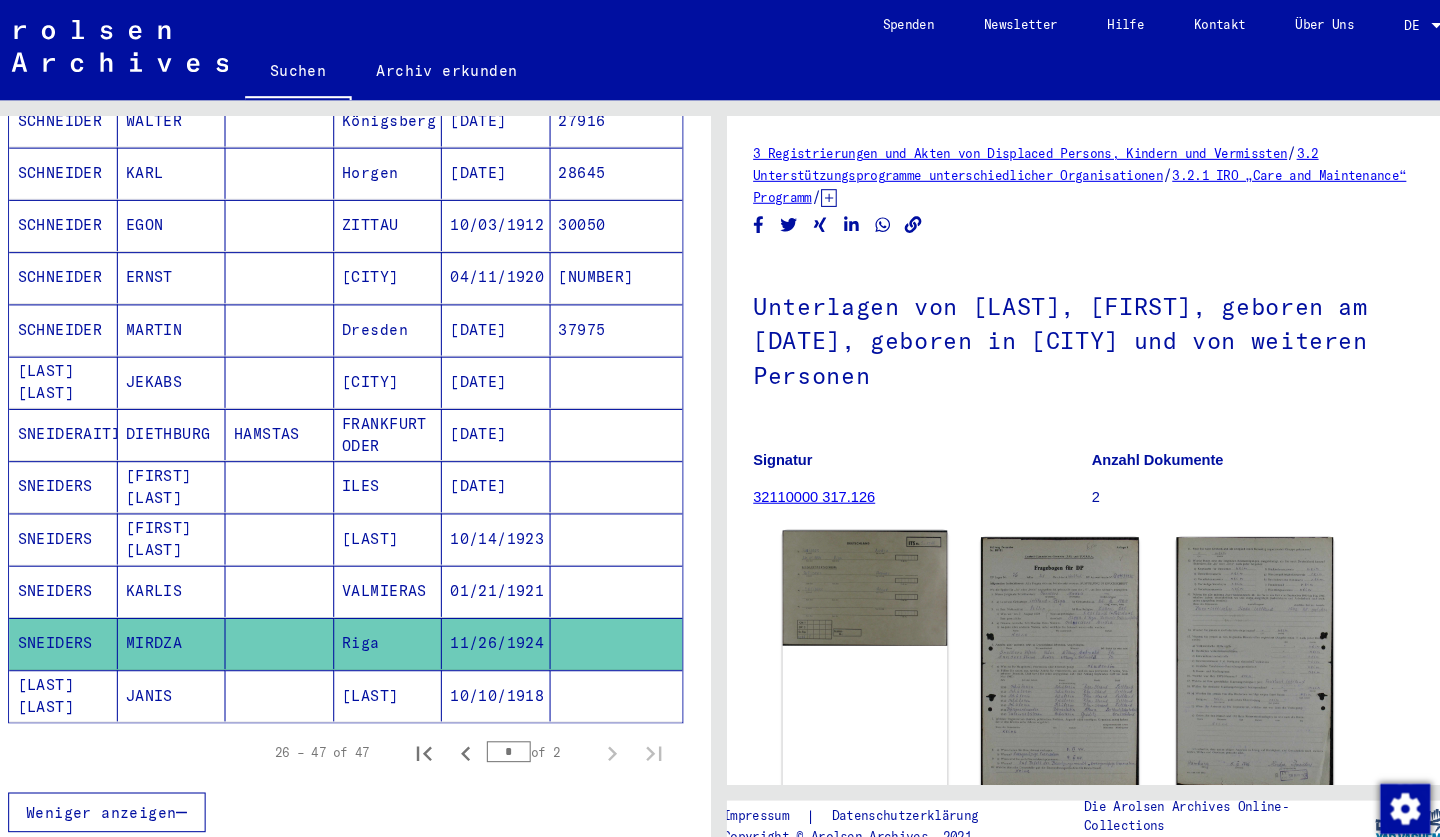 click 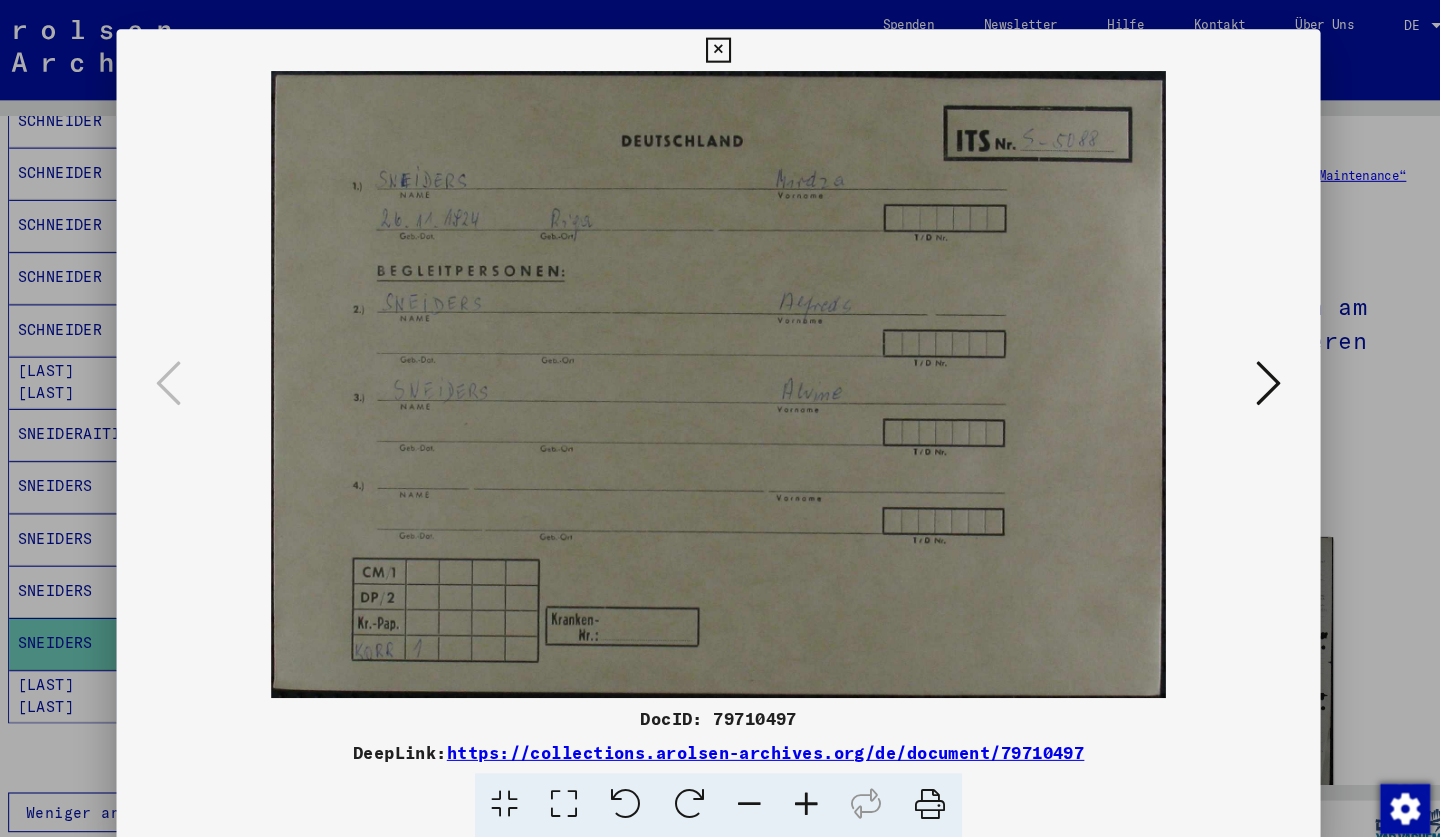 click at bounding box center [1246, 367] 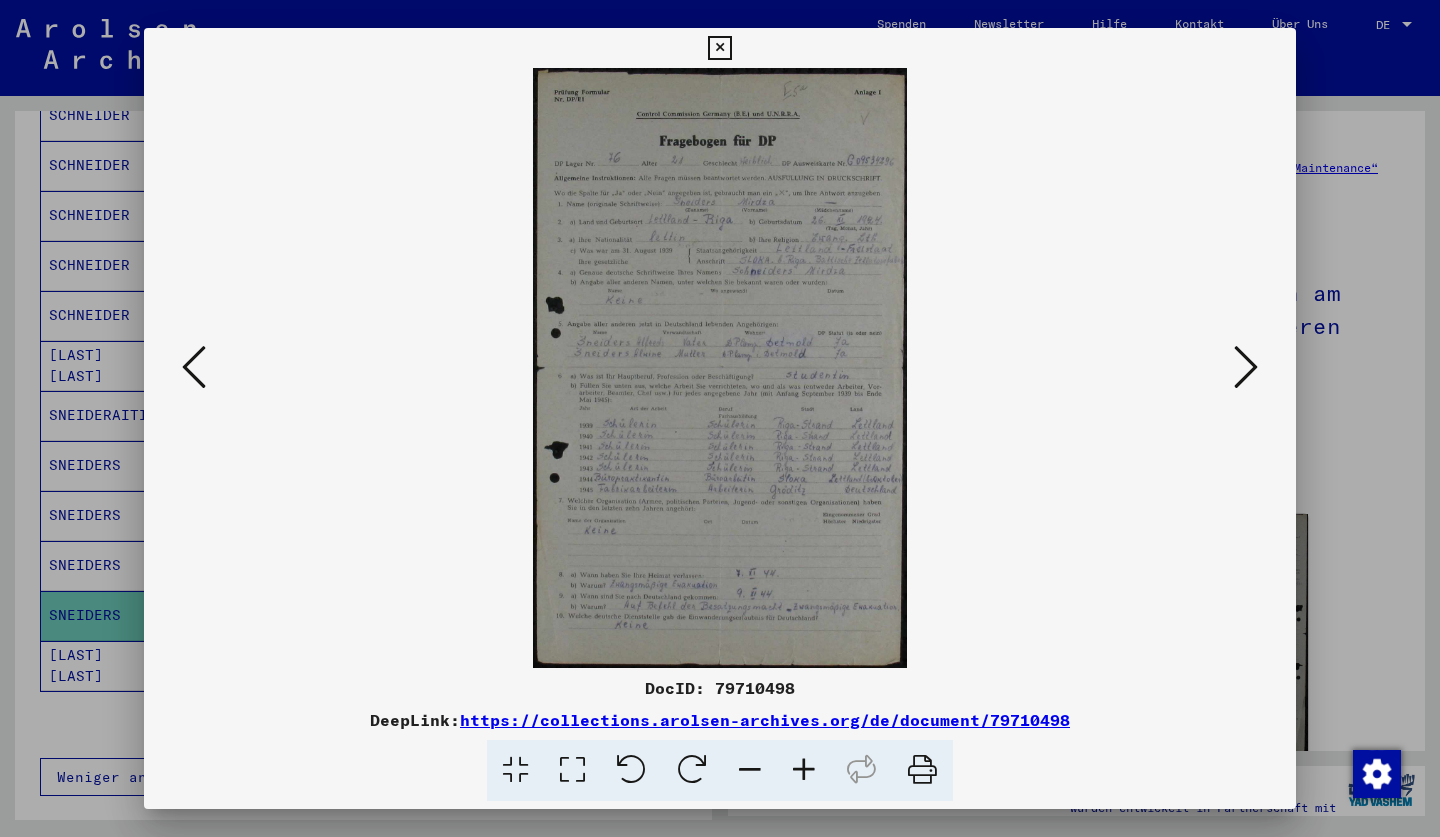click at bounding box center [1246, 367] 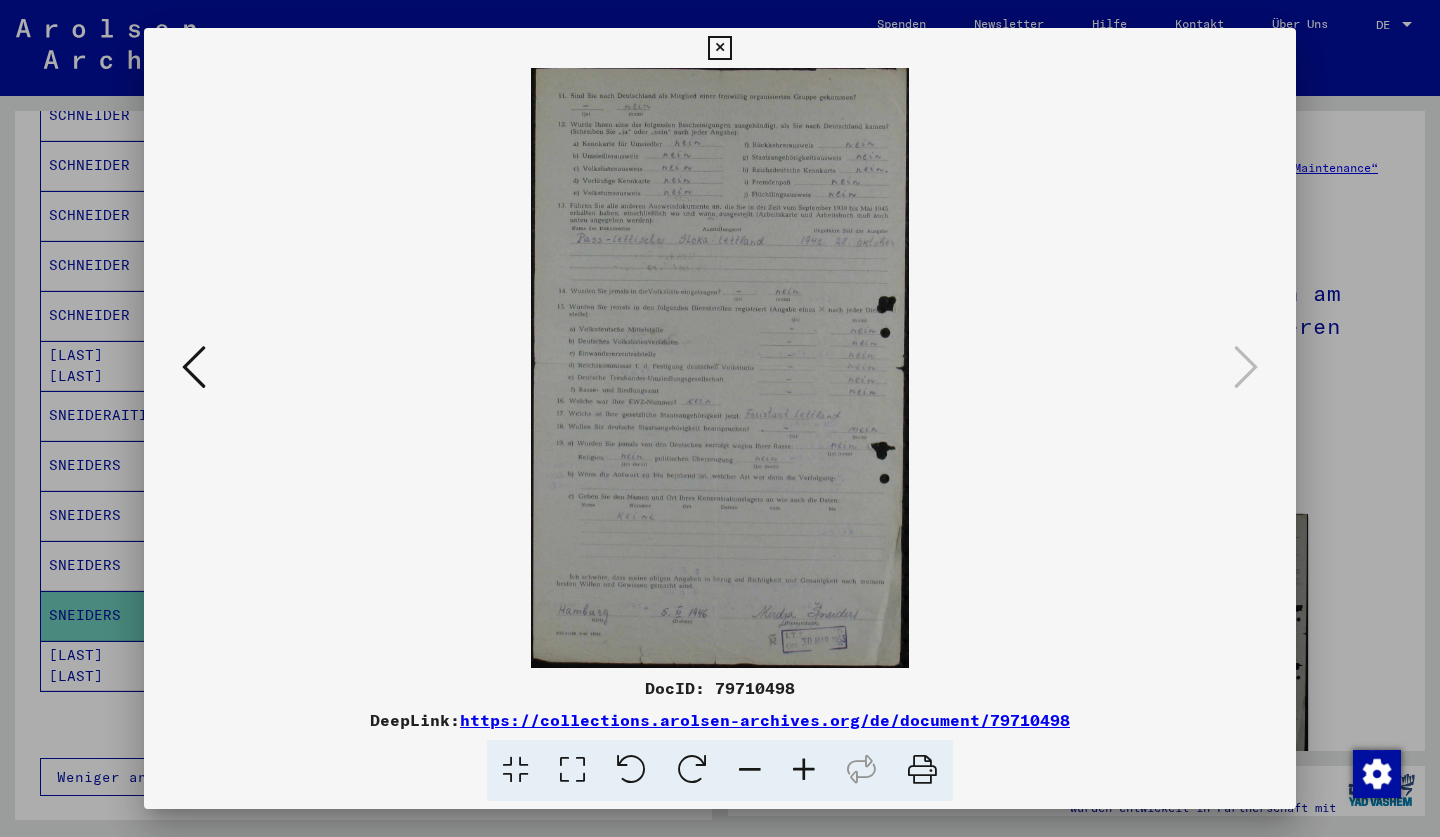click at bounding box center [719, 48] 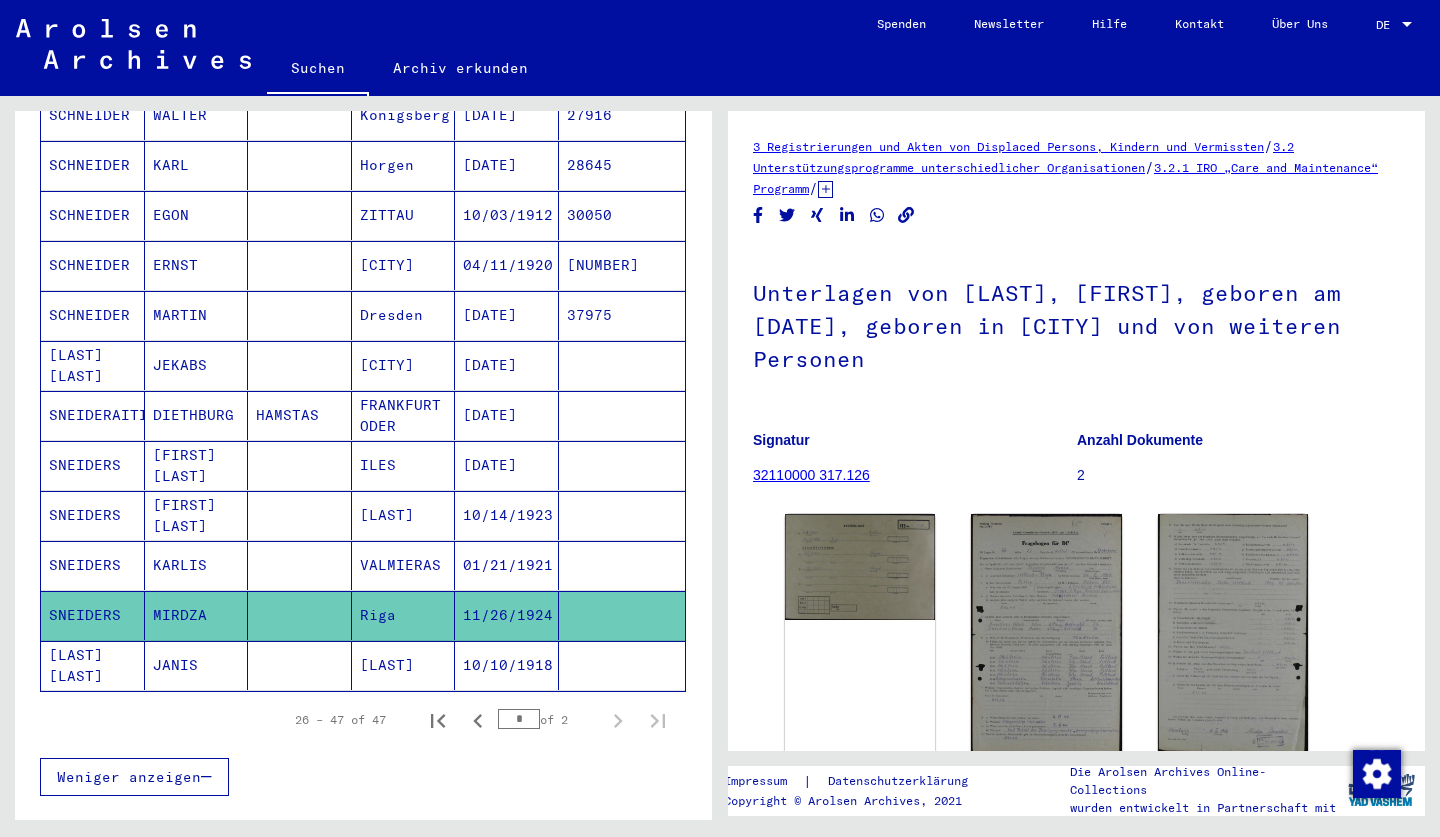 click on "[LAST] [LAST]" 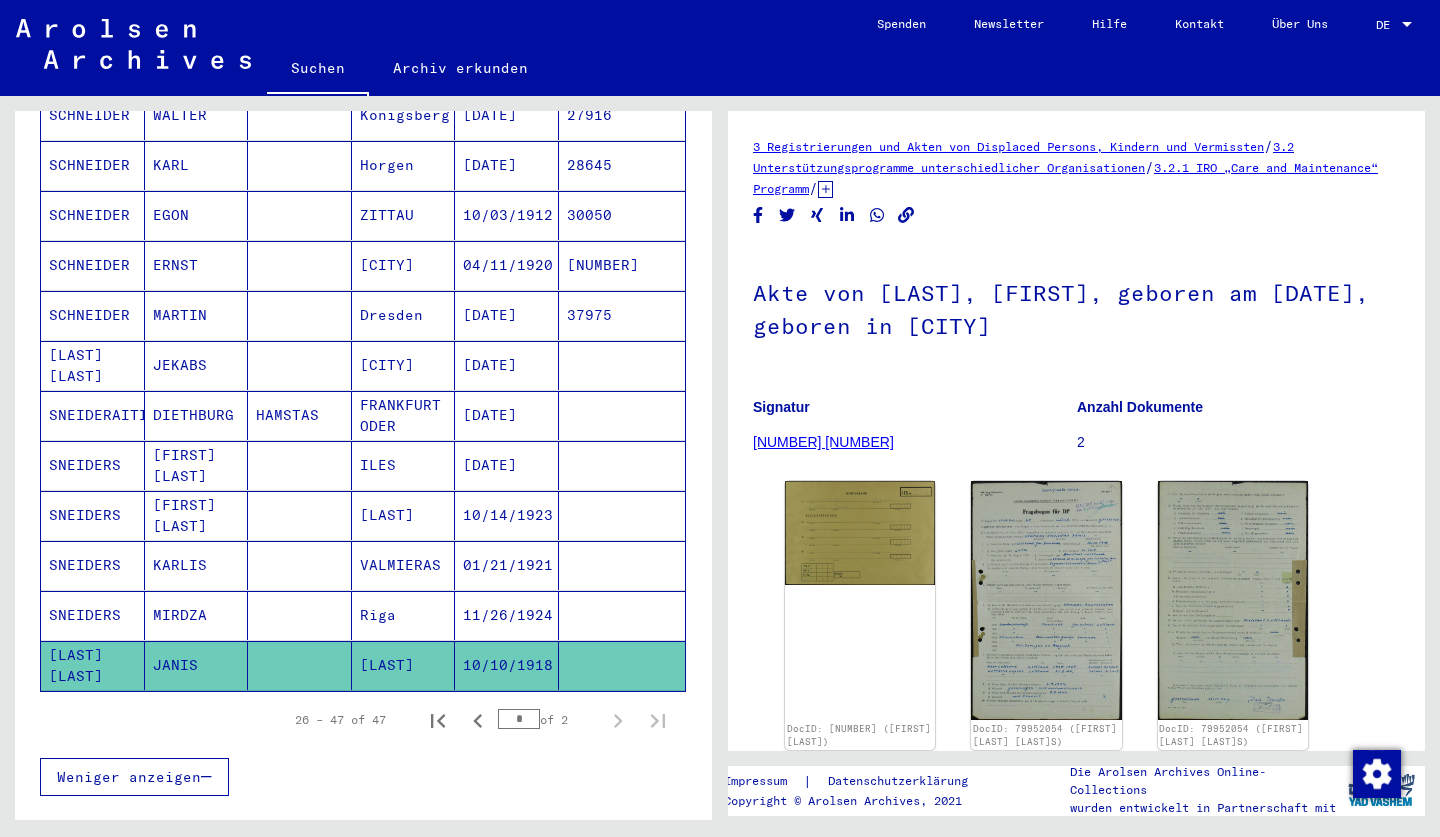scroll, scrollTop: 0, scrollLeft: 0, axis: both 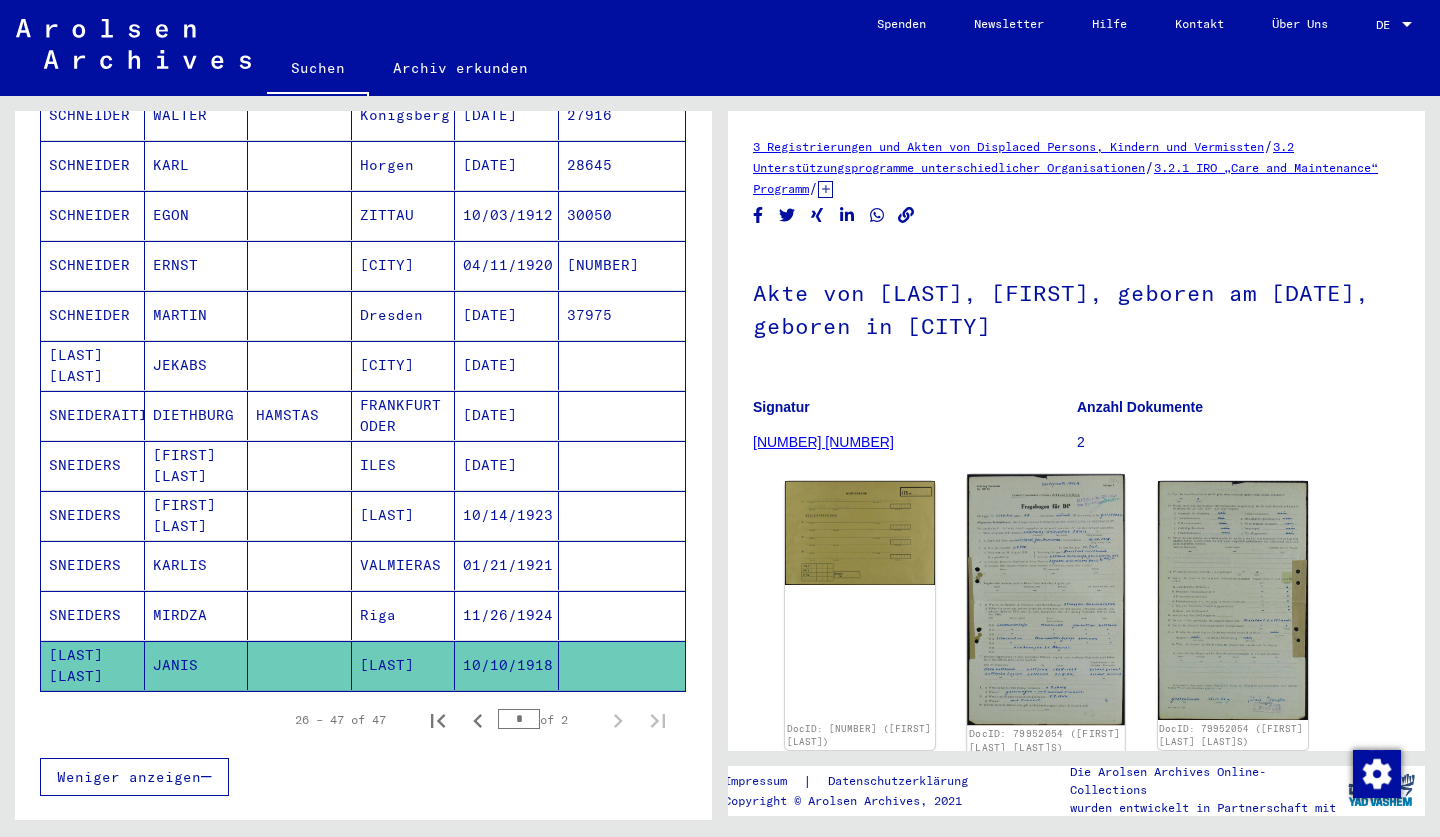 click 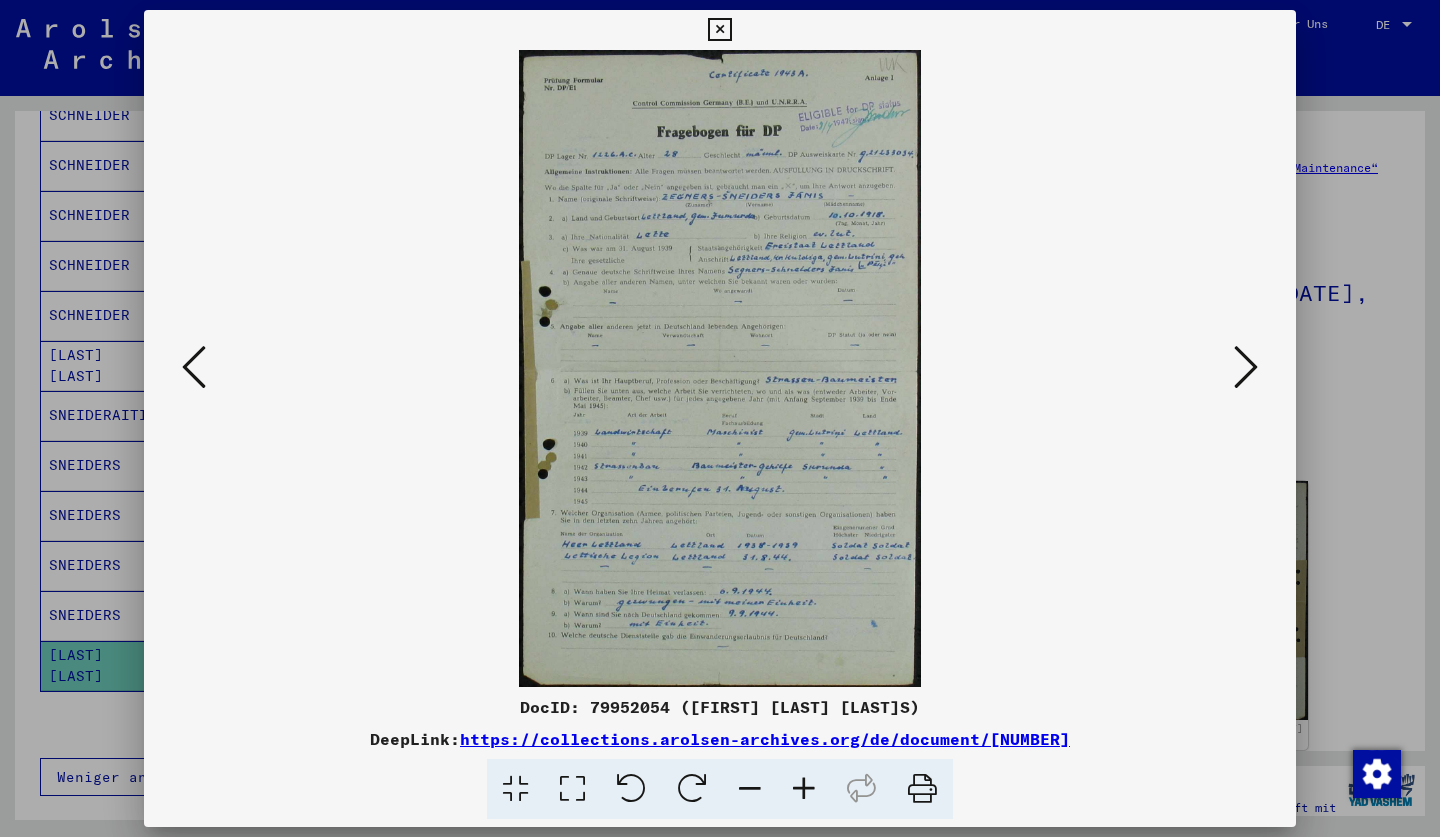 click at bounding box center (719, 30) 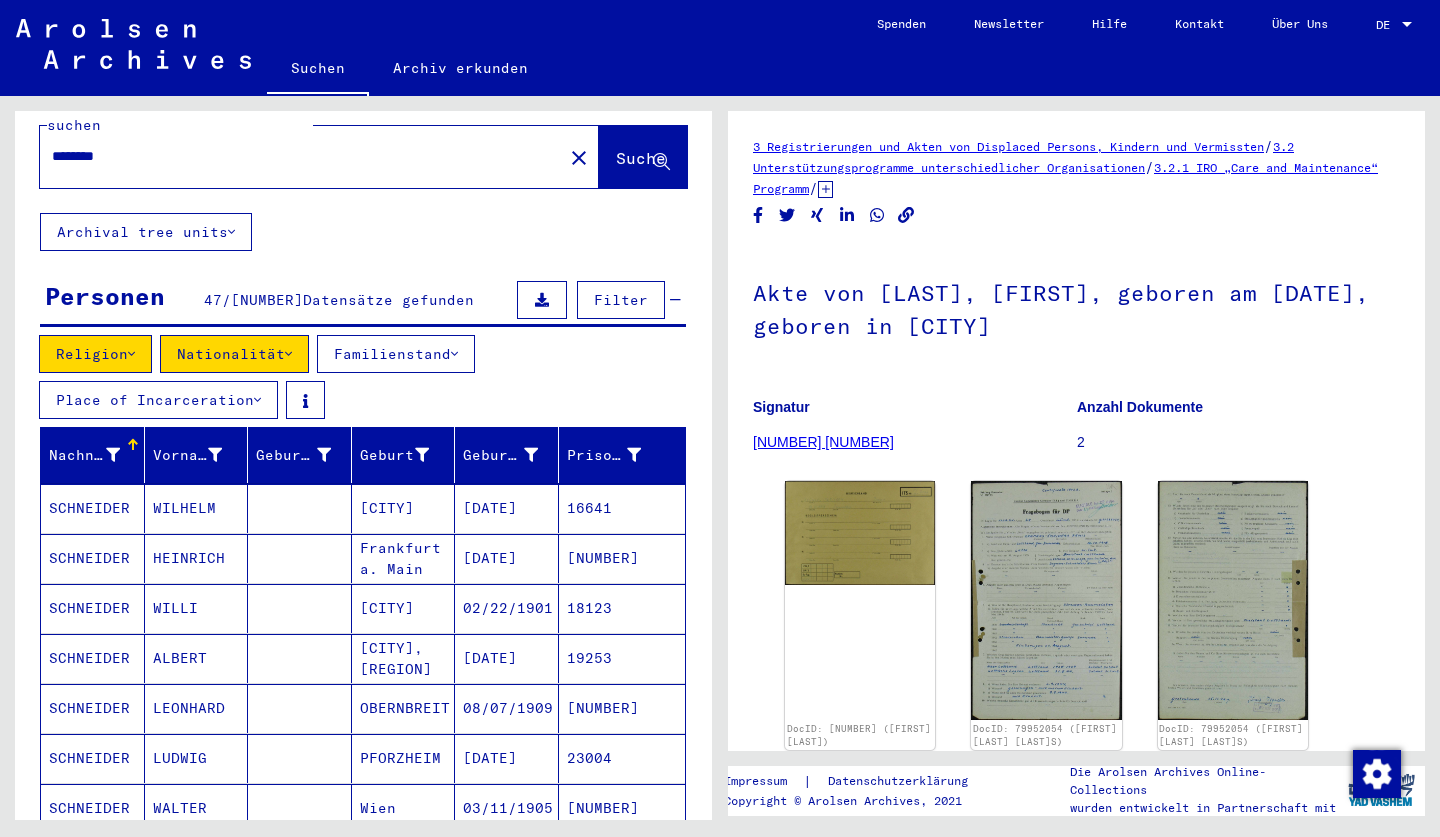 scroll, scrollTop: 0, scrollLeft: 0, axis: both 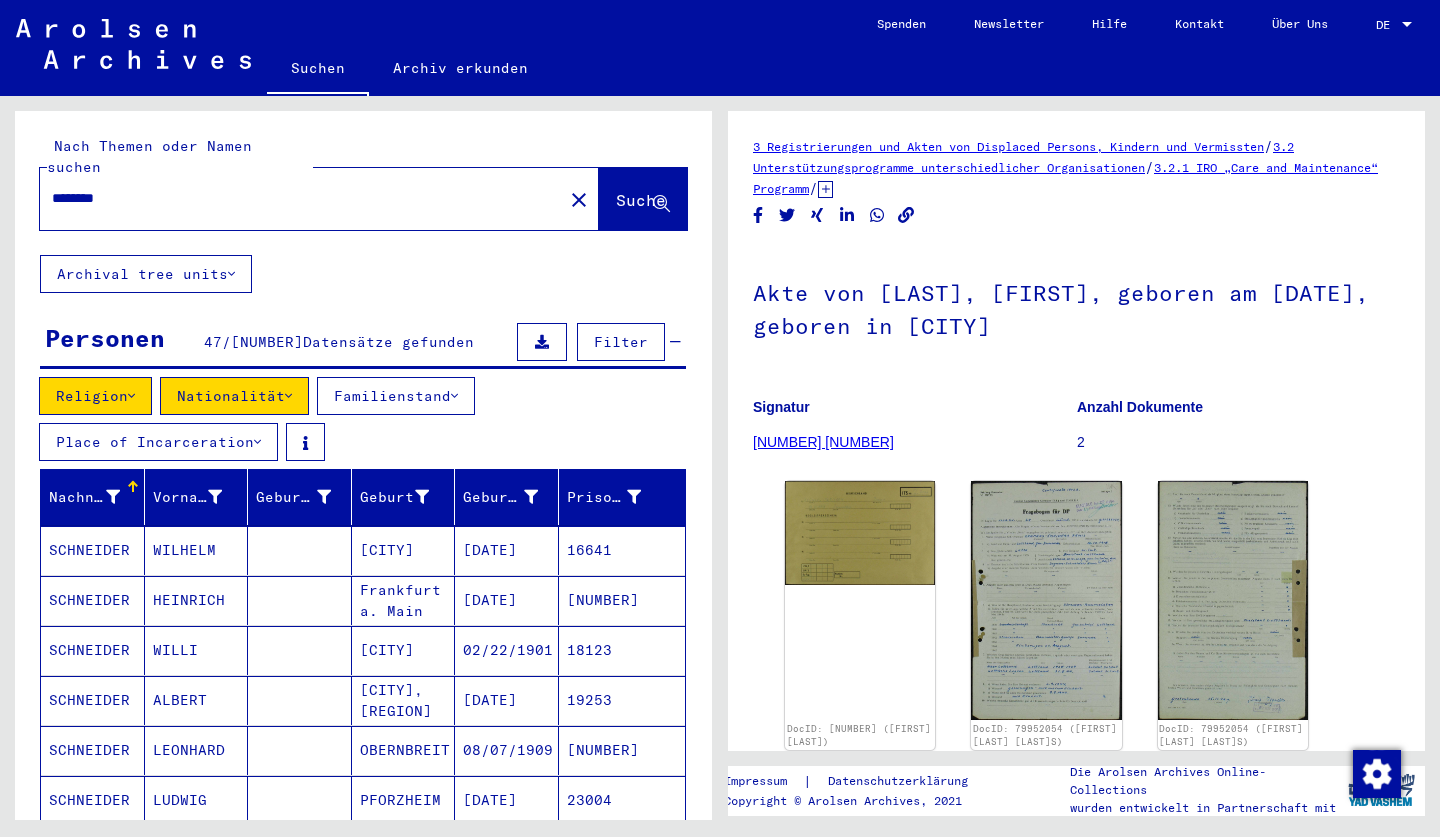 click on "********" at bounding box center (301, 198) 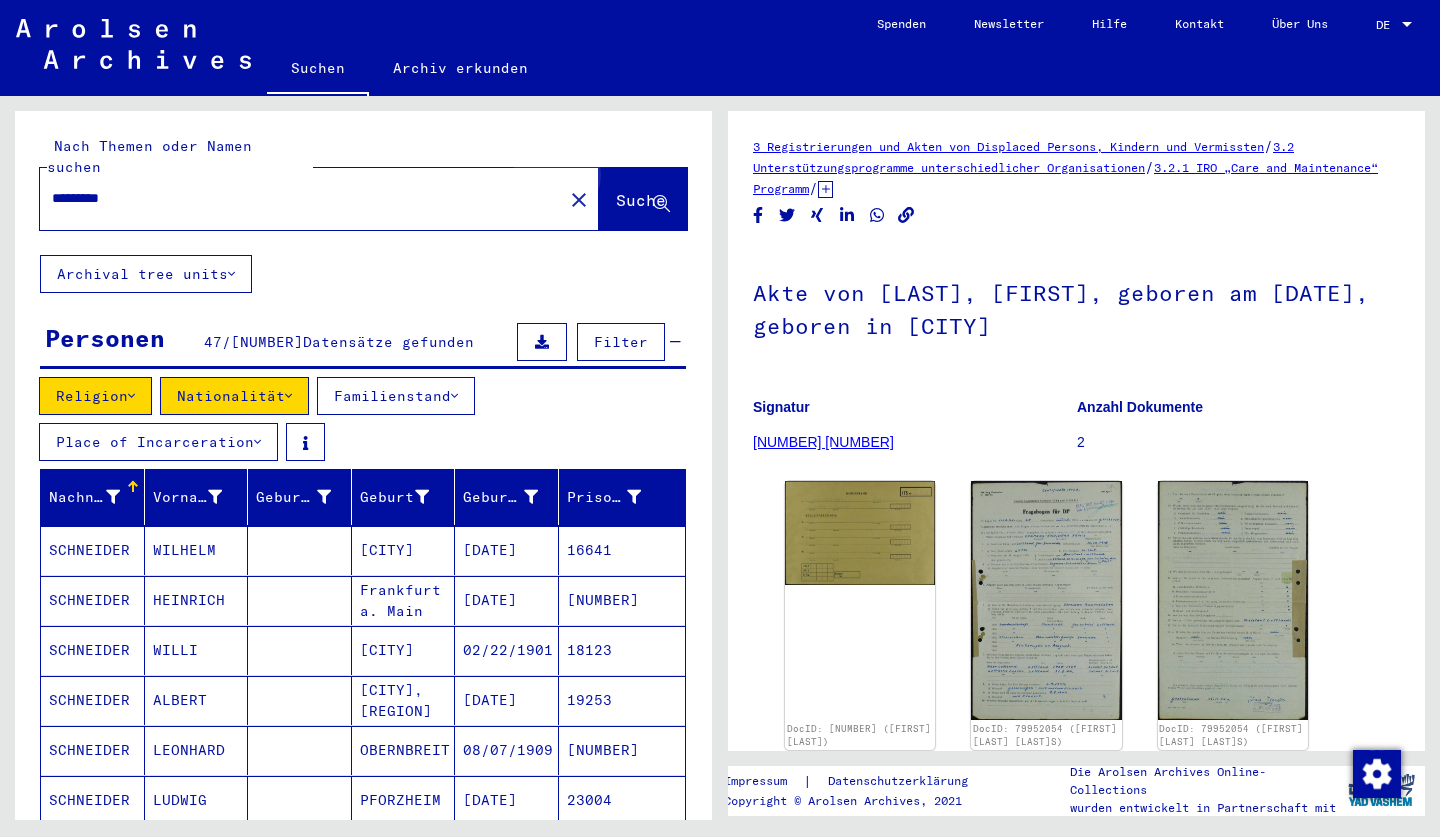 click on "Suche" 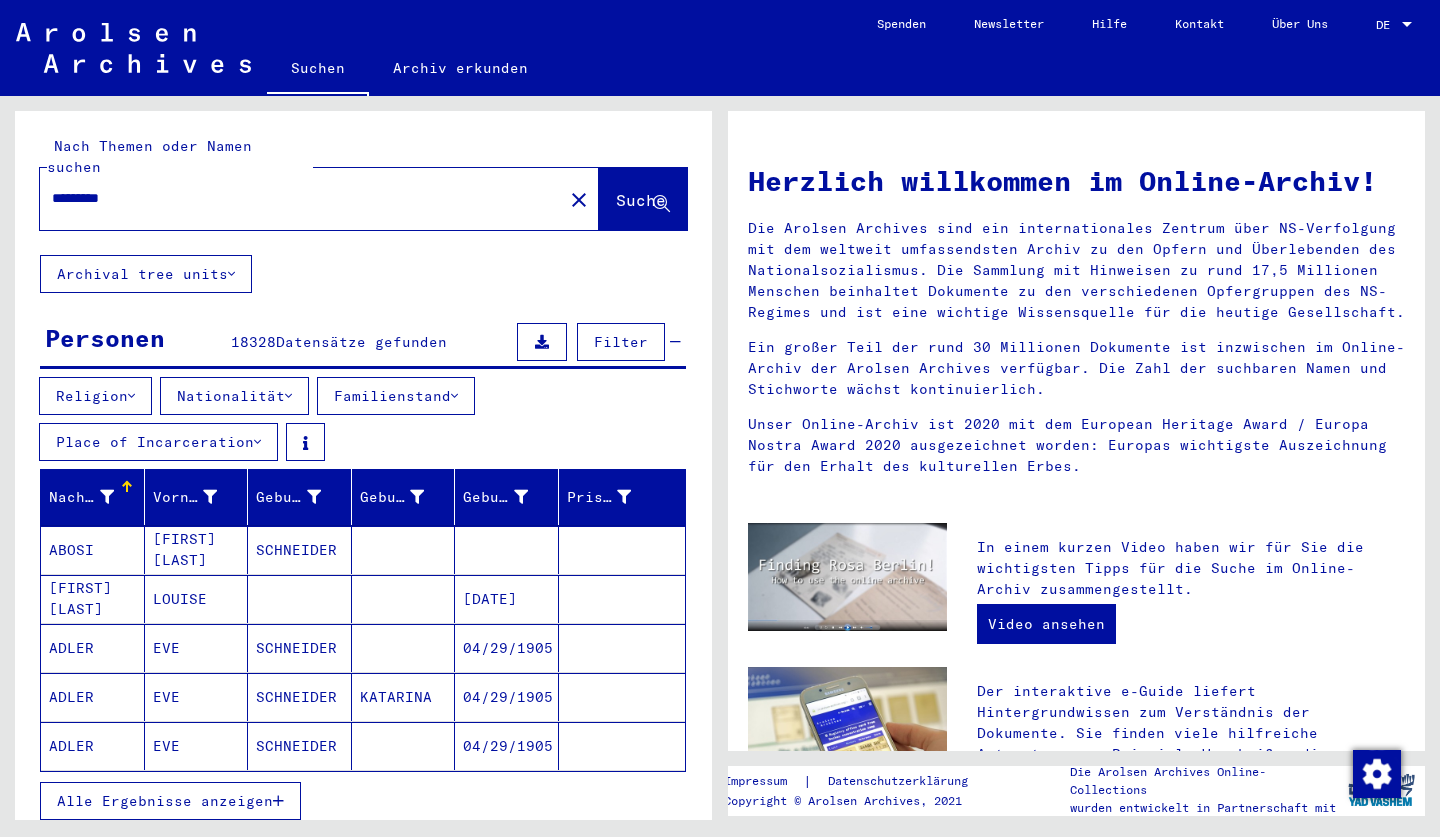 click on "Archival tree units" 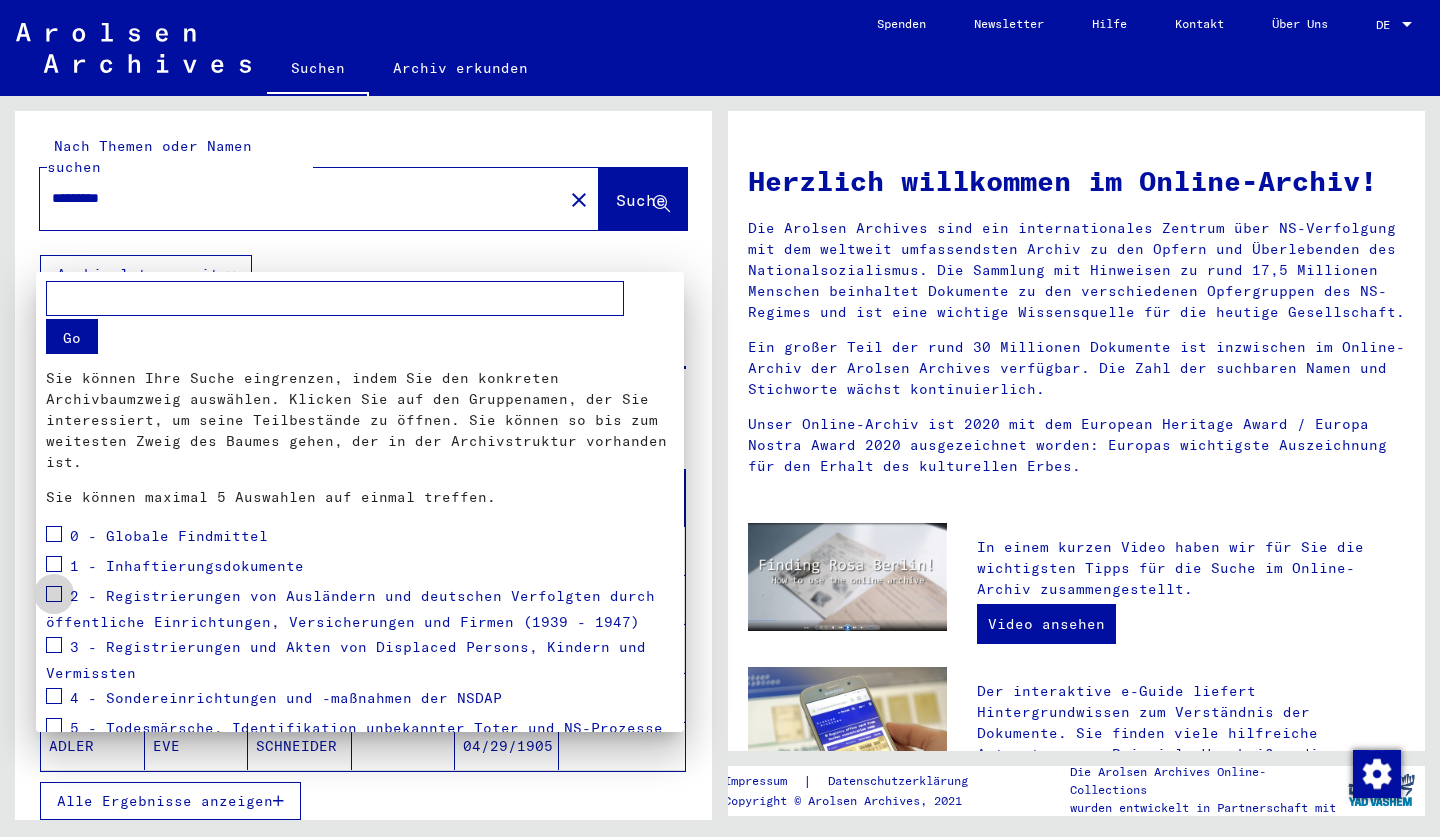 click at bounding box center [54, 594] 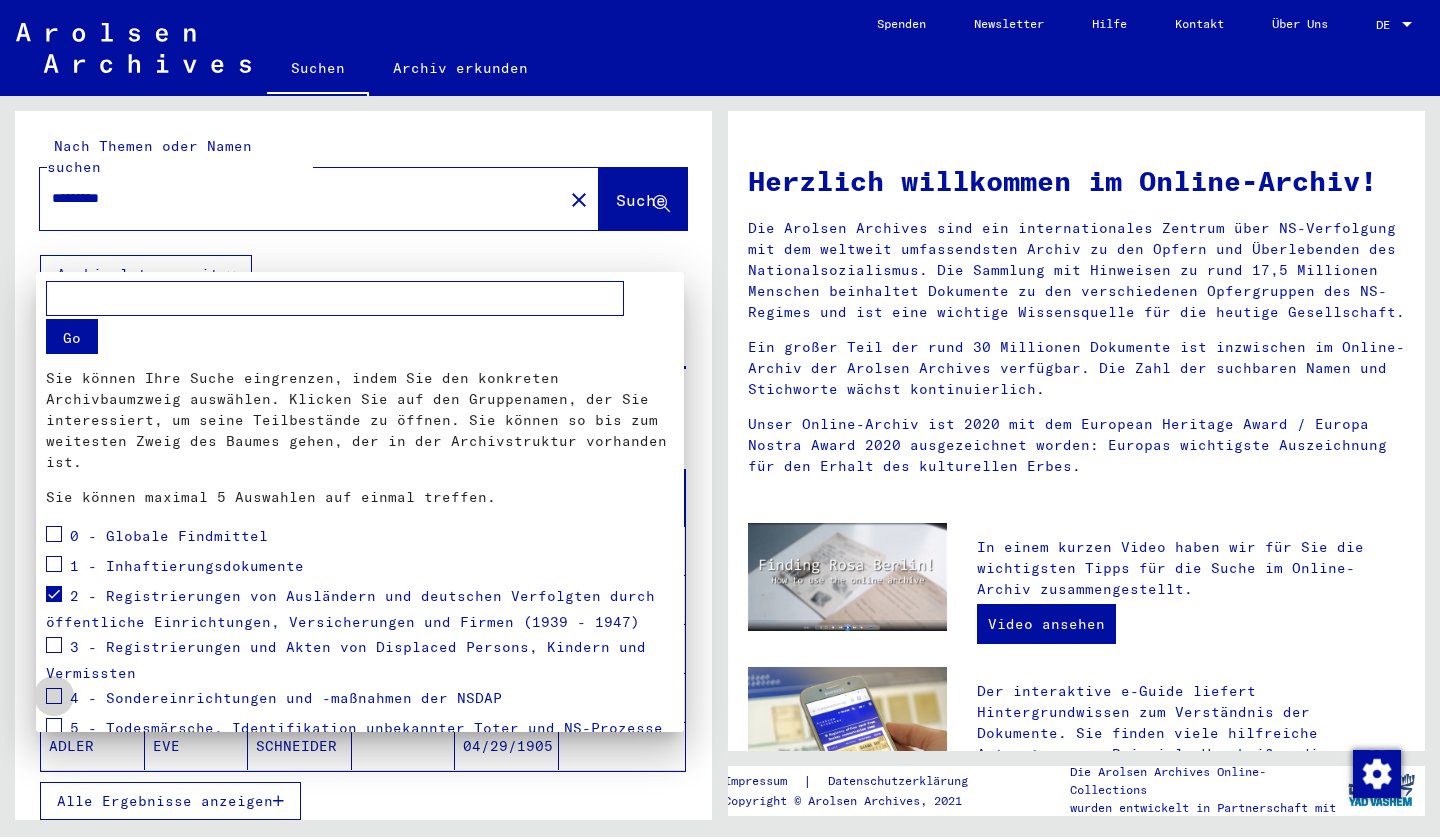 click at bounding box center [54, 696] 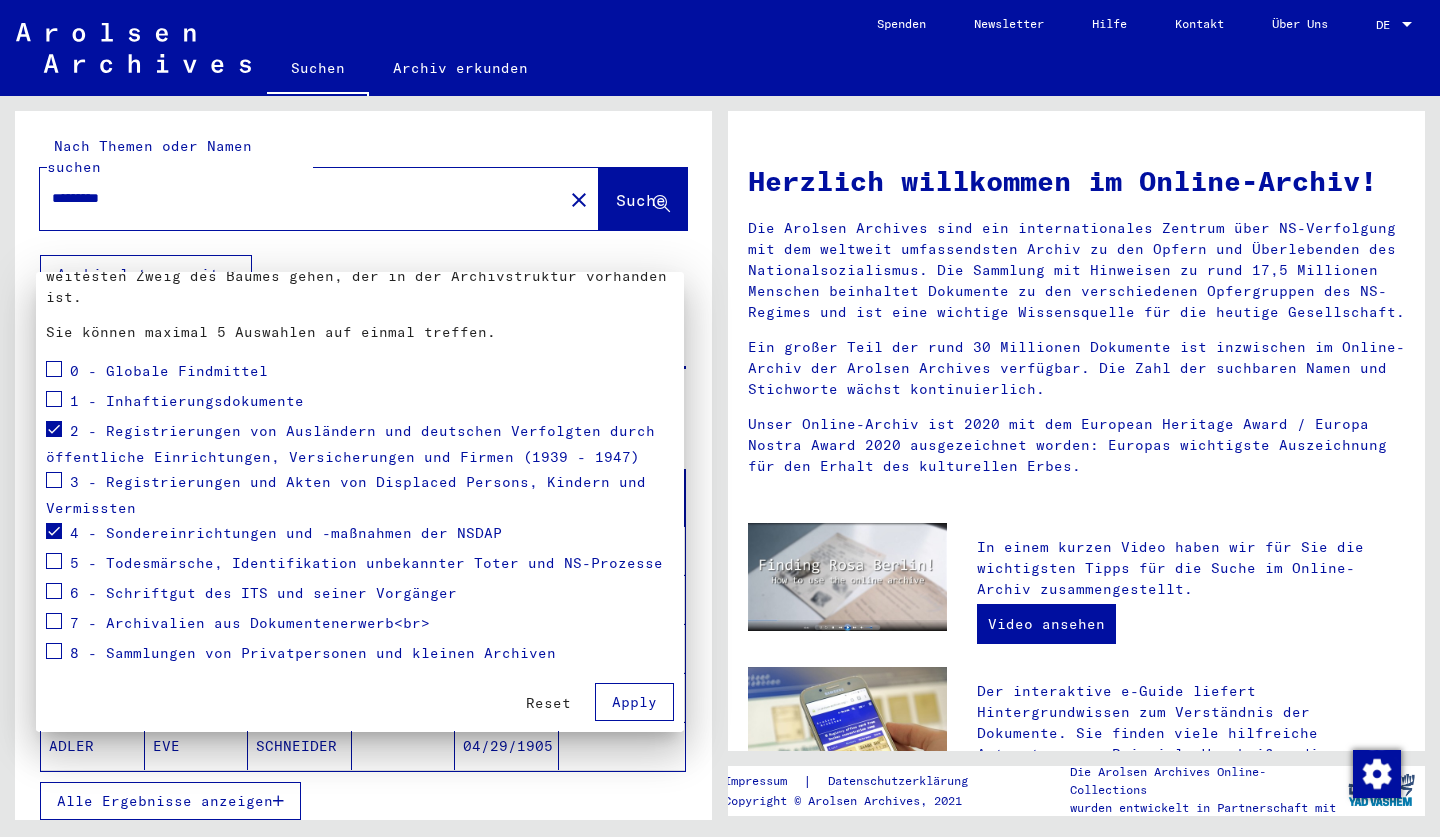 scroll, scrollTop: 164, scrollLeft: 0, axis: vertical 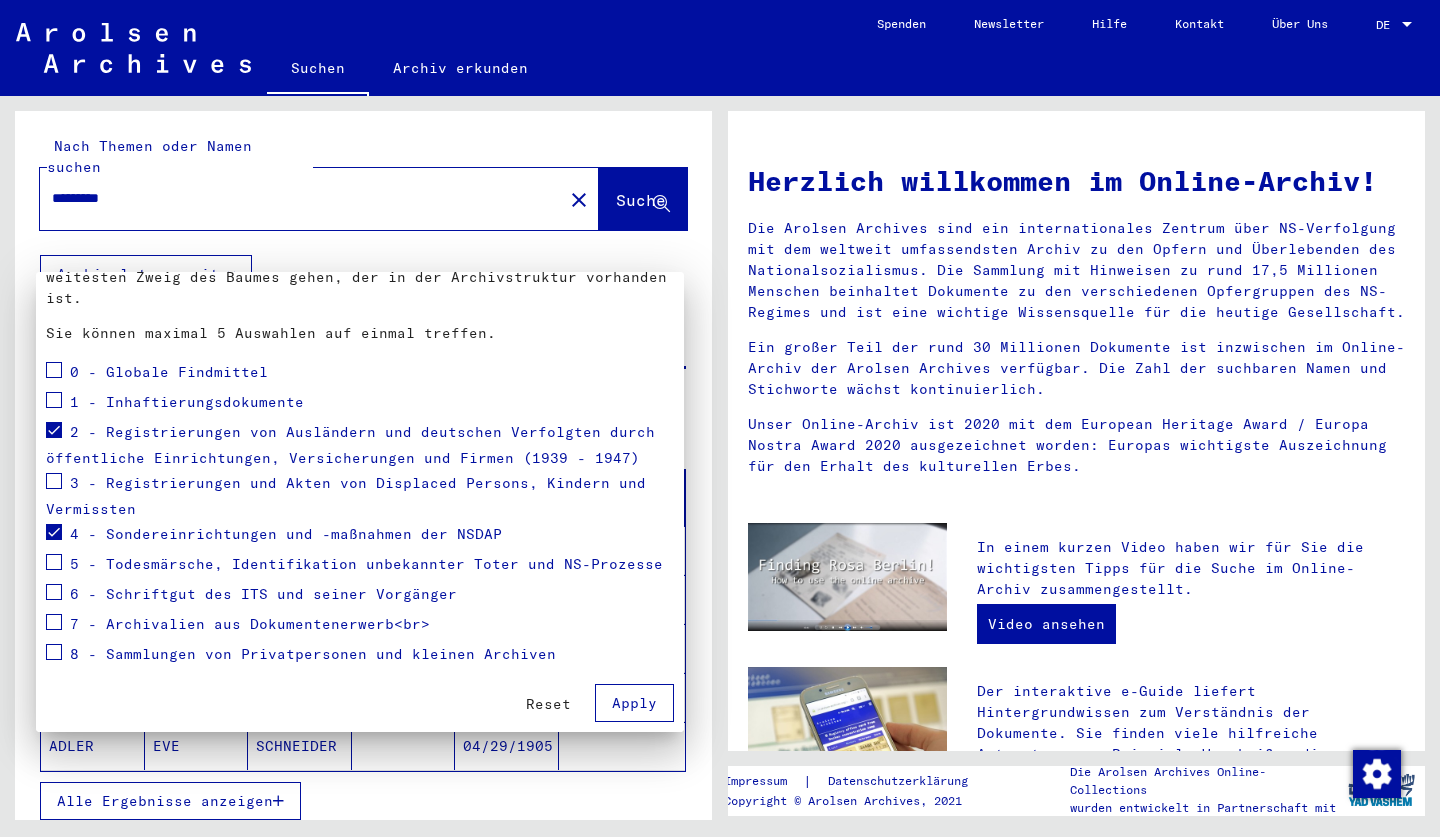 click on "Apply" at bounding box center [634, 703] 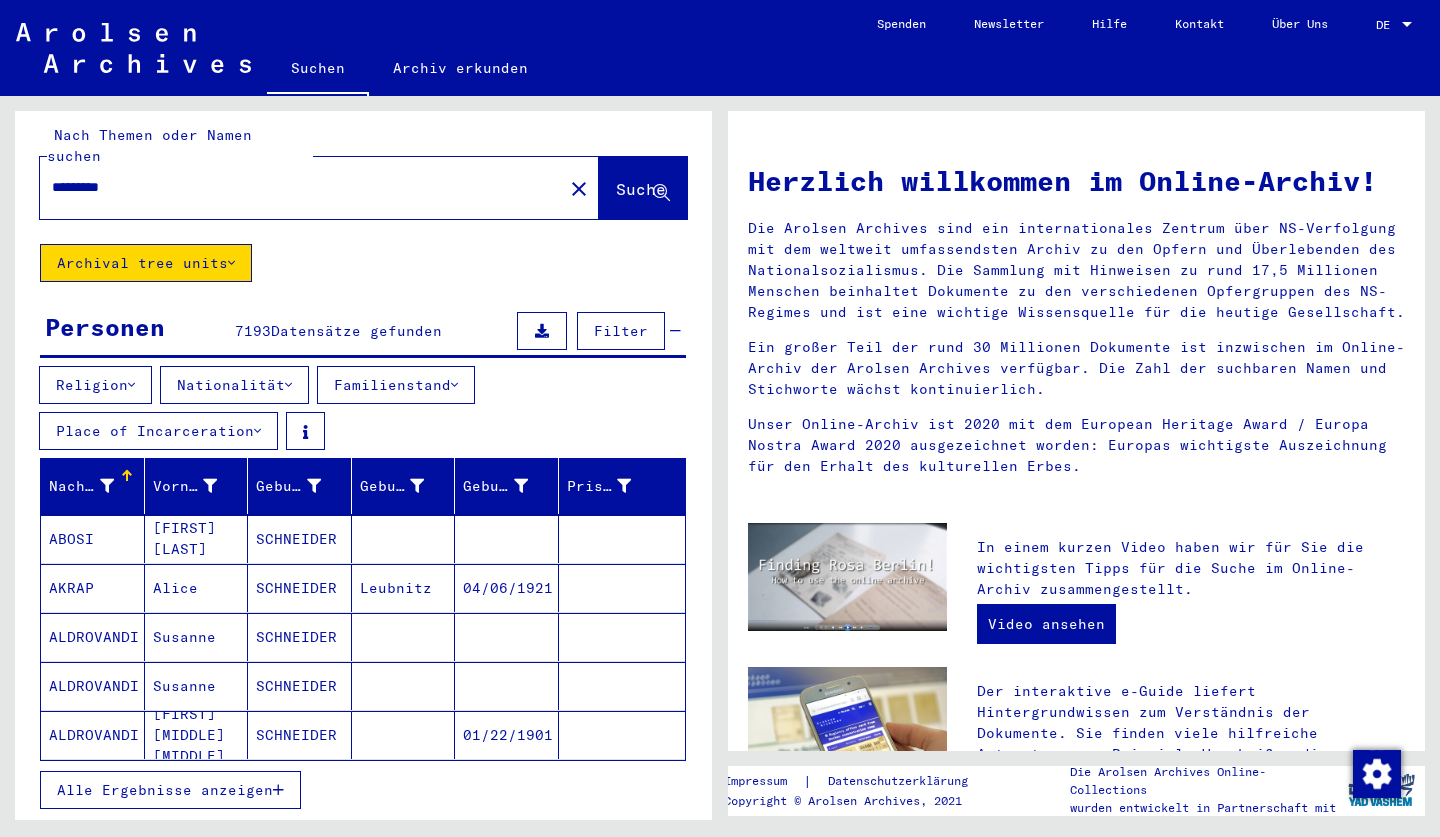 scroll, scrollTop: 0, scrollLeft: 0, axis: both 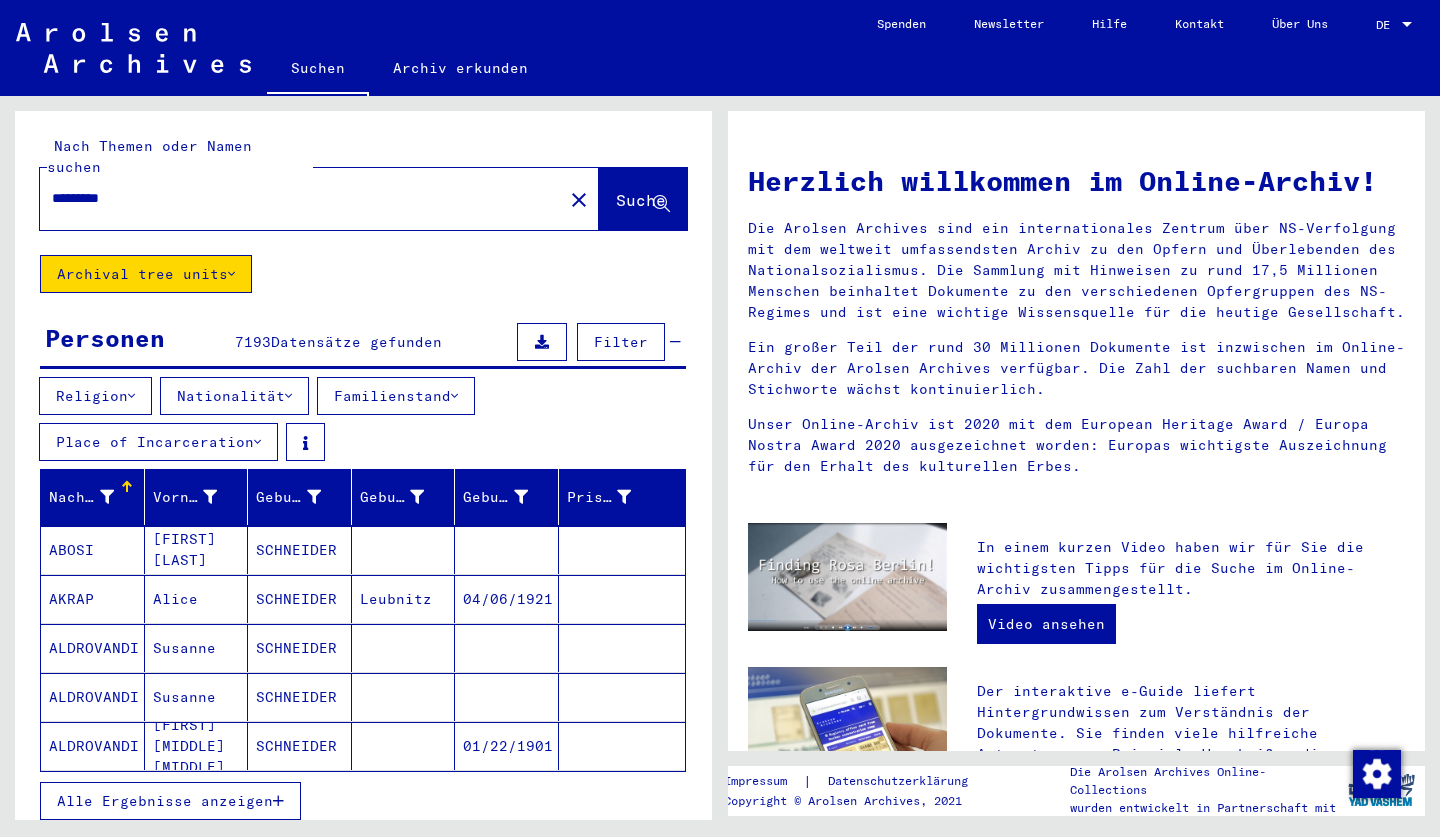 click on "*********" at bounding box center [295, 198] 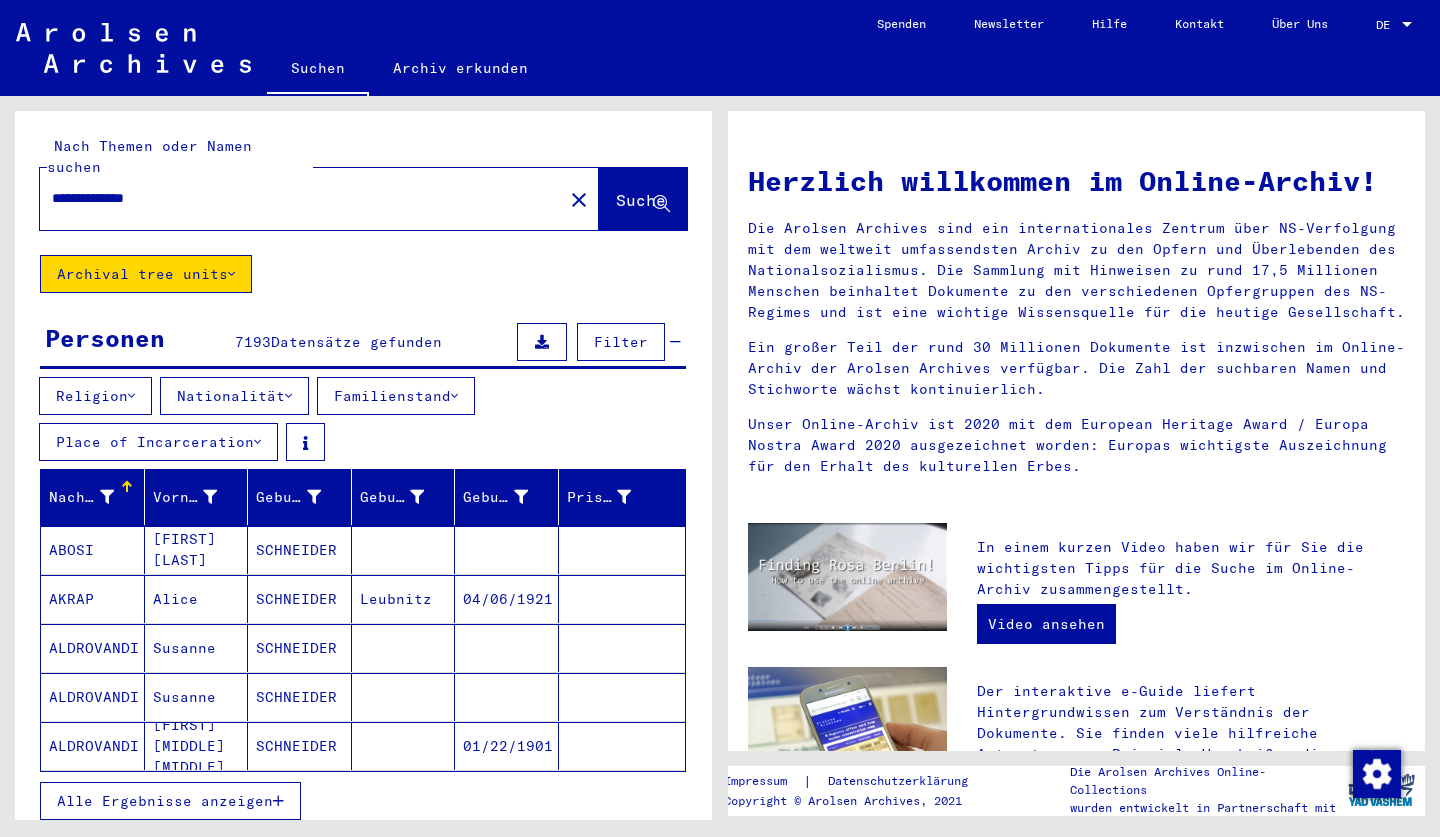 type on "**********" 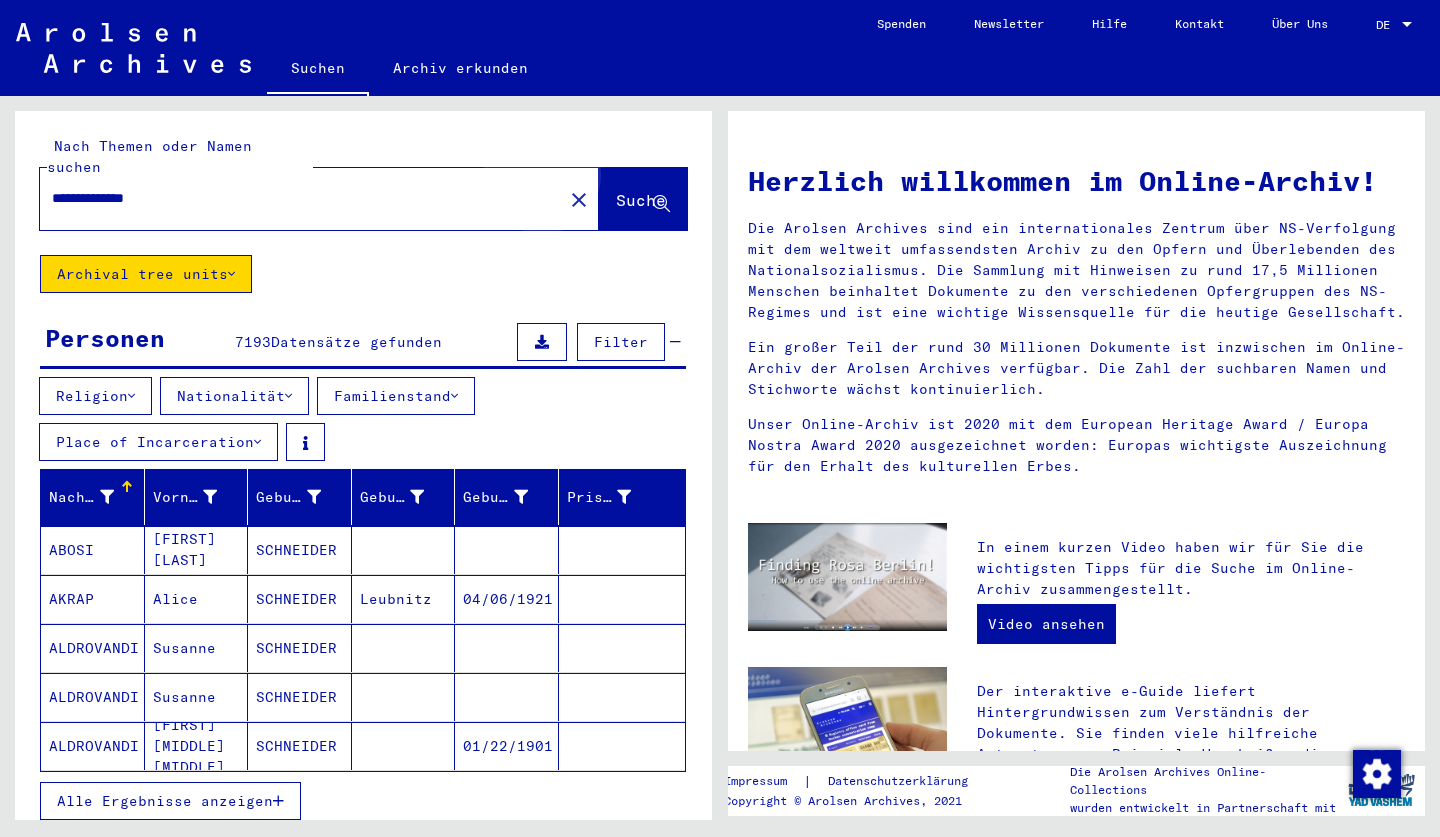 click on "Suche" 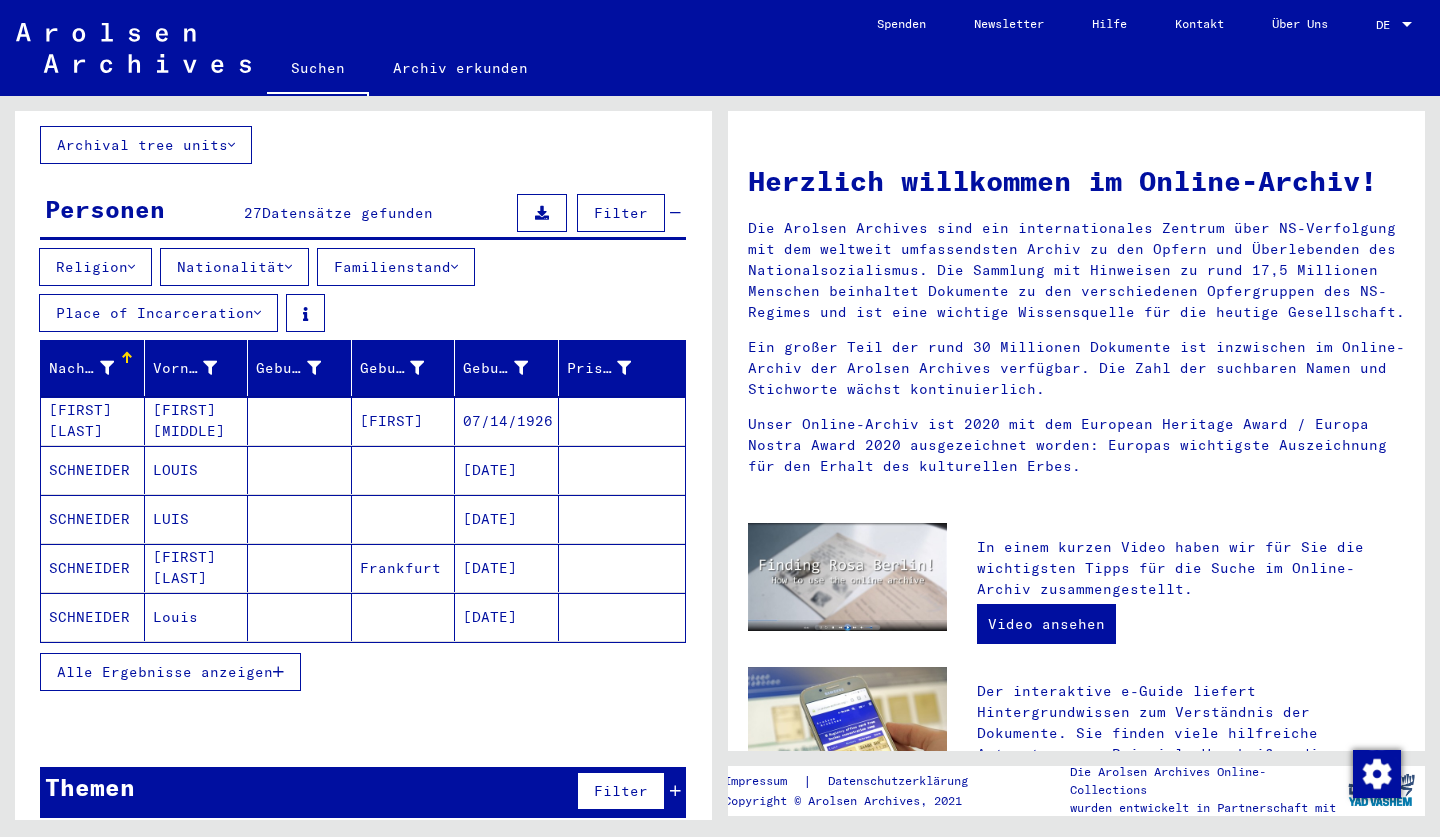 scroll, scrollTop: 128, scrollLeft: 0, axis: vertical 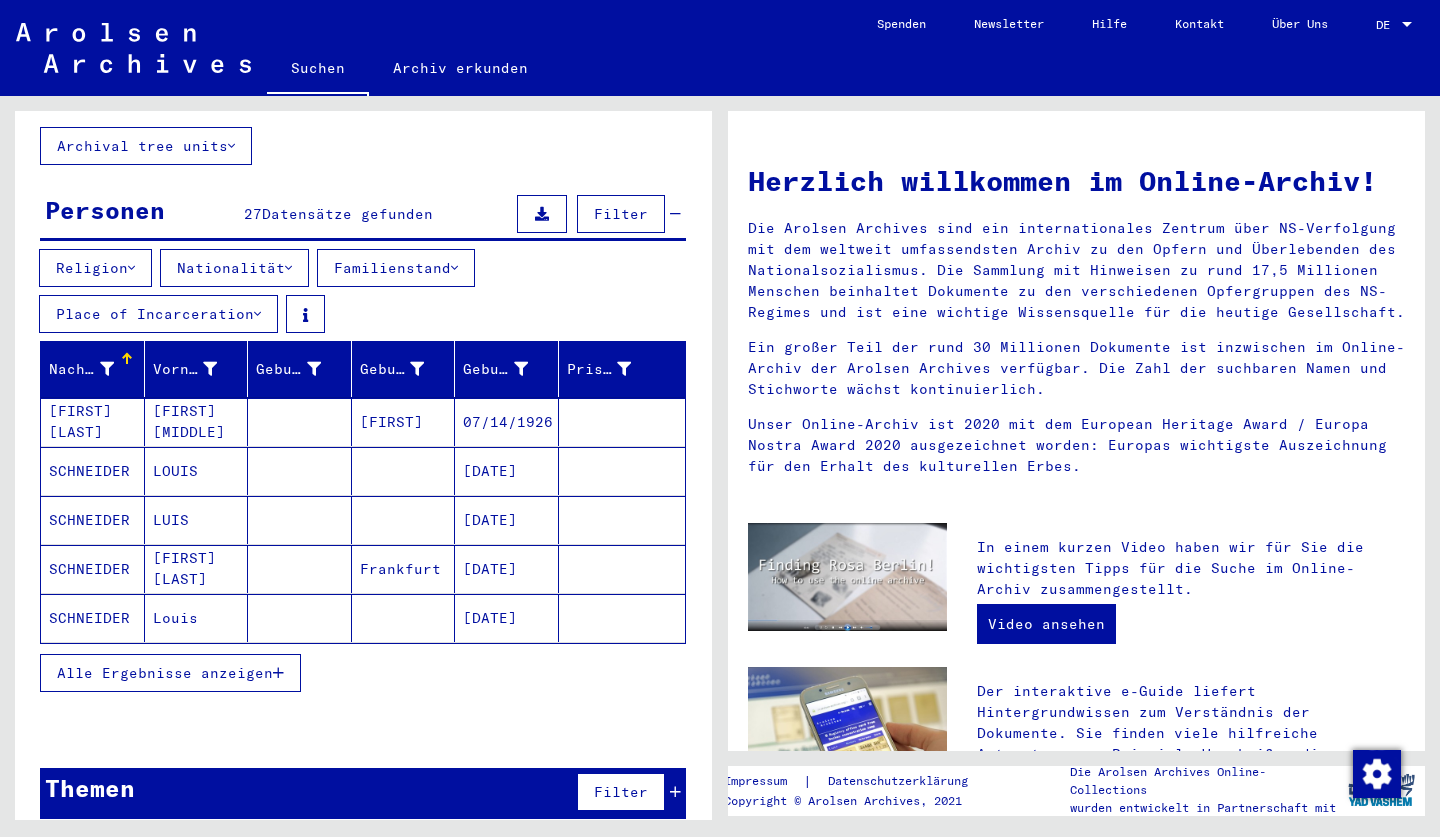 click on "Alle Ergebnisse anzeigen" at bounding box center [165, 673] 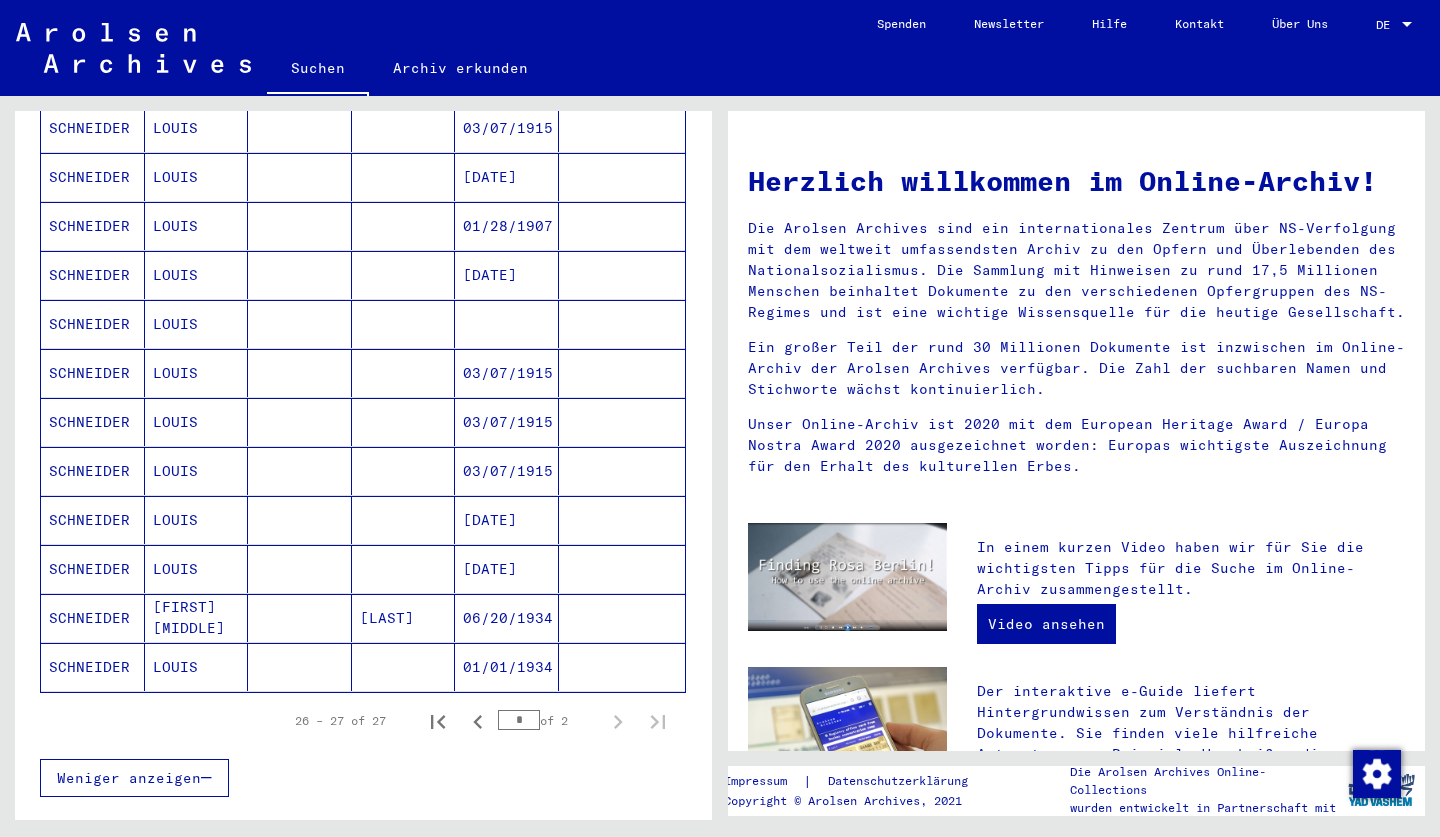 scroll, scrollTop: 1074, scrollLeft: 0, axis: vertical 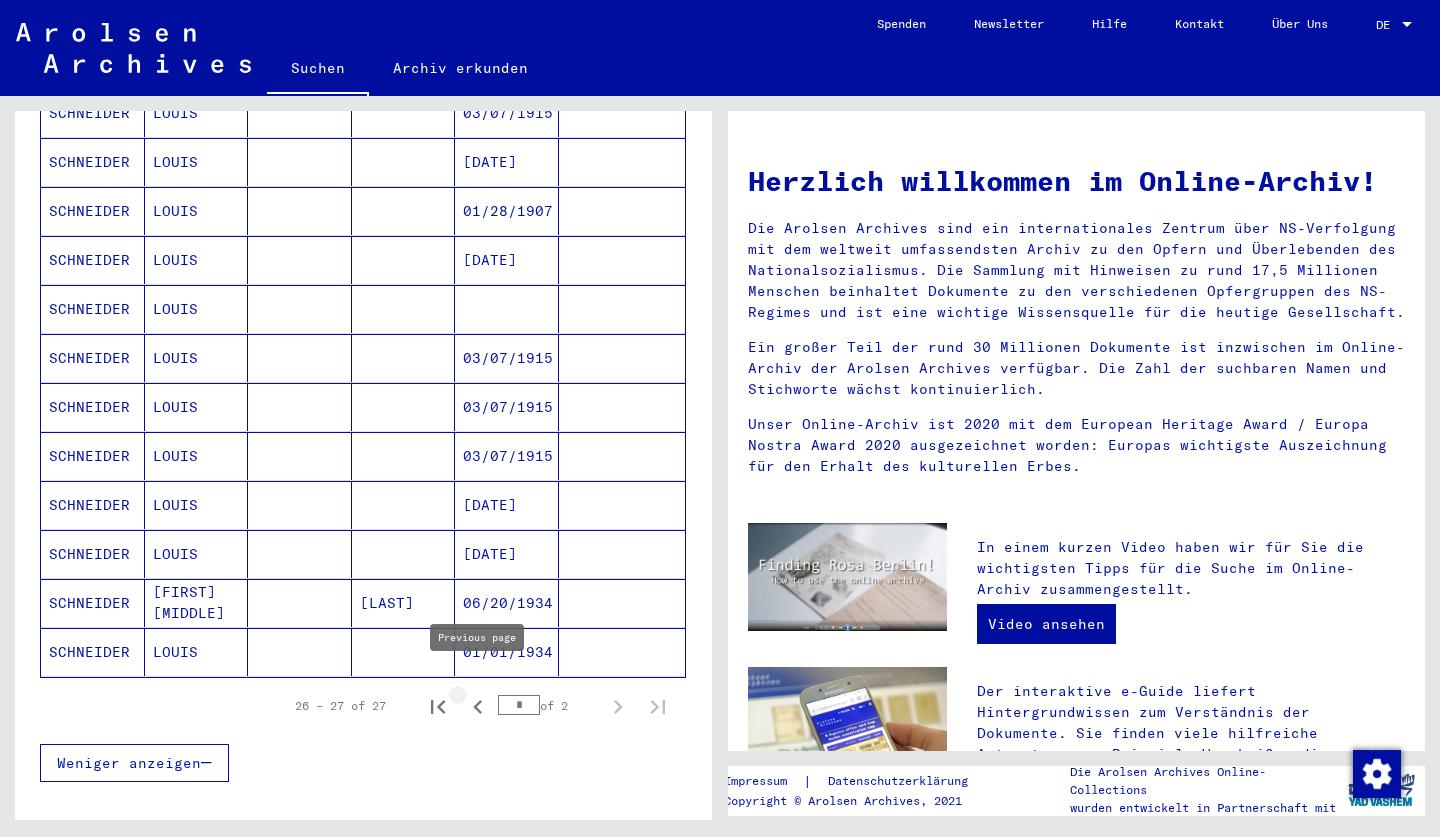 click 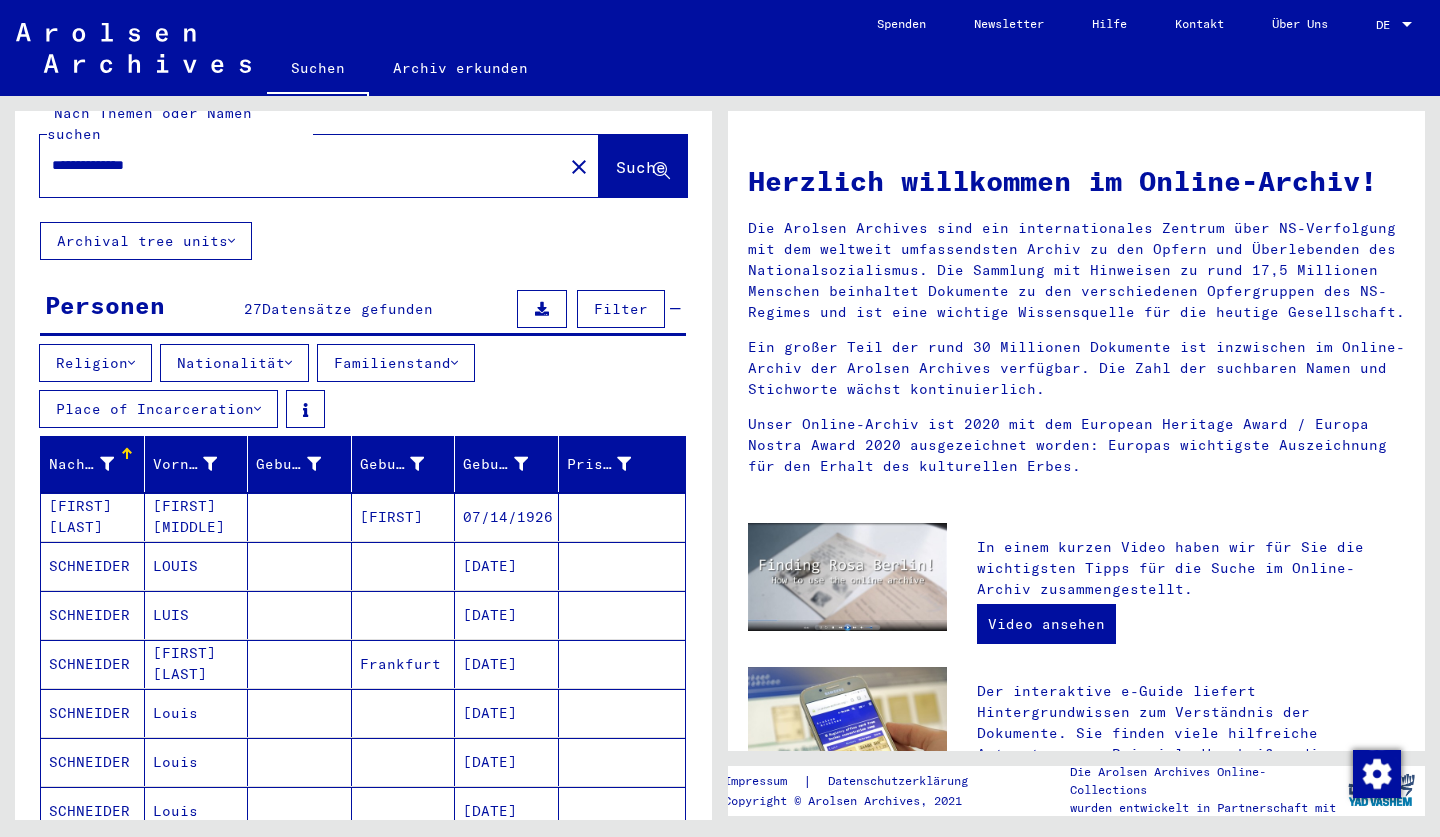 scroll, scrollTop: 0, scrollLeft: 0, axis: both 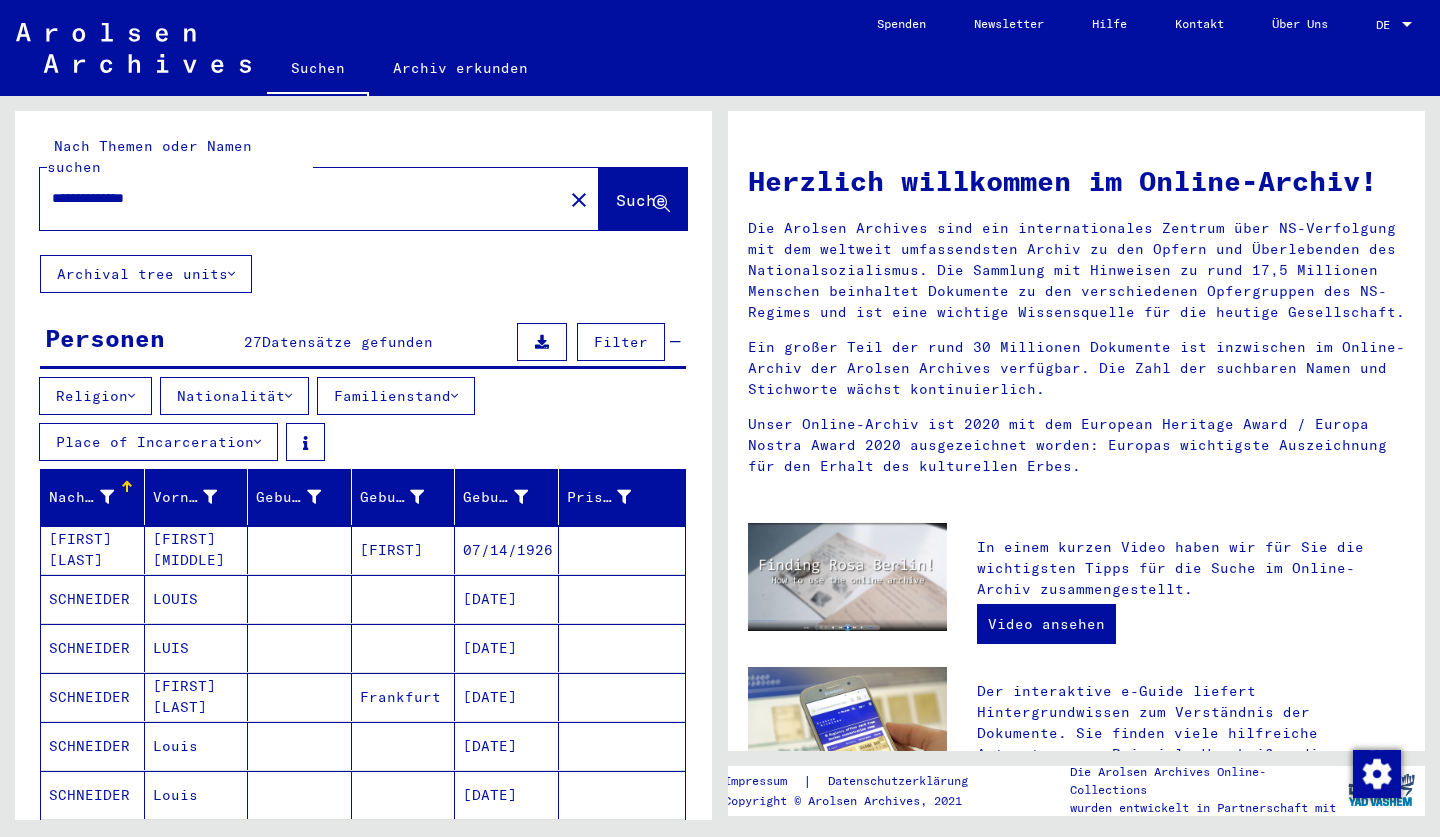 click on "SCHNEIDER" at bounding box center [93, 648] 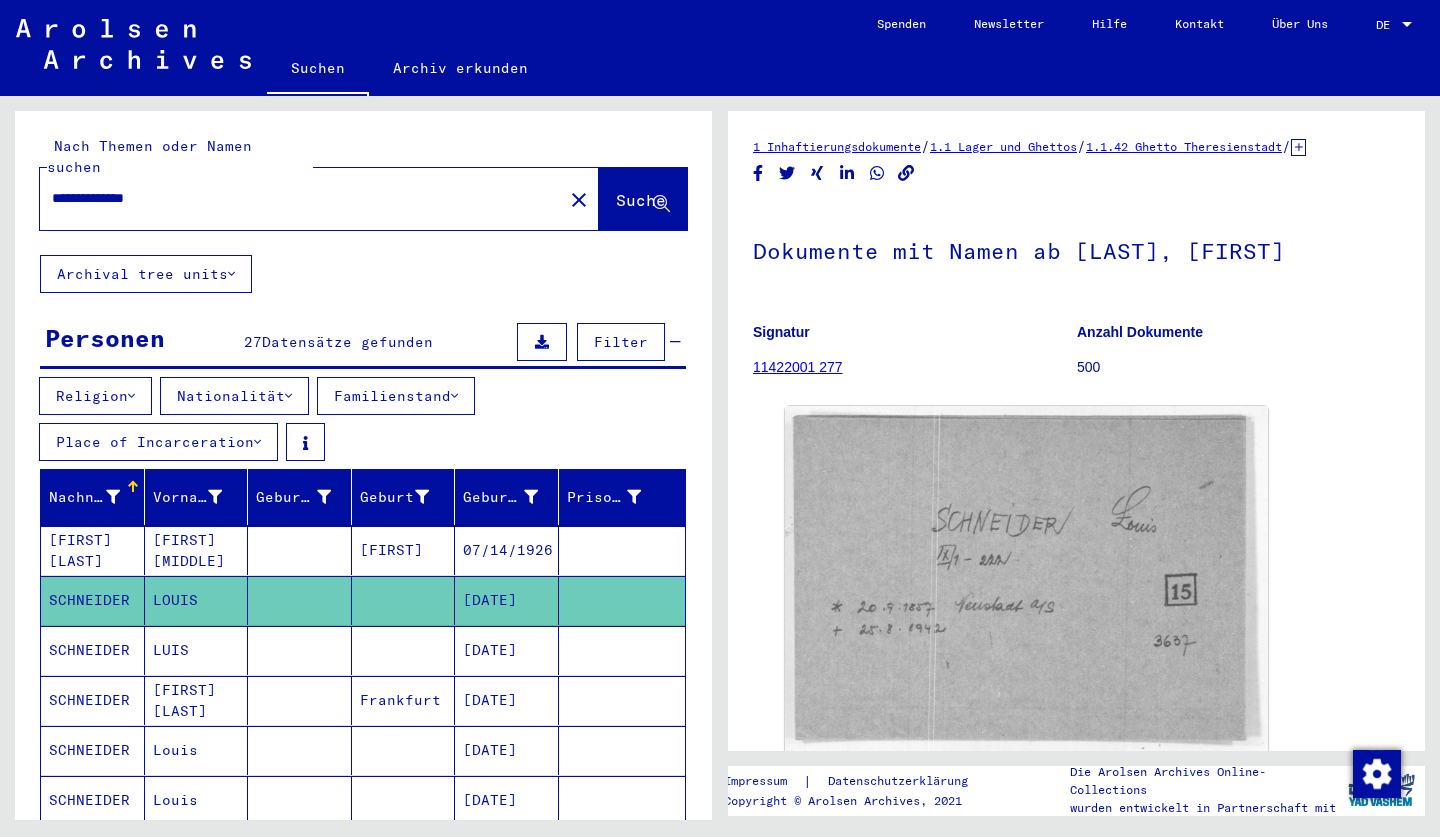 scroll, scrollTop: 0, scrollLeft: 0, axis: both 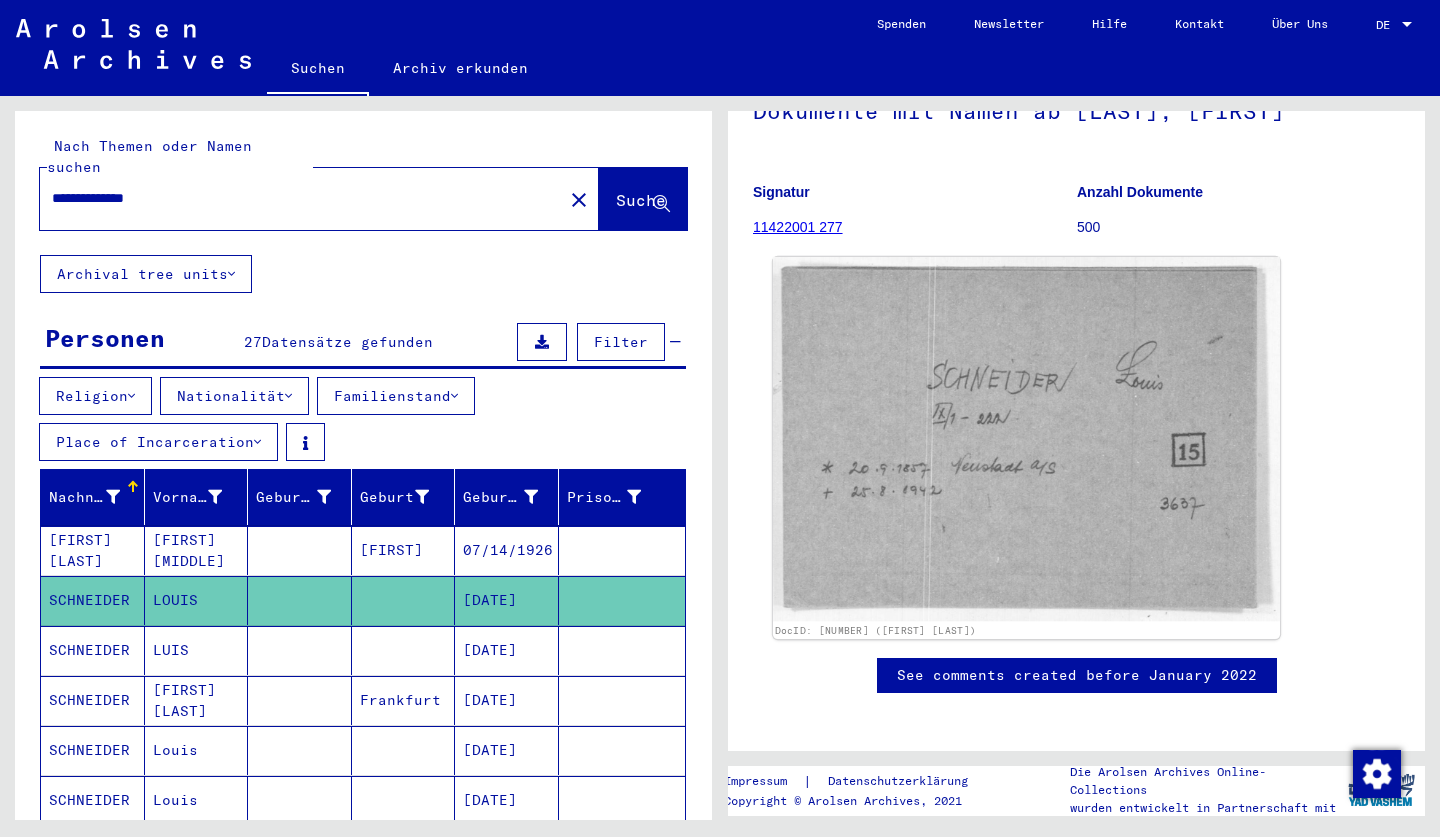 click 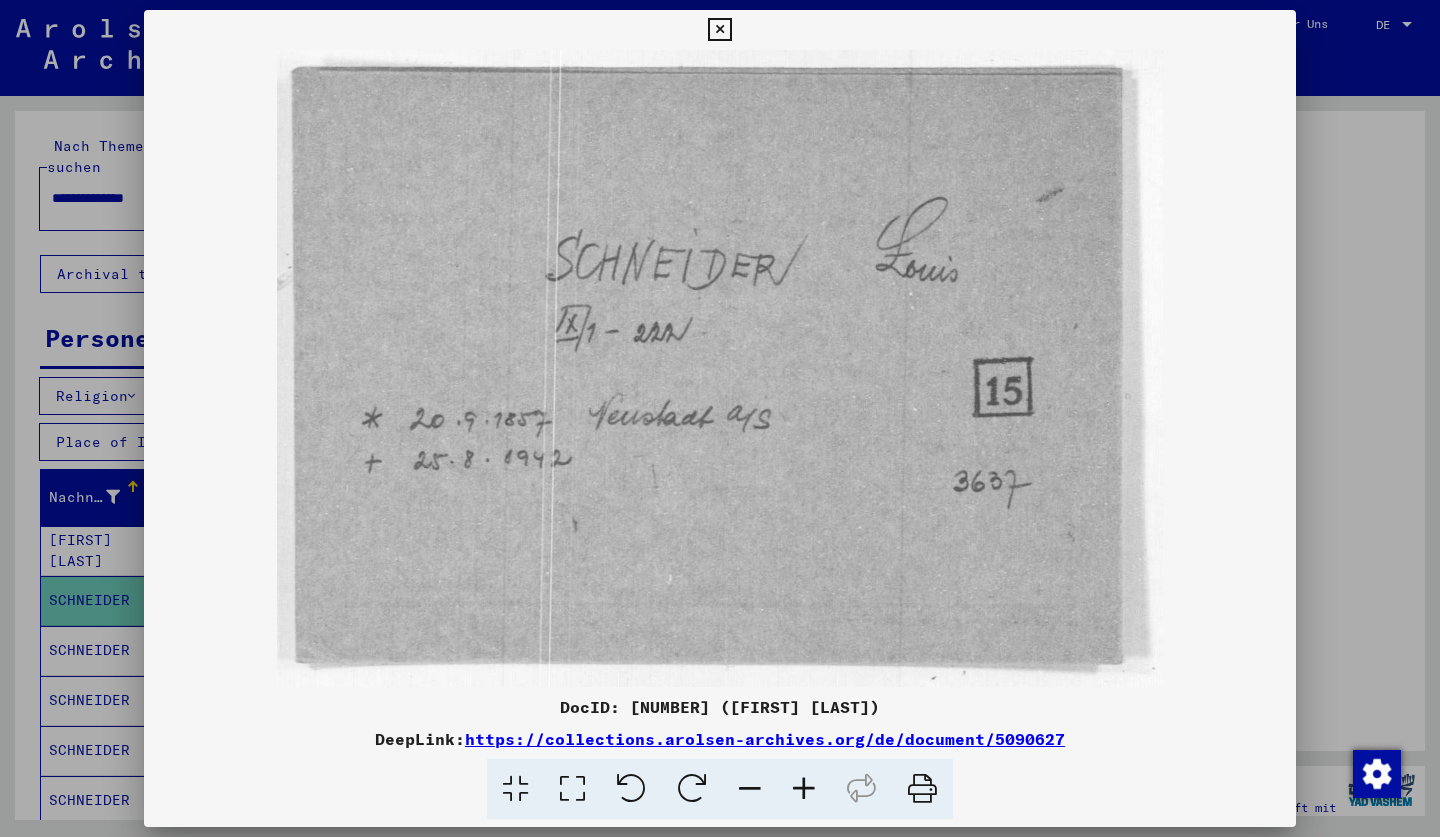 type 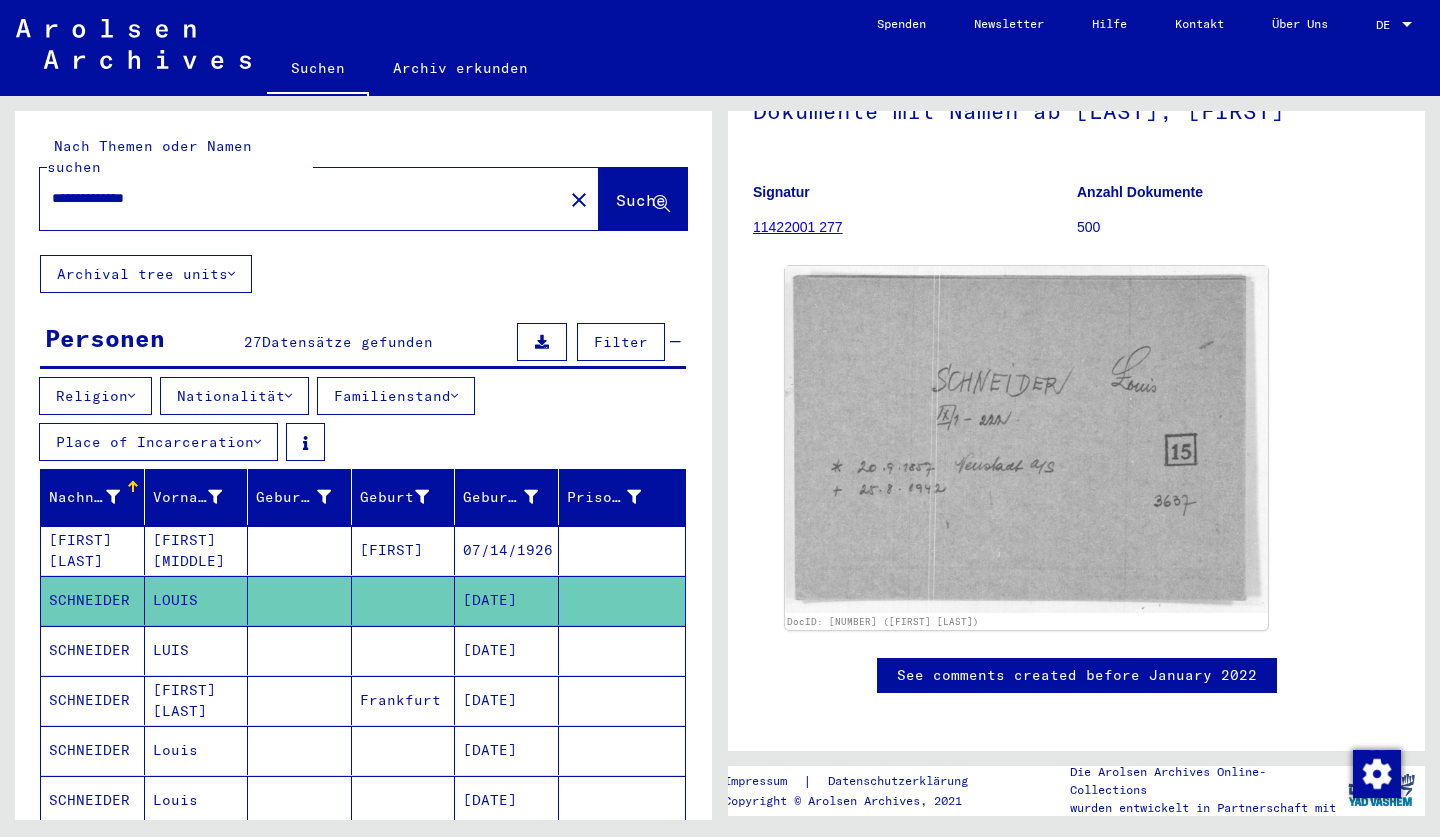 click on "SCHNEIDER" at bounding box center [93, 700] 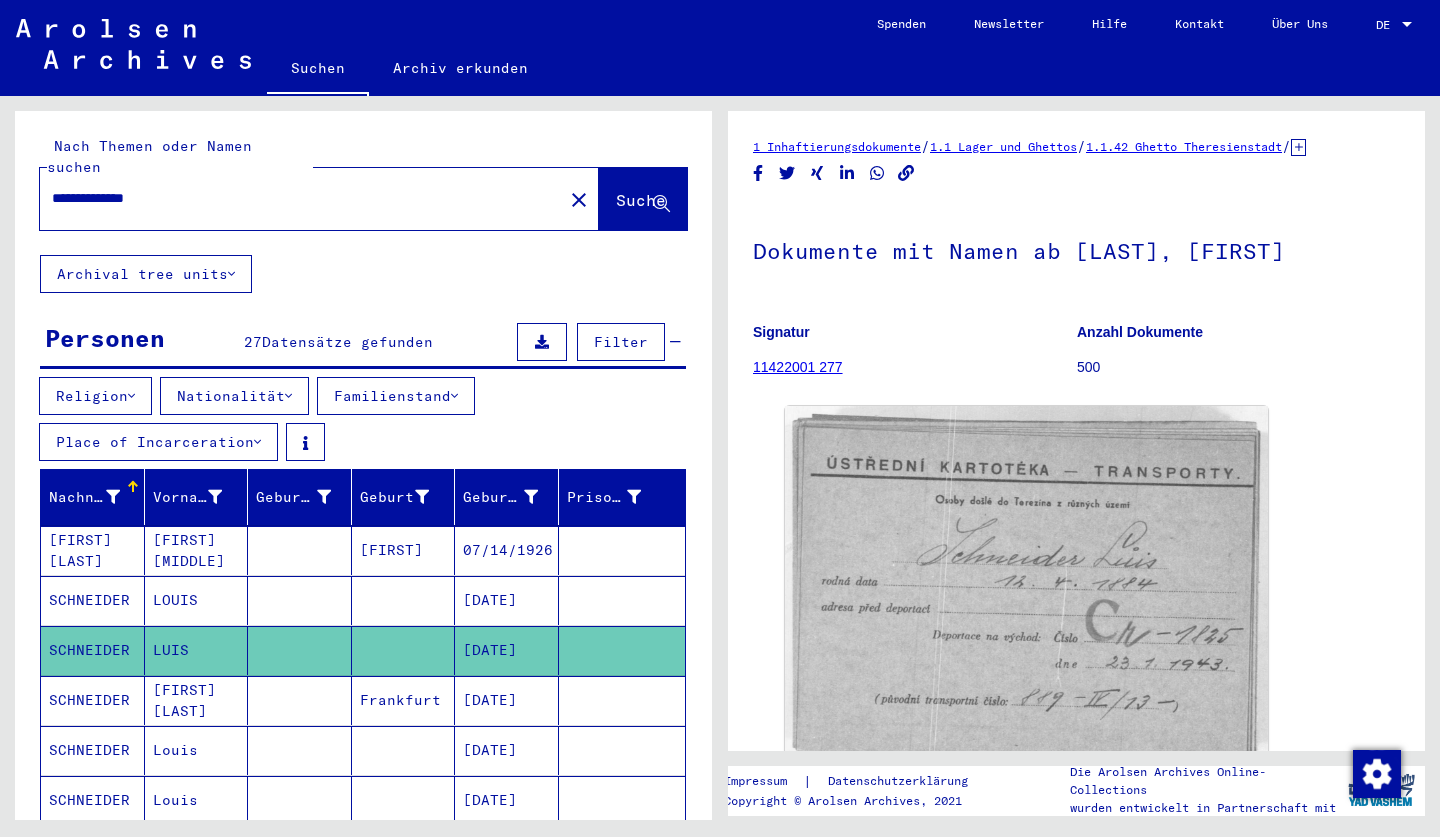 scroll, scrollTop: 0, scrollLeft: 0, axis: both 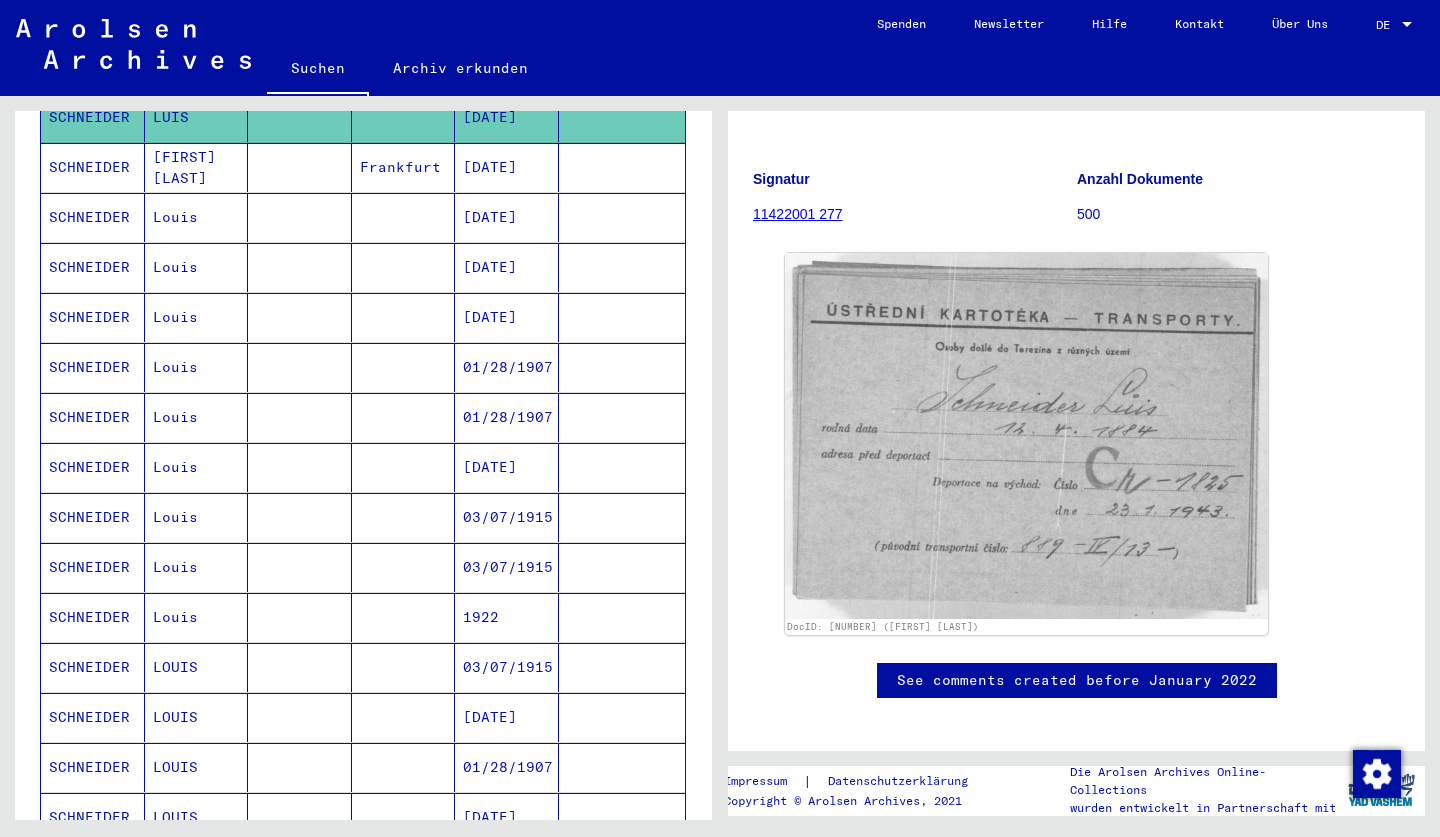 click on "SCHNEIDER" at bounding box center [93, 517] 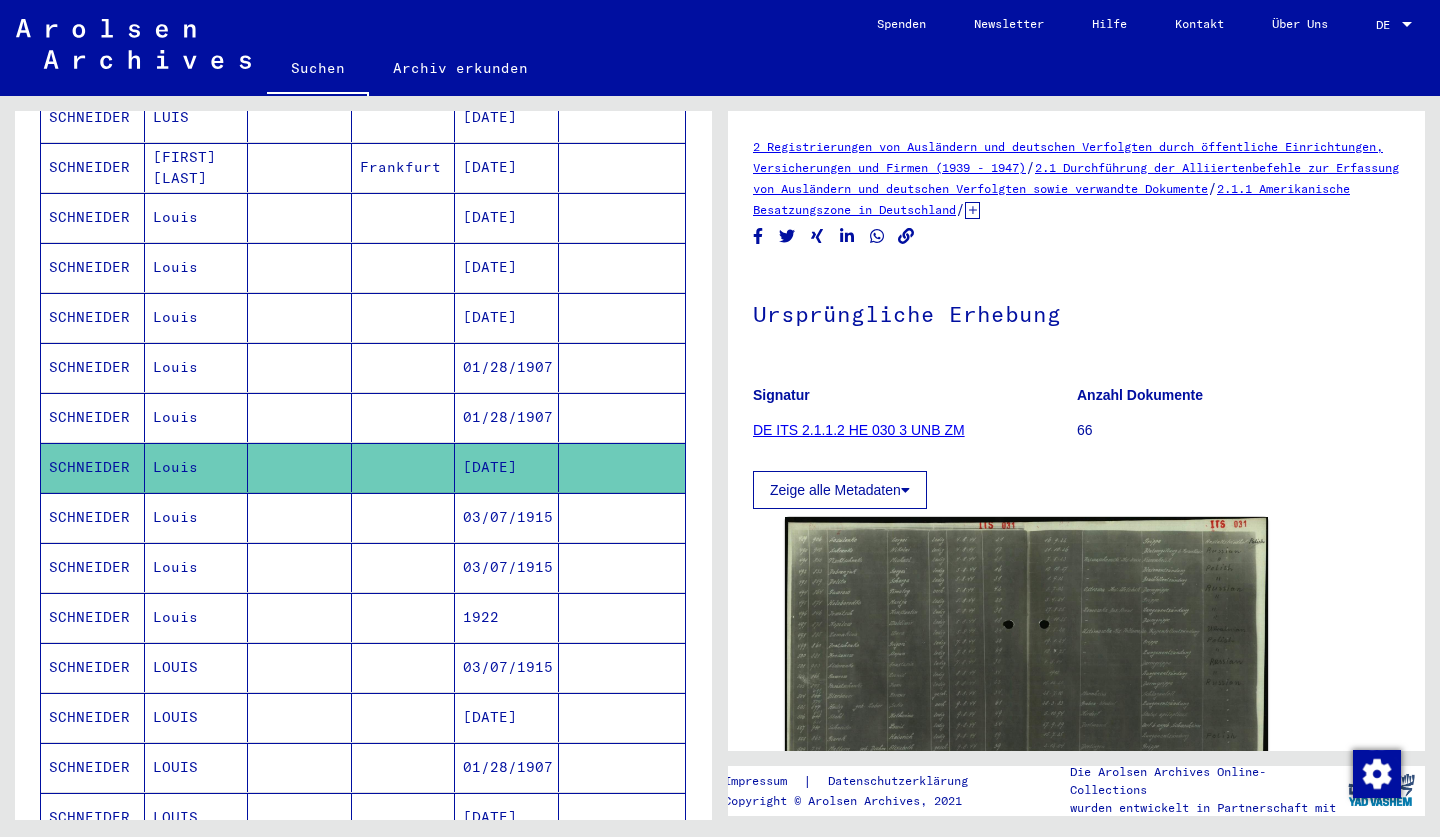 scroll, scrollTop: 0, scrollLeft: 0, axis: both 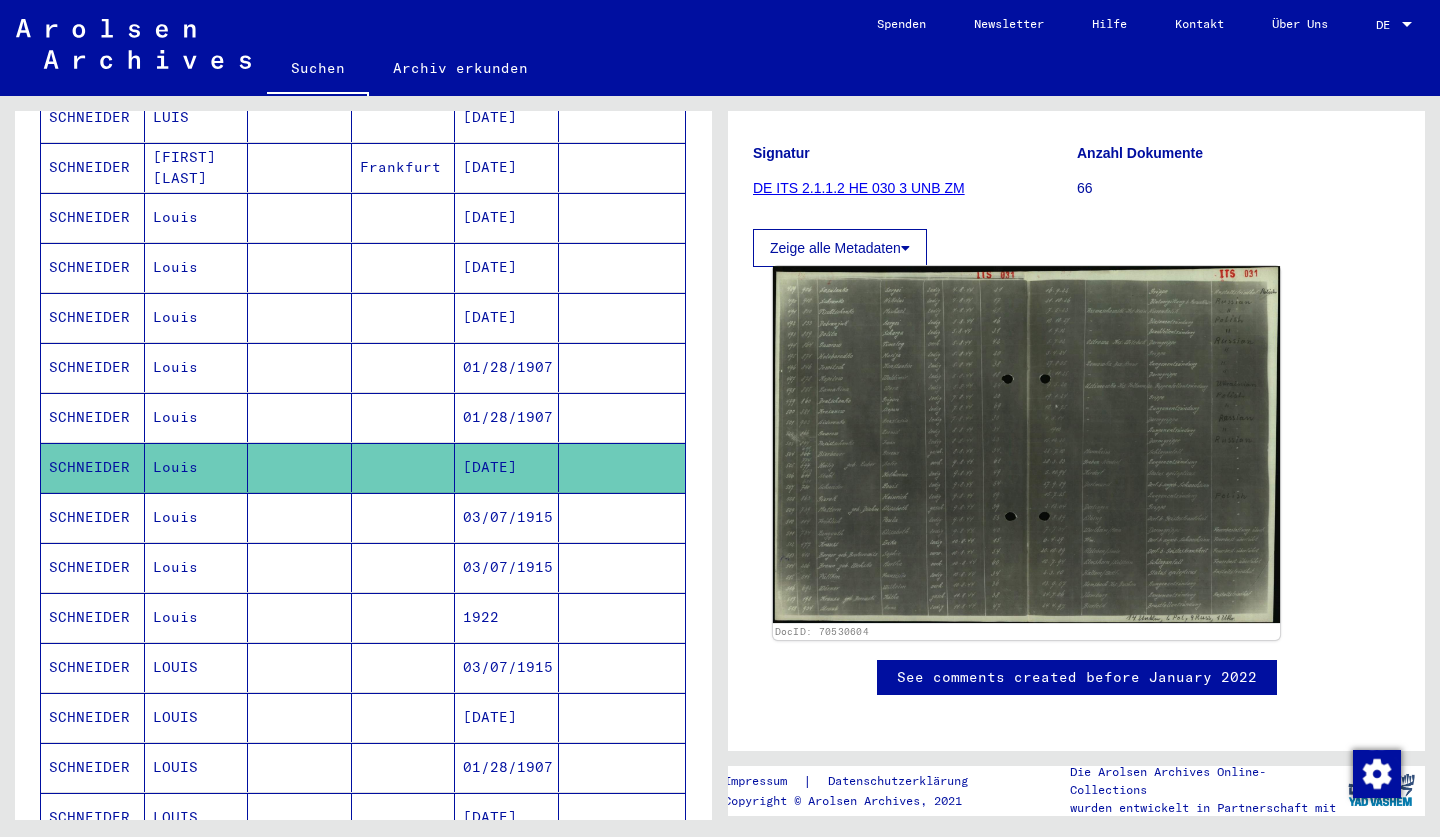 click 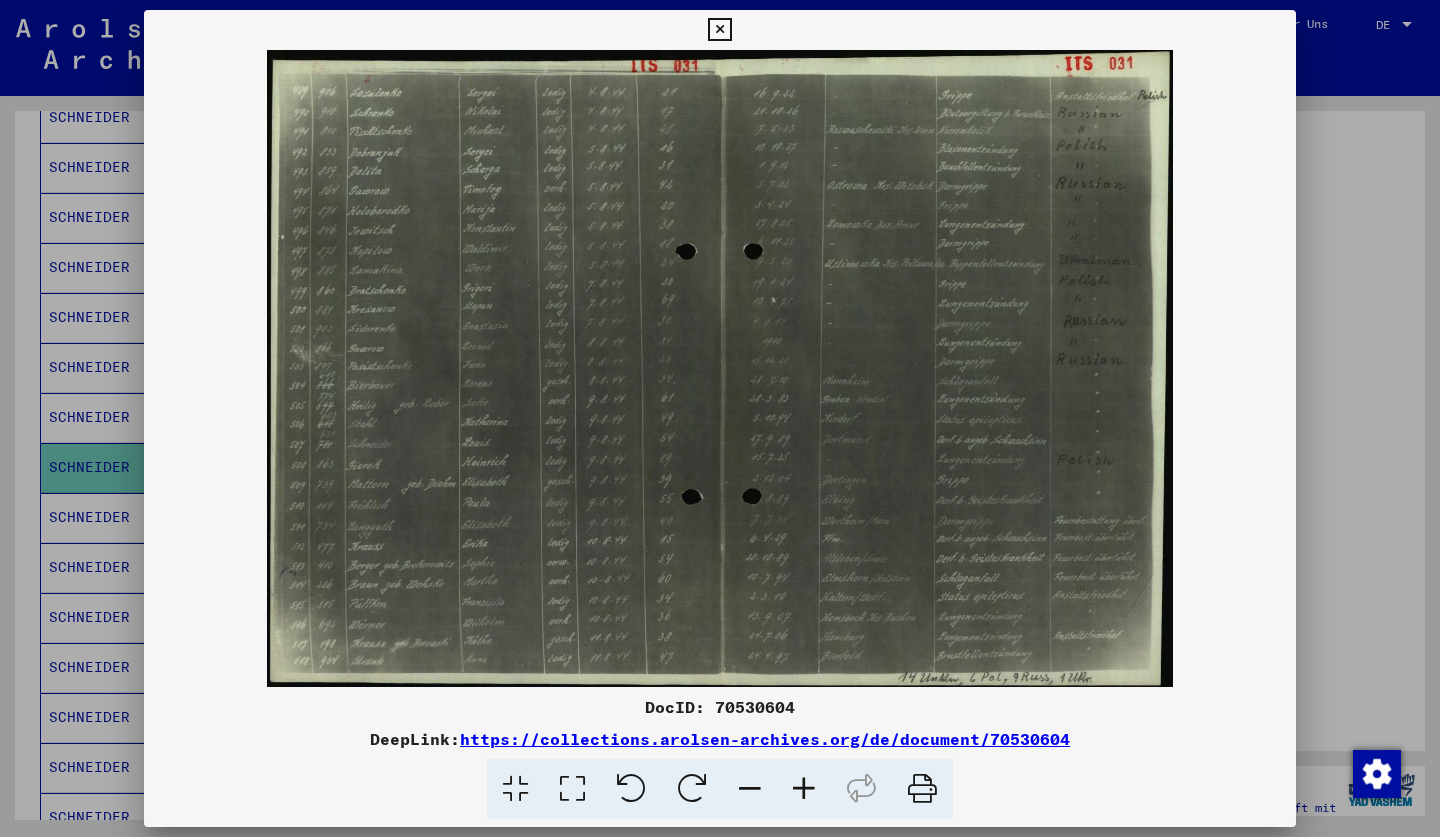 click at bounding box center (719, 30) 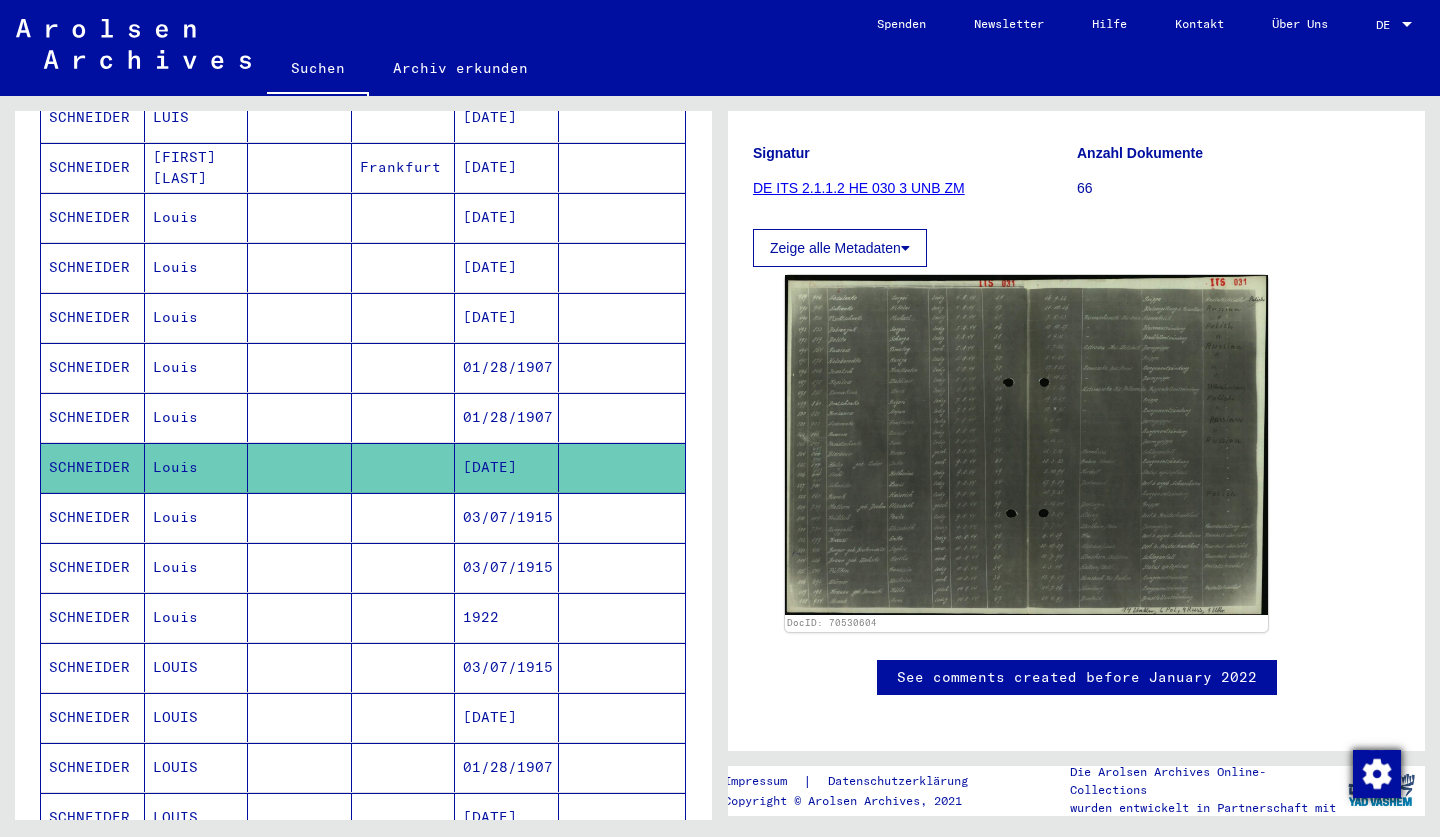 type 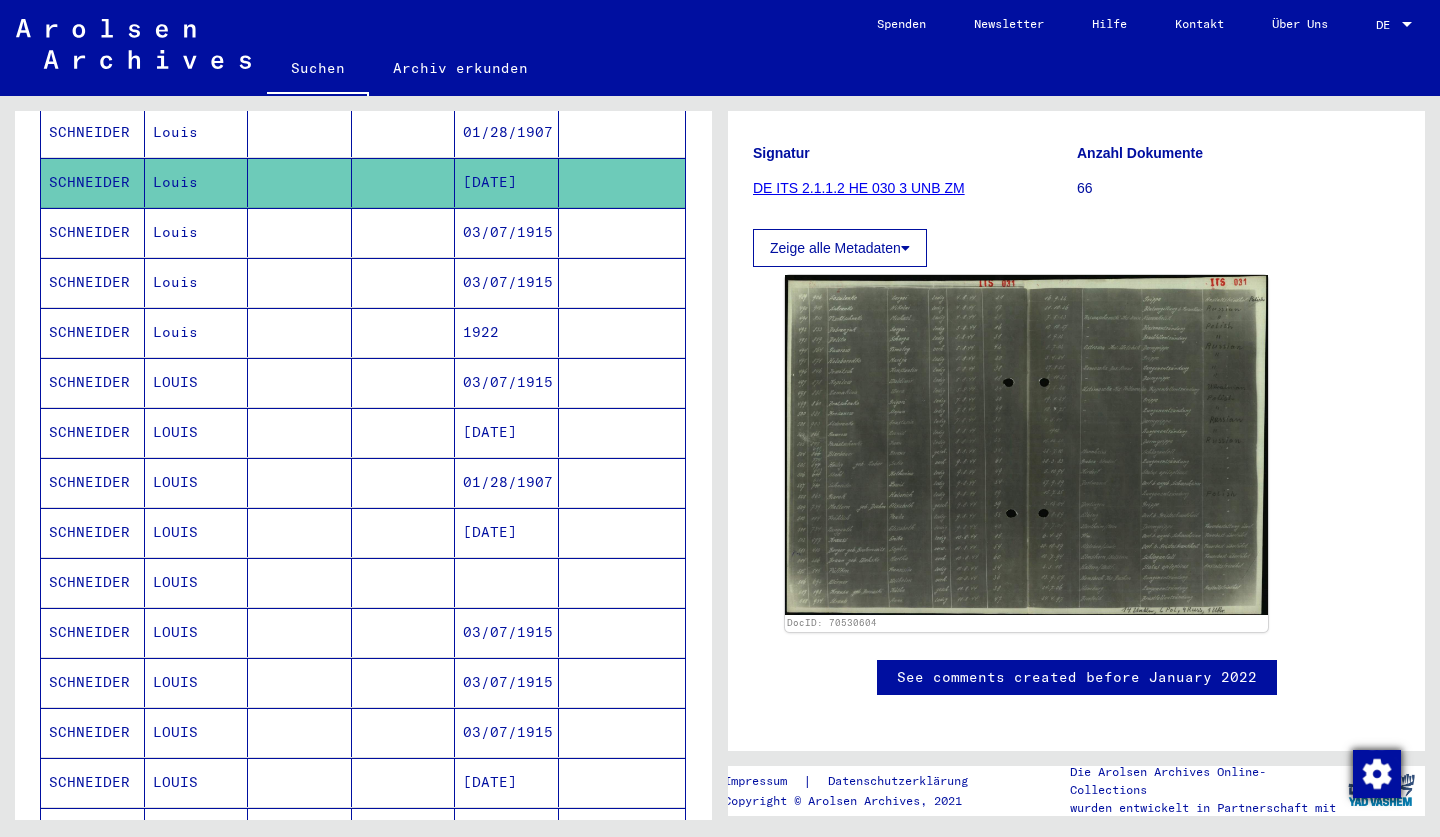 scroll, scrollTop: 911, scrollLeft: 0, axis: vertical 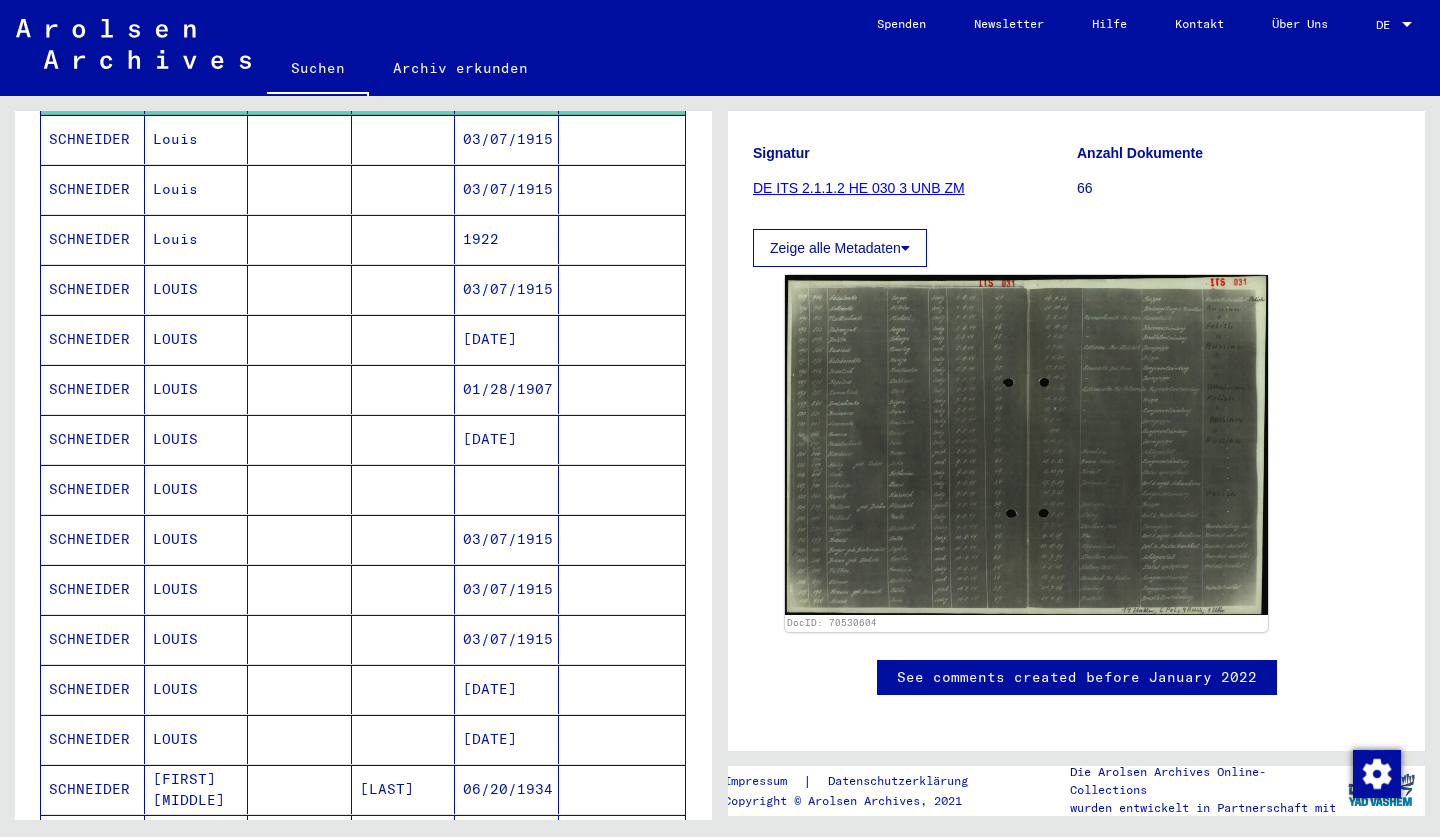 click on "SCHNEIDER" at bounding box center [93, 539] 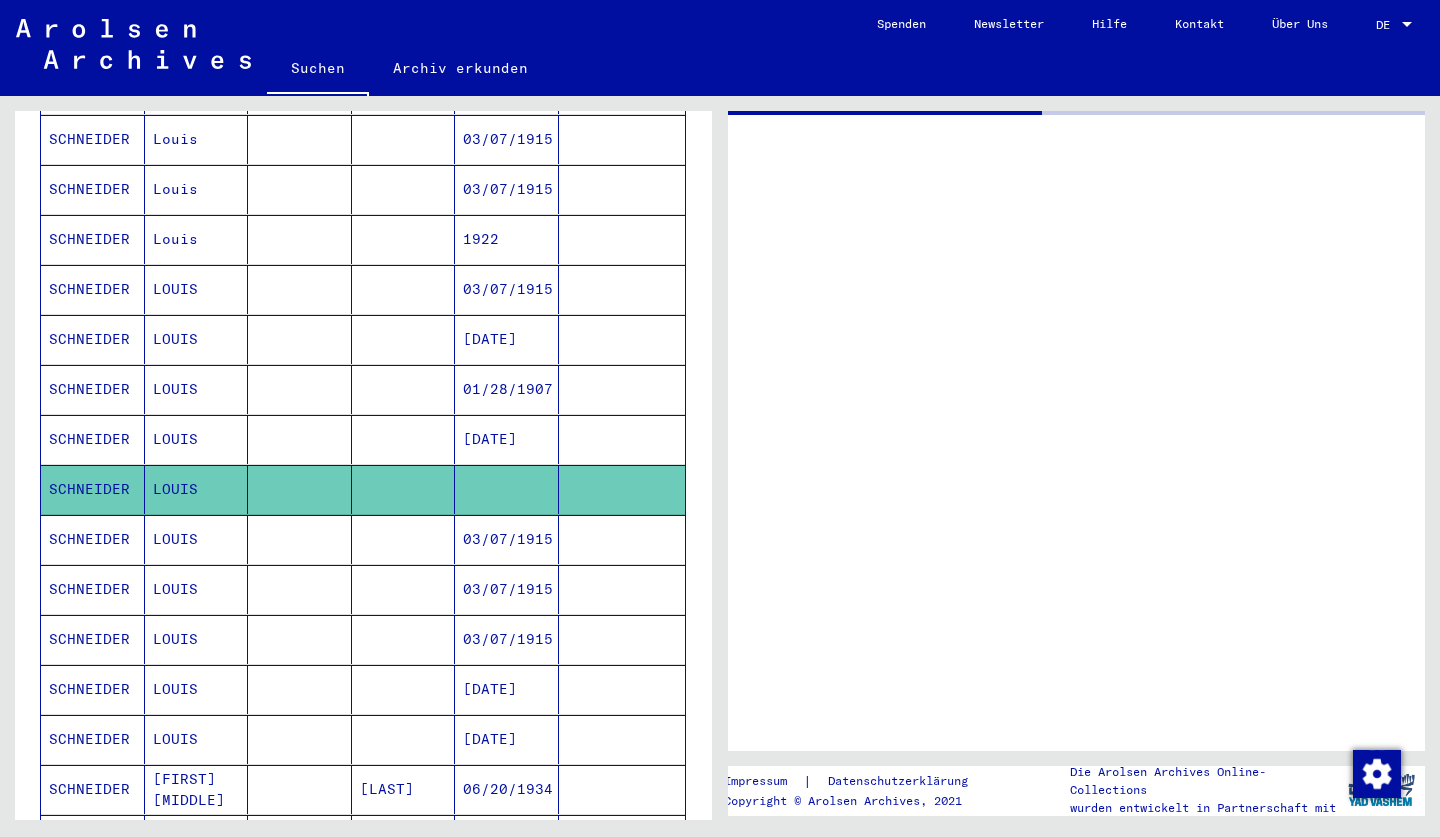 scroll, scrollTop: 0, scrollLeft: 0, axis: both 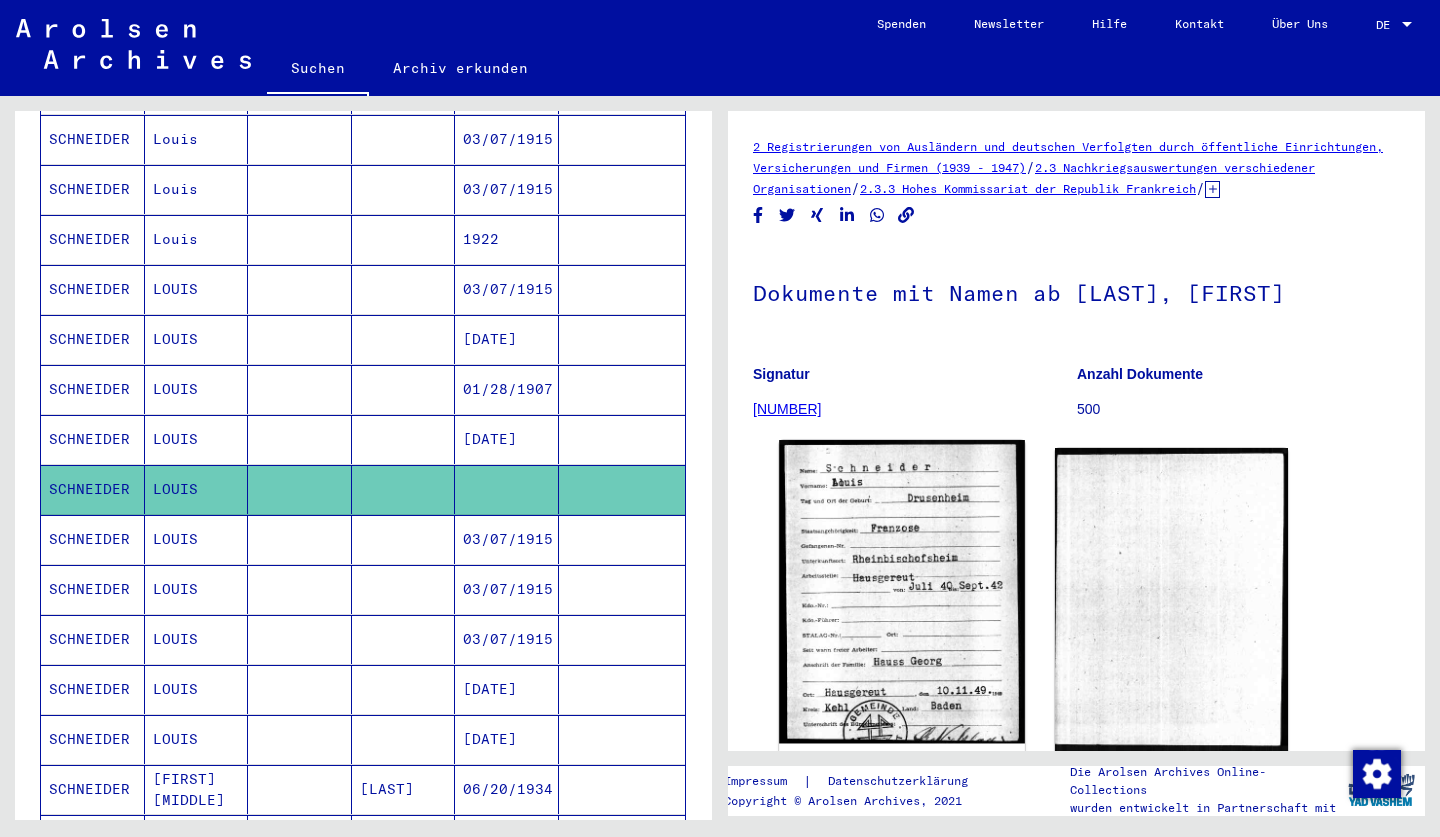 click 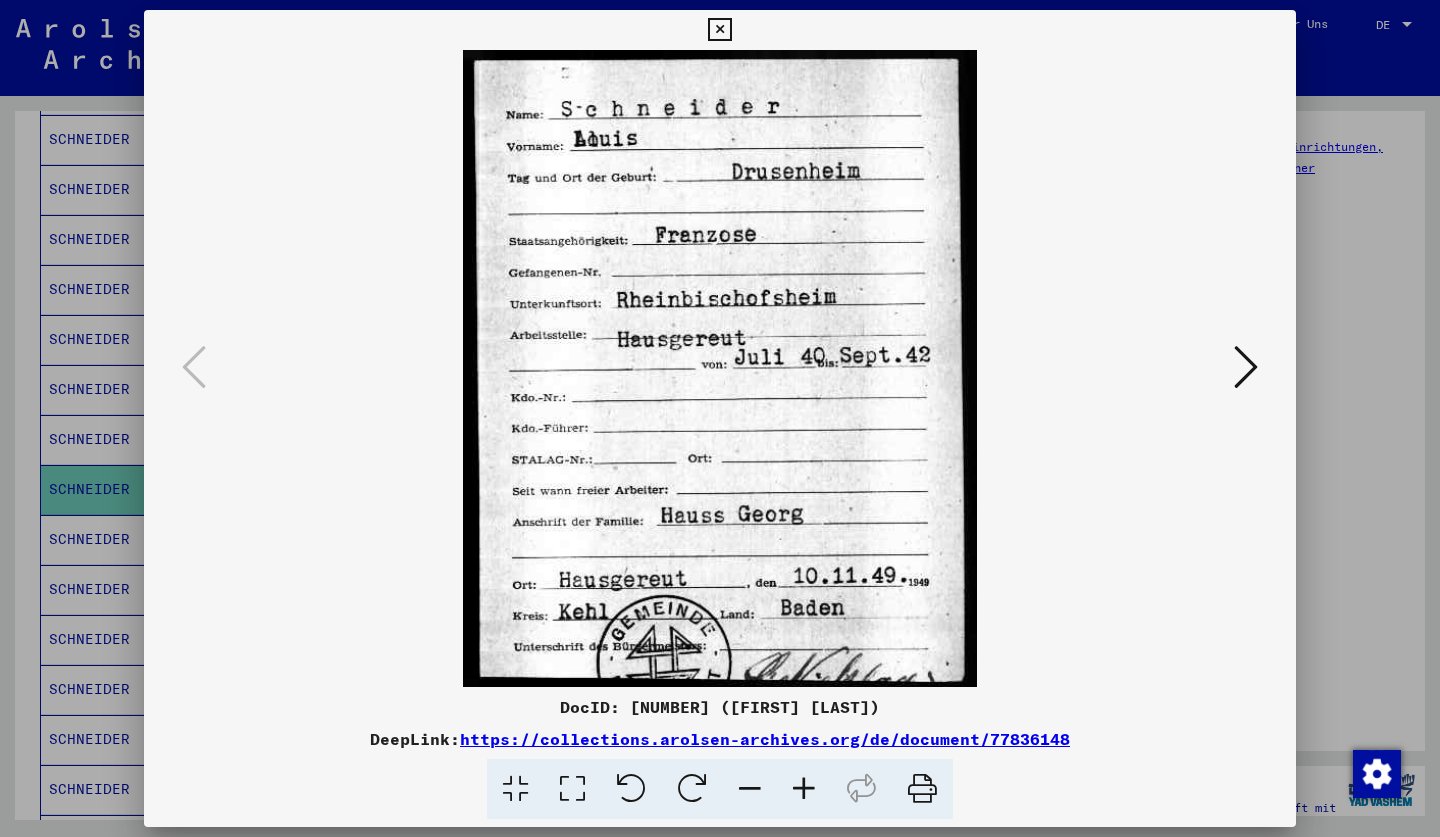 type 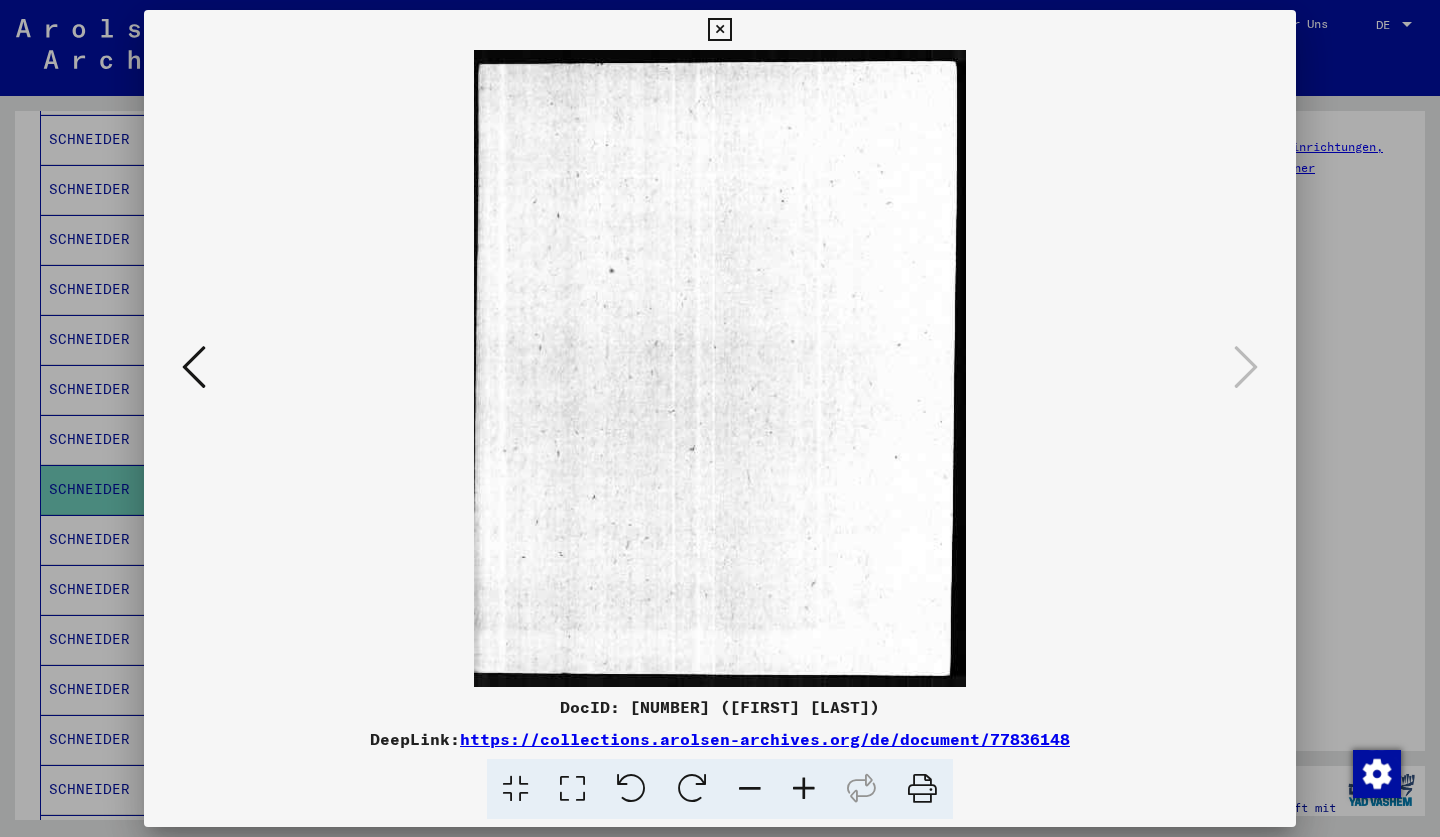 click at bounding box center (1246, 367) 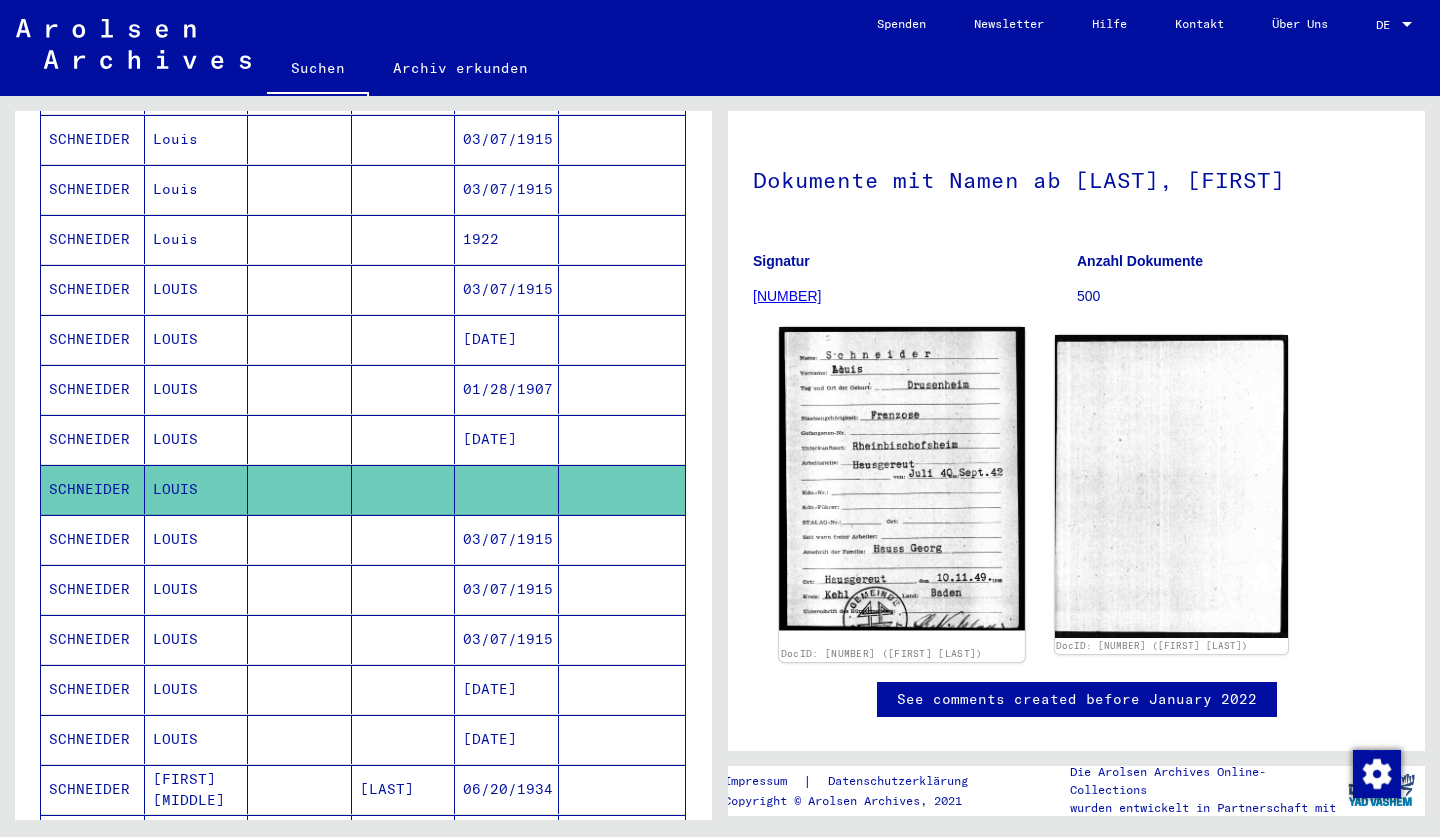 scroll, scrollTop: 119, scrollLeft: 0, axis: vertical 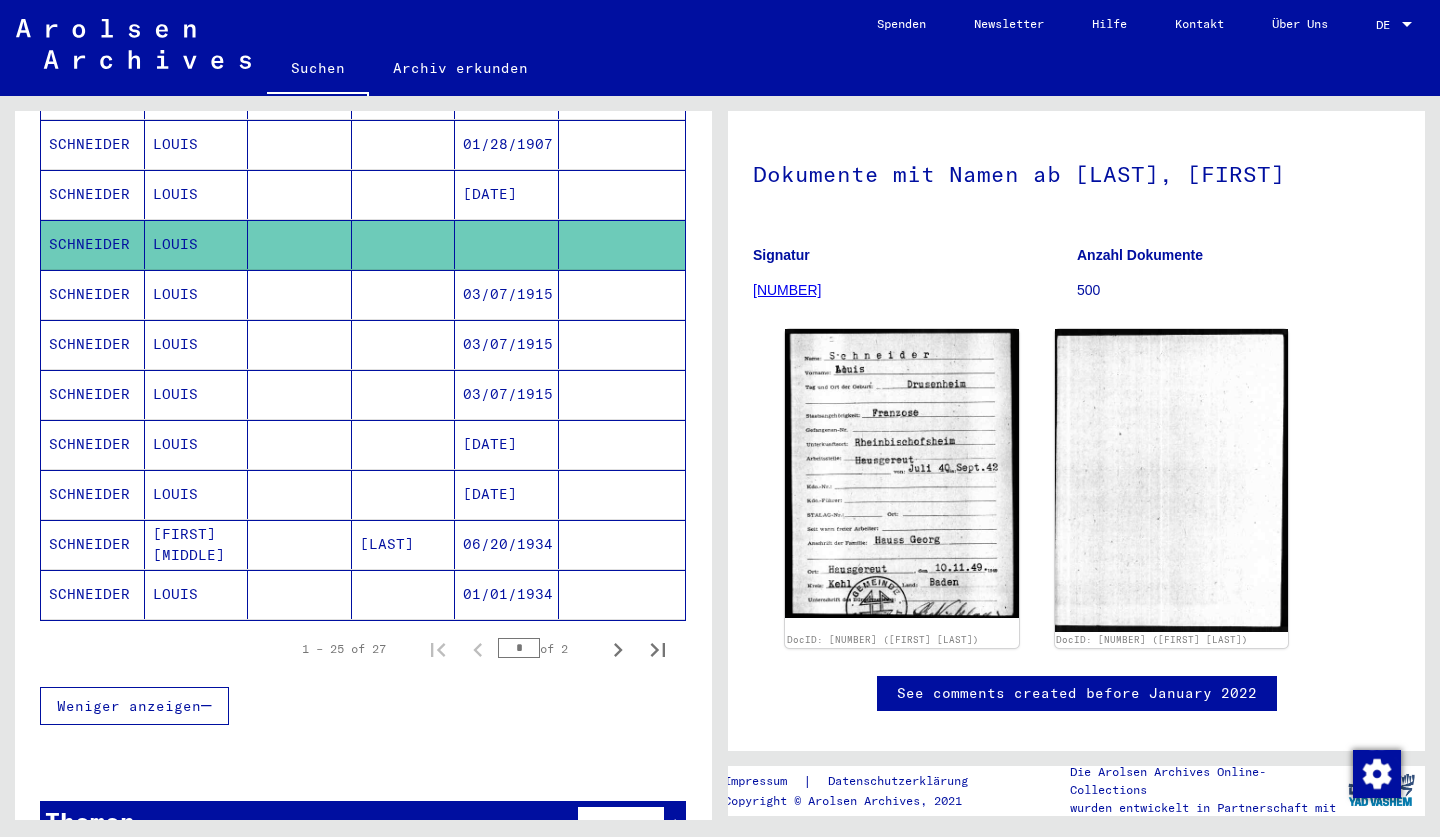 click on "SCHNEIDER" at bounding box center [93, 494] 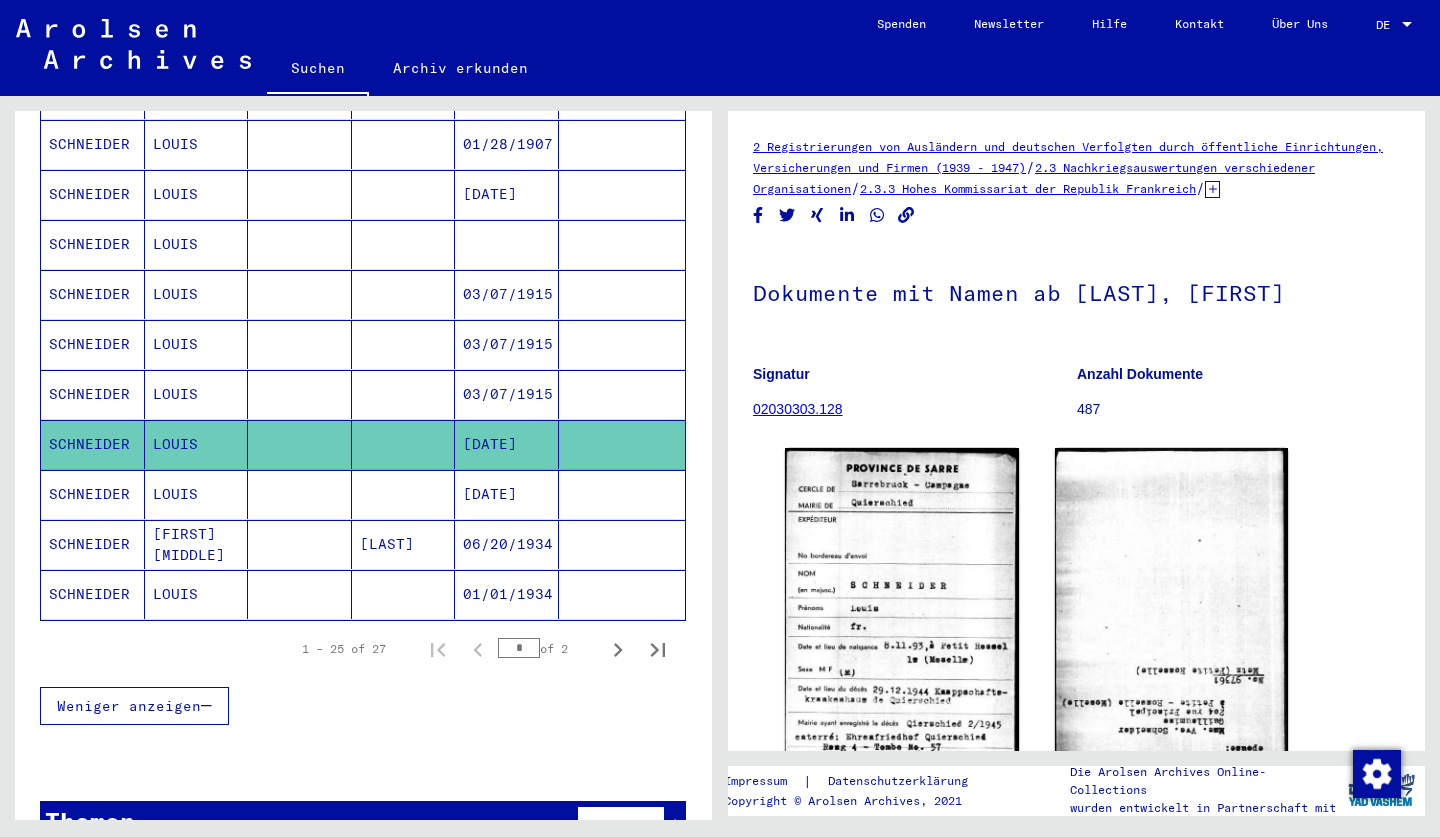 scroll, scrollTop: 0, scrollLeft: 0, axis: both 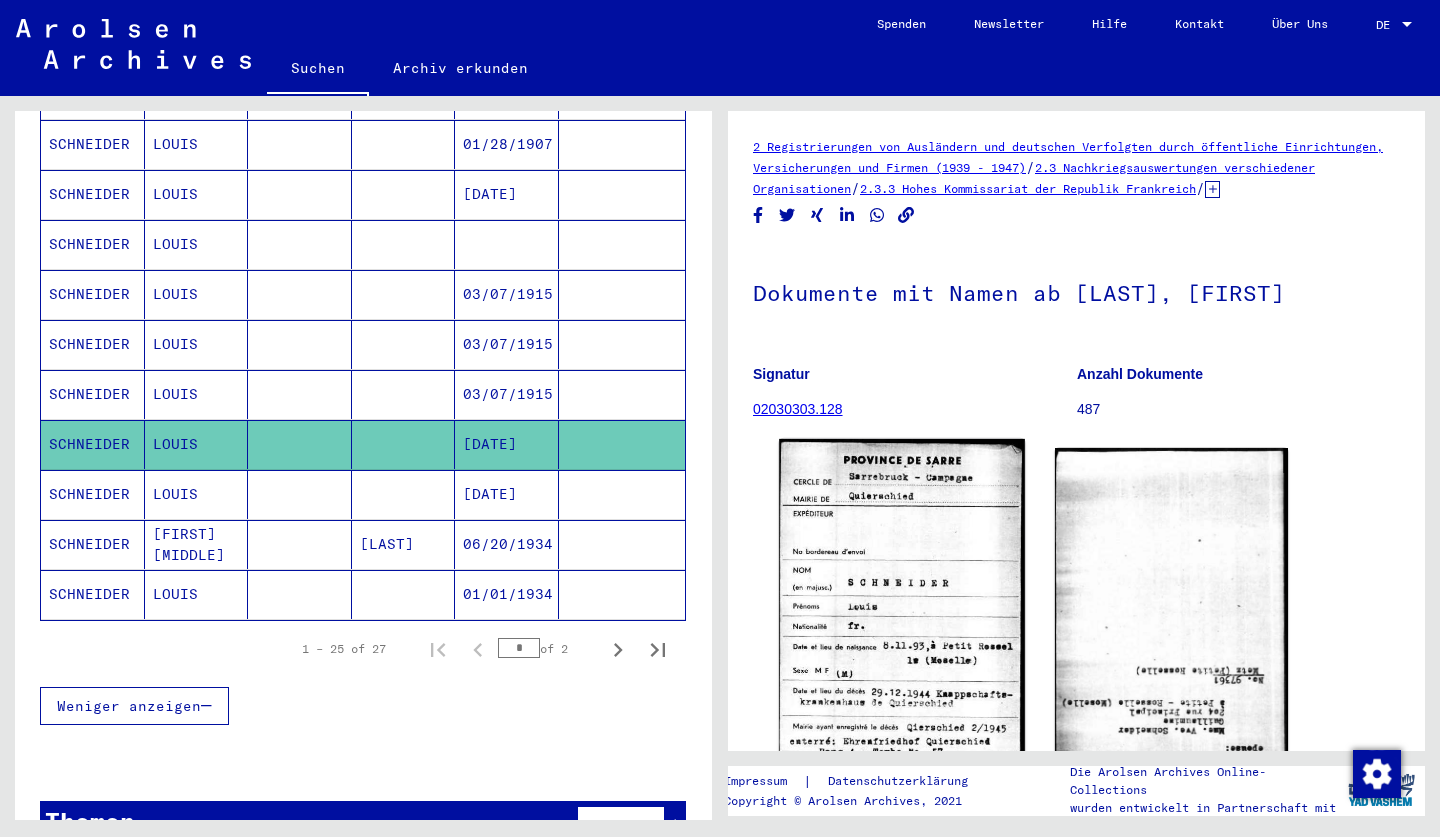 click 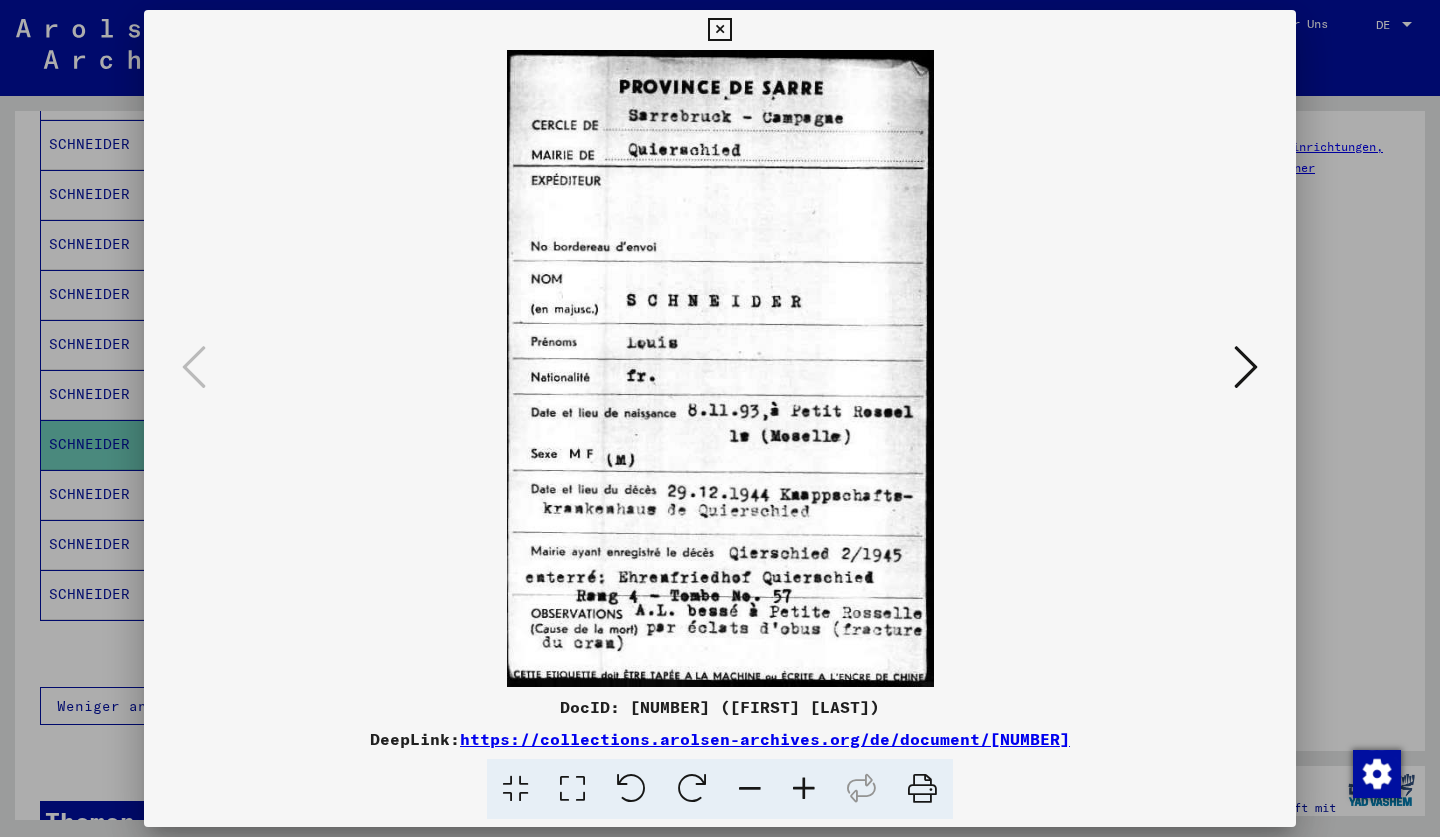click at bounding box center (719, 30) 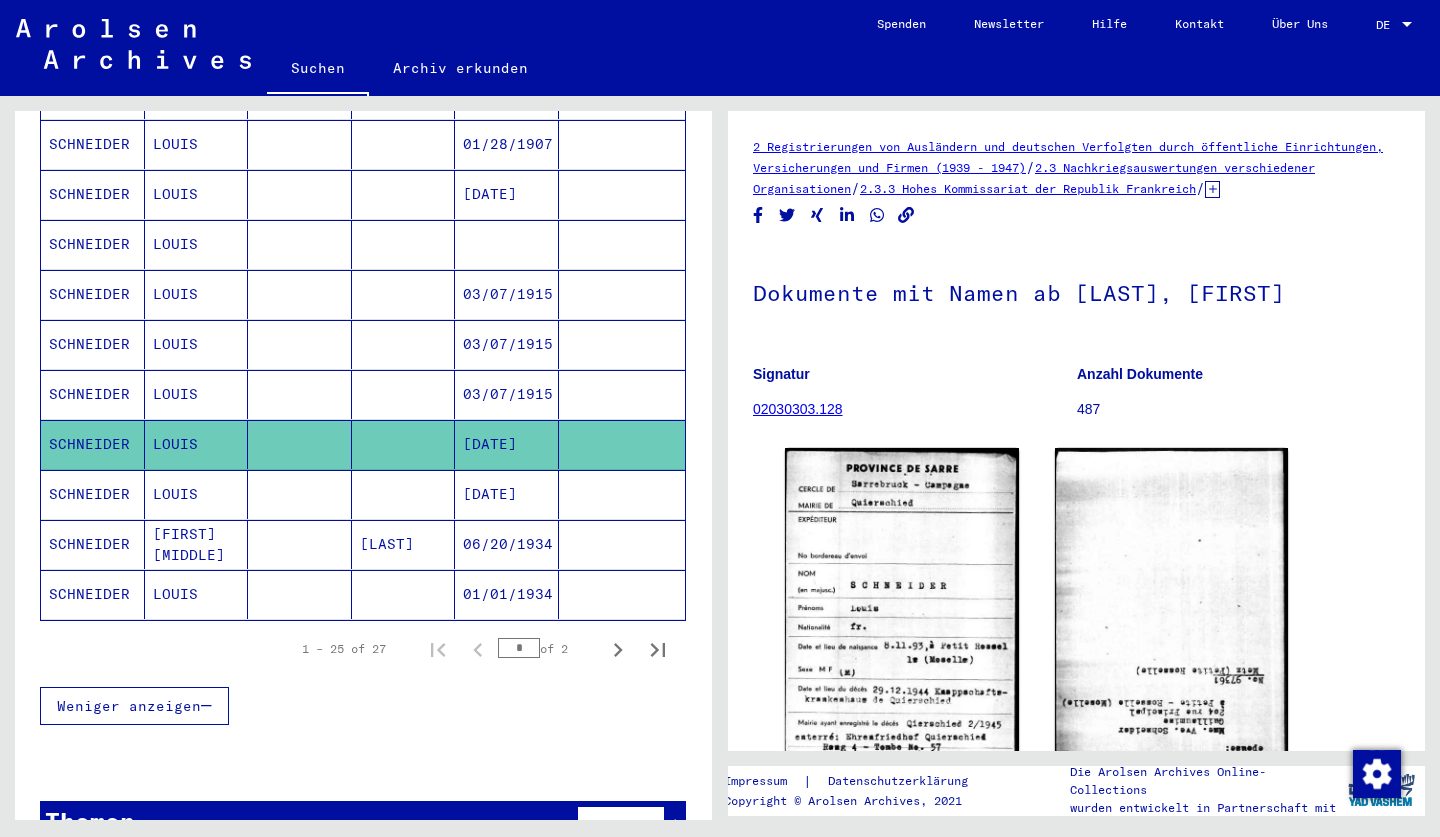 click on "SCHNEIDER" at bounding box center [93, 544] 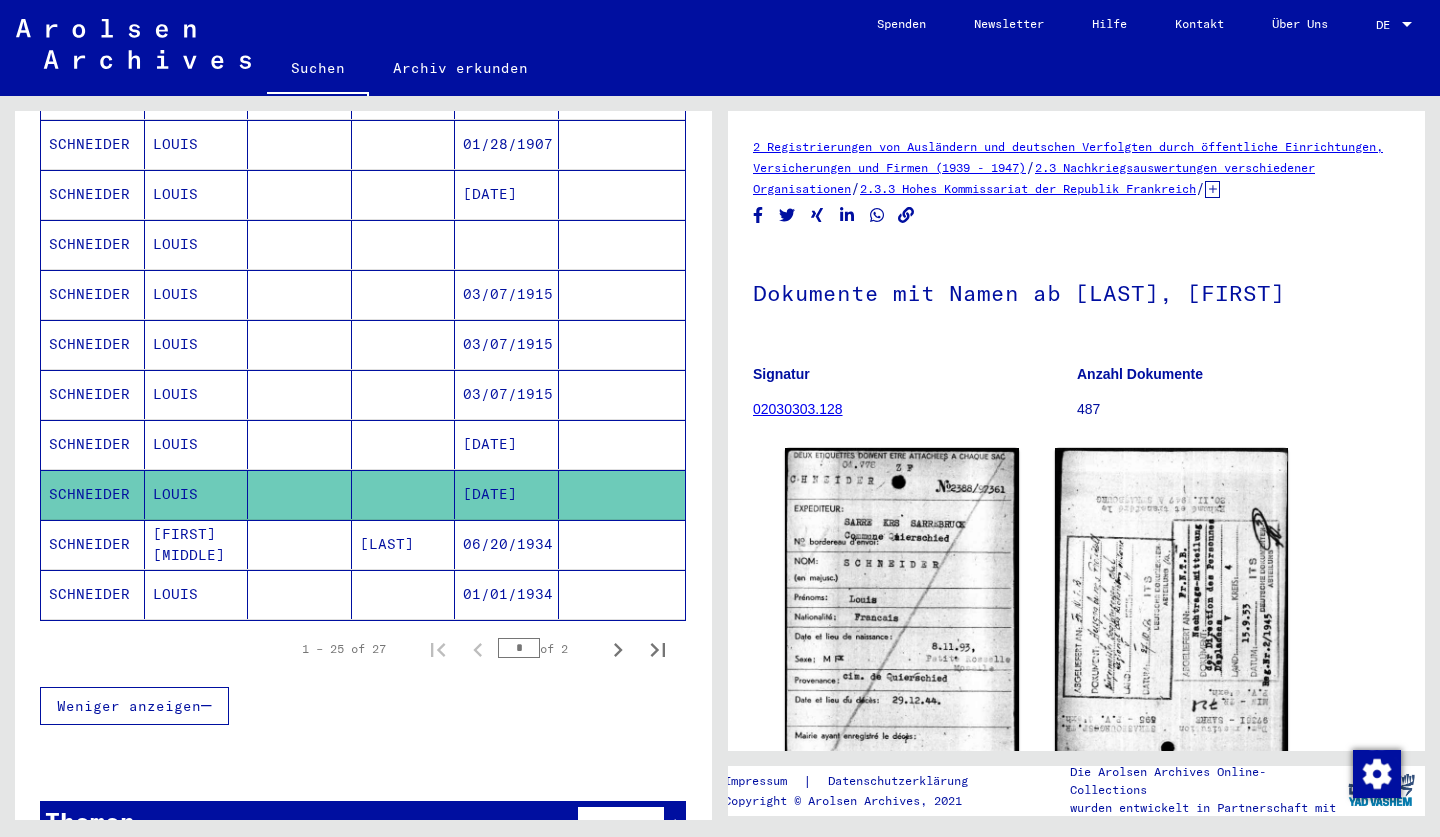 scroll, scrollTop: 0, scrollLeft: 0, axis: both 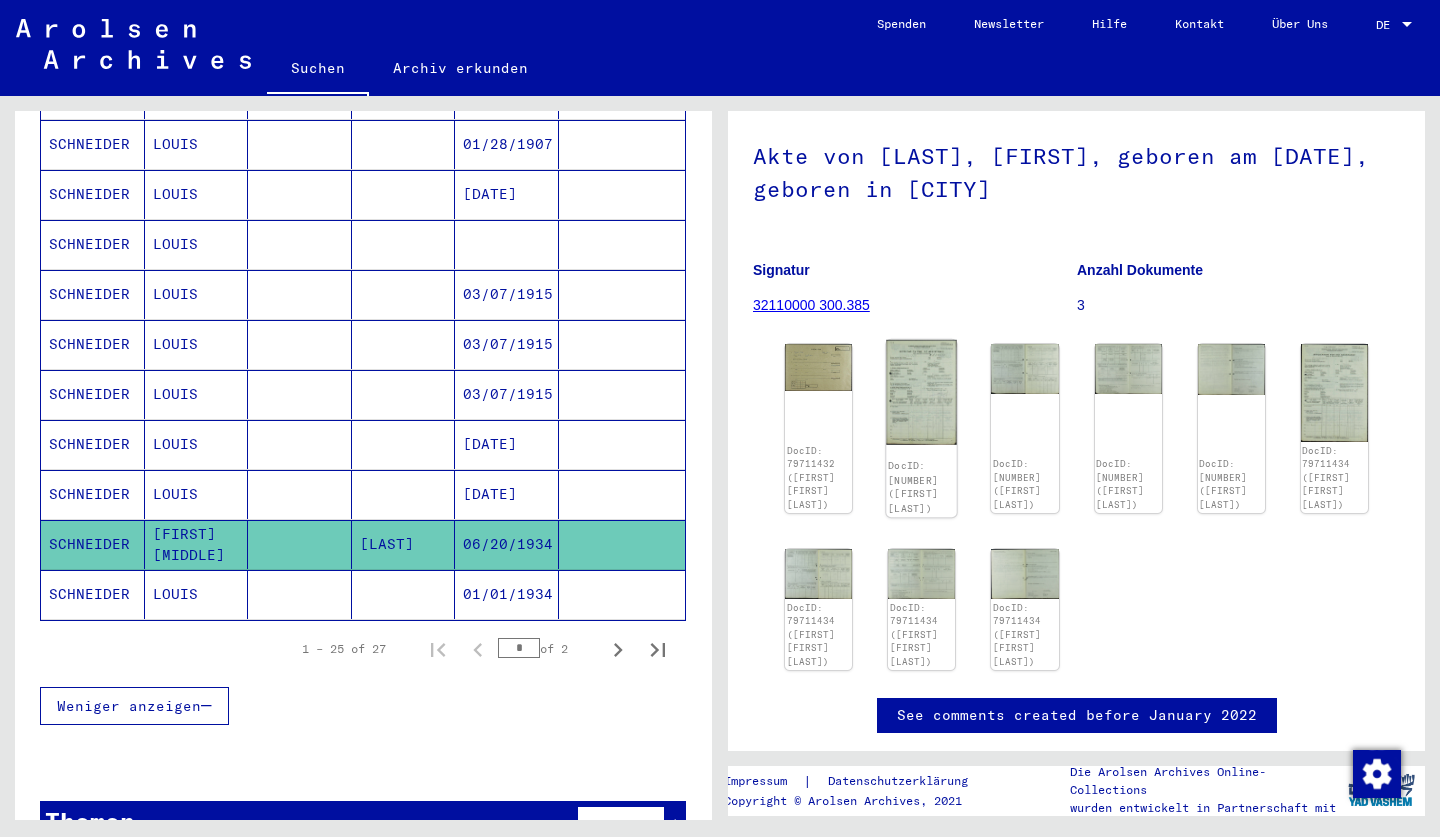 click 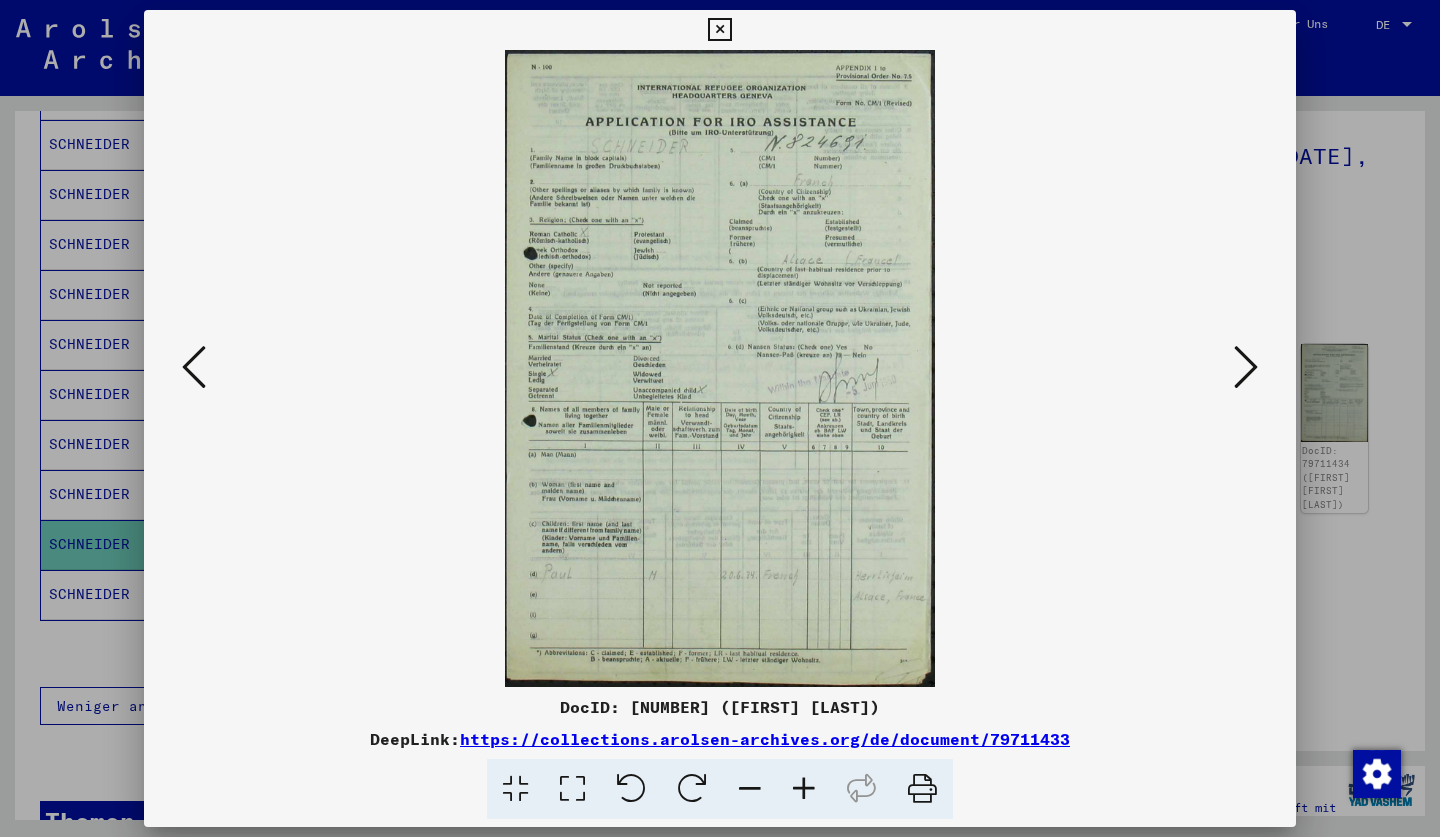 click at bounding box center [719, 30] 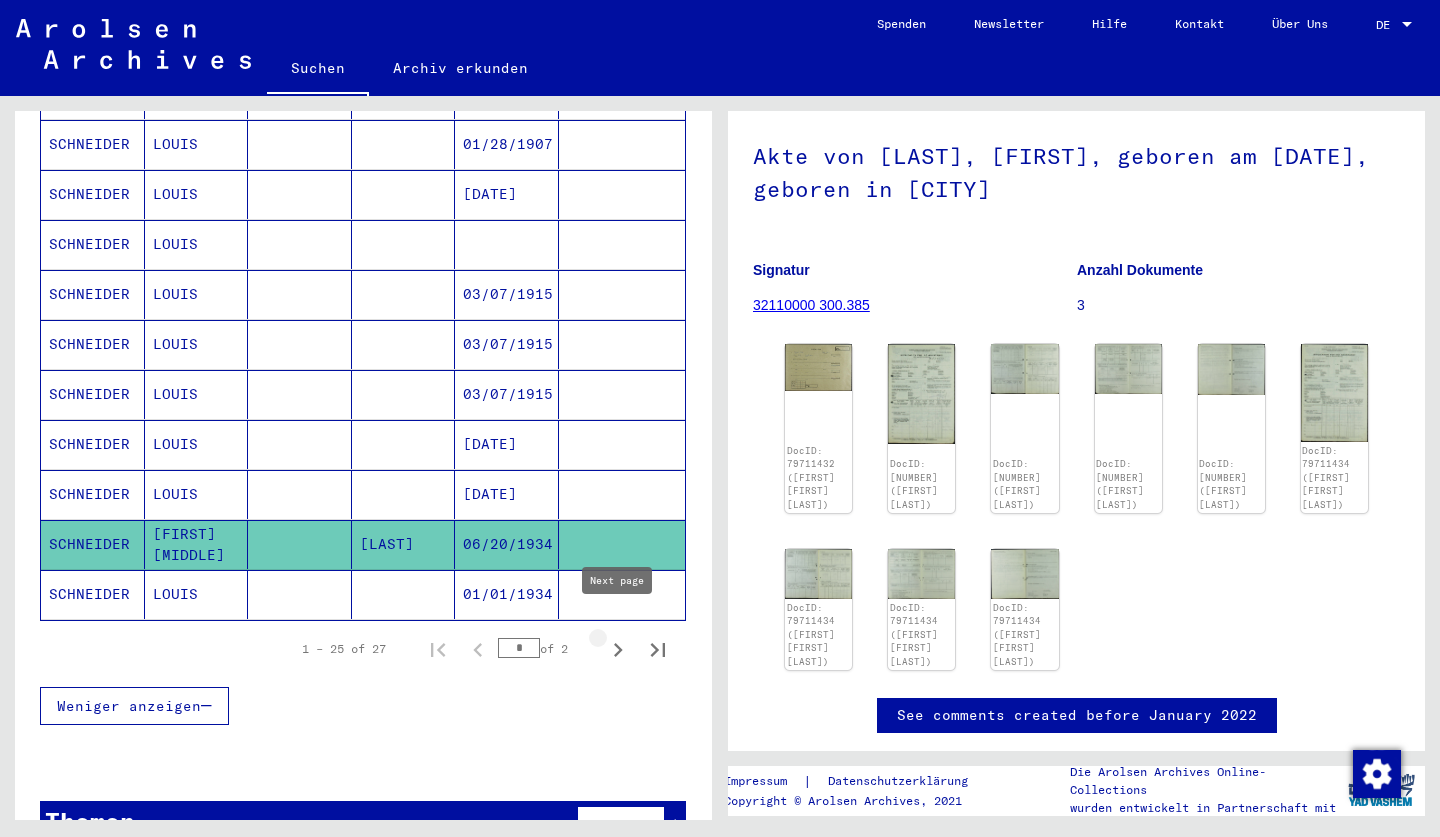 click 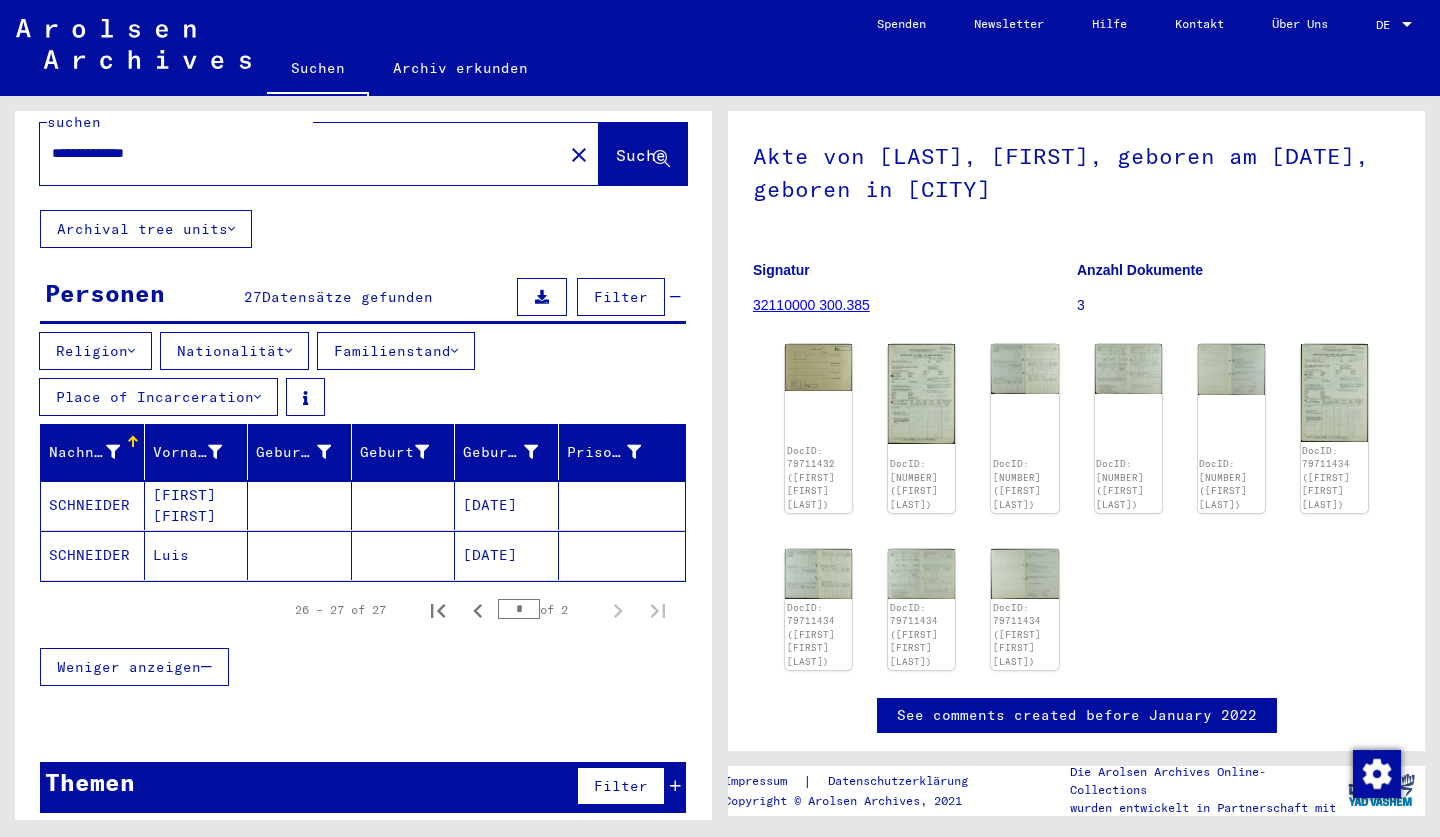 scroll, scrollTop: 39, scrollLeft: 0, axis: vertical 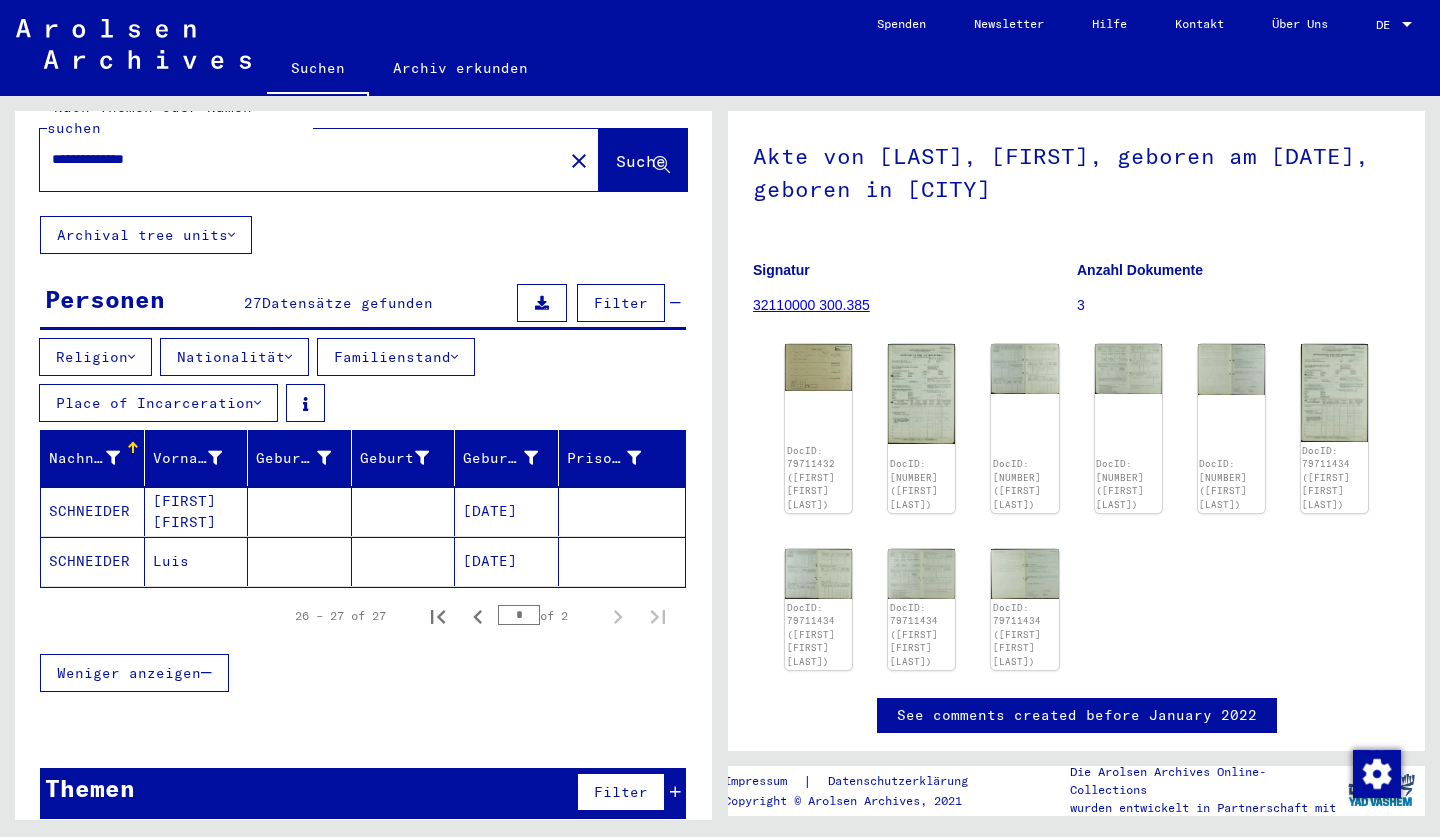 click on "SCHNEIDER" 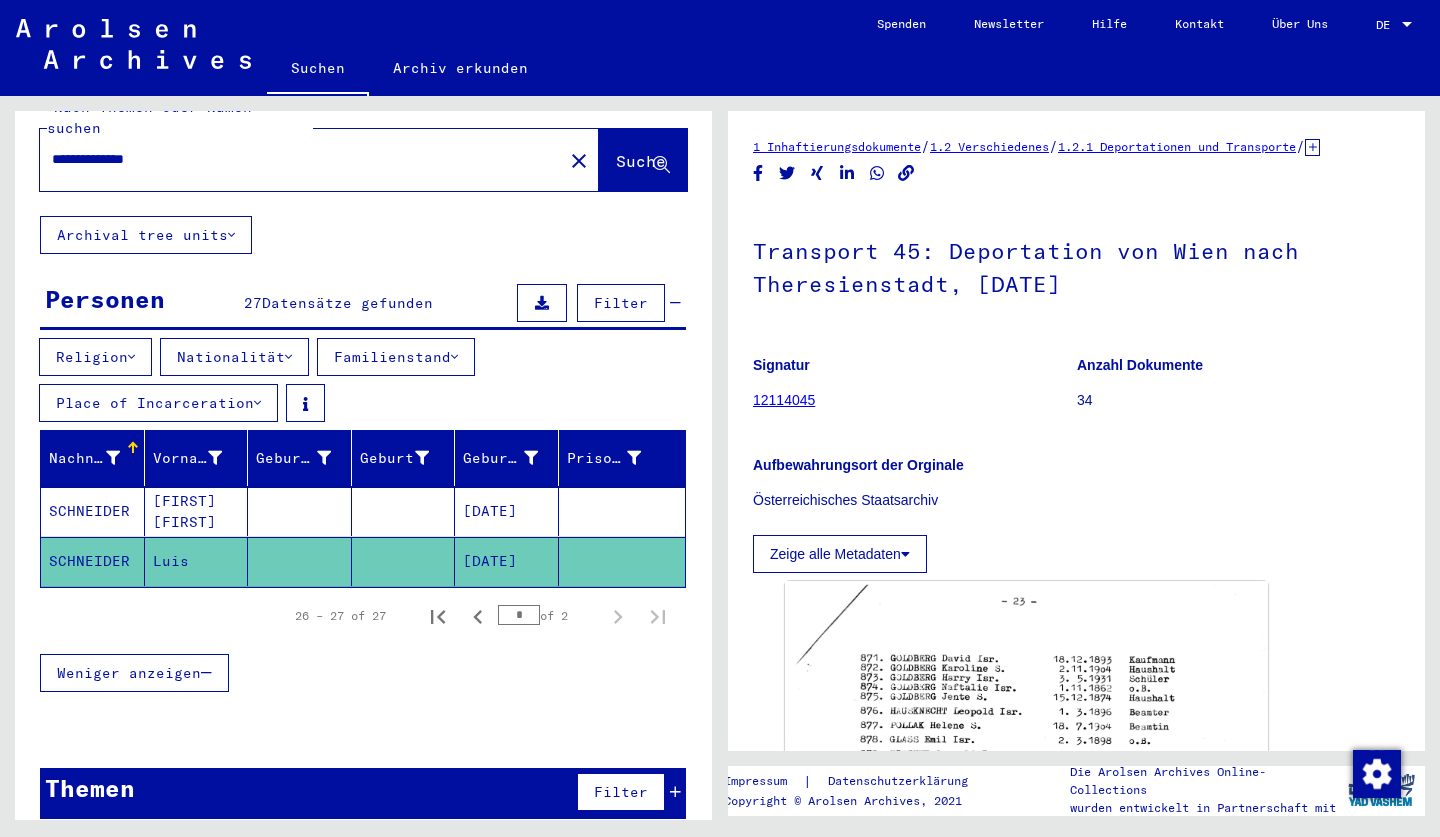 scroll, scrollTop: 0, scrollLeft: 0, axis: both 